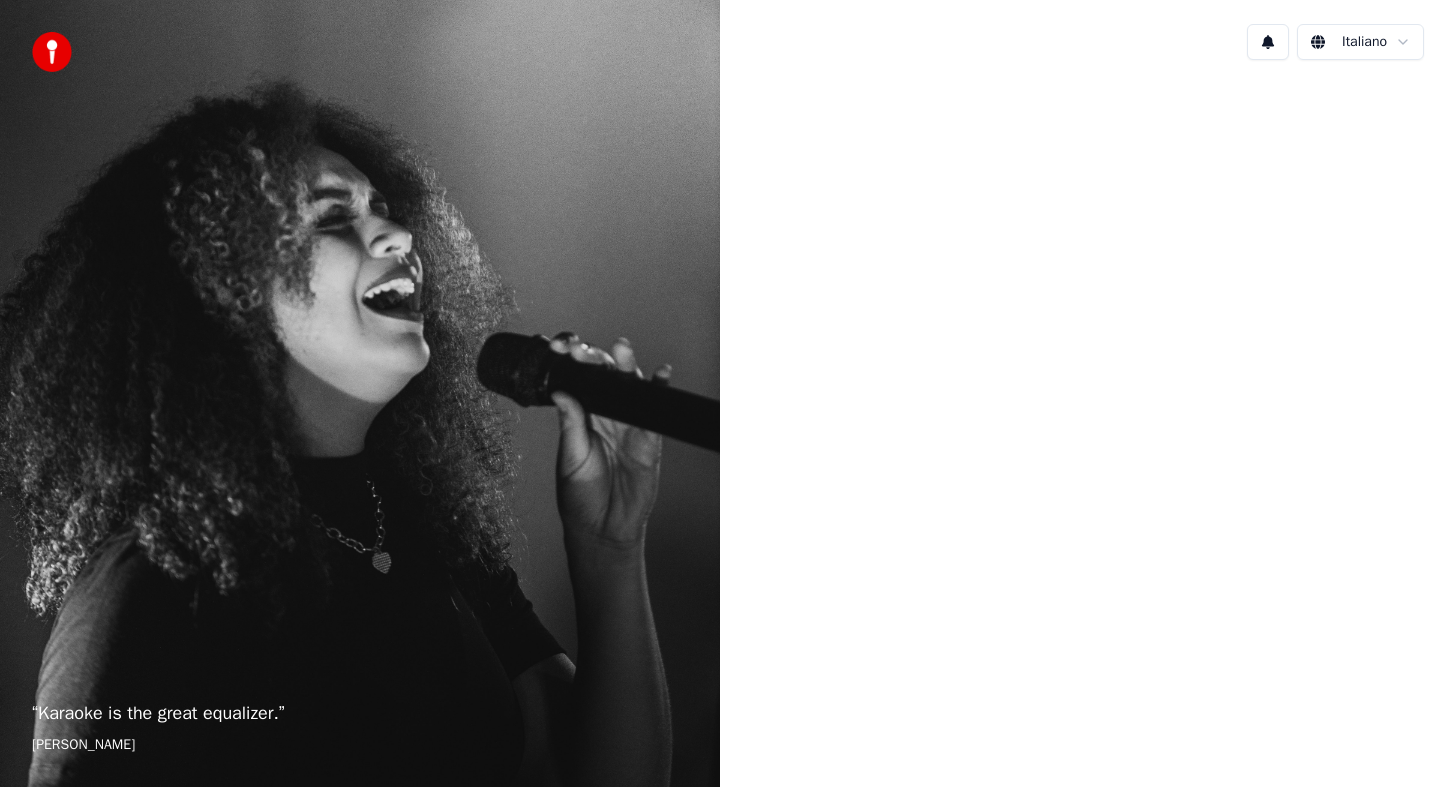 scroll, scrollTop: 0, scrollLeft: 0, axis: both 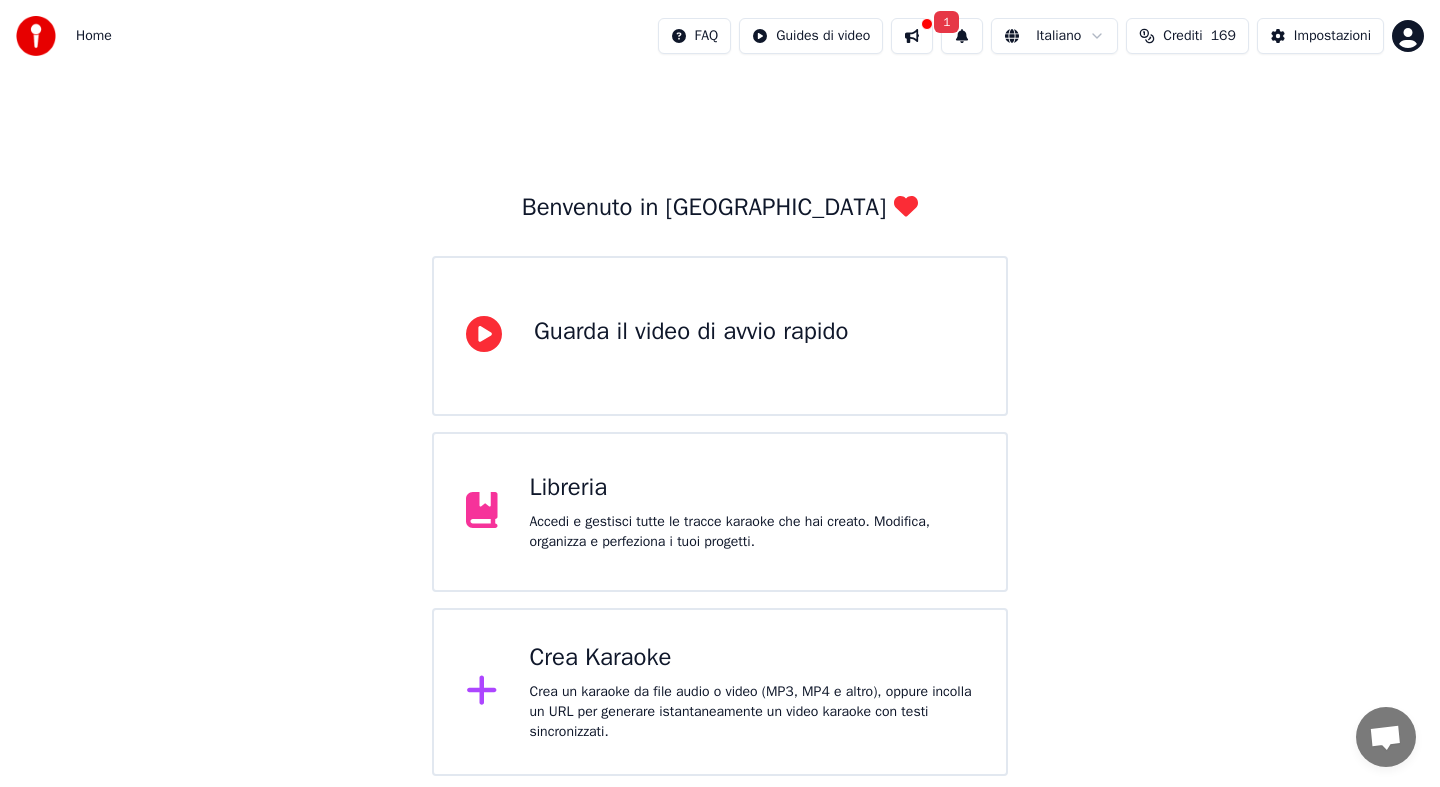 click 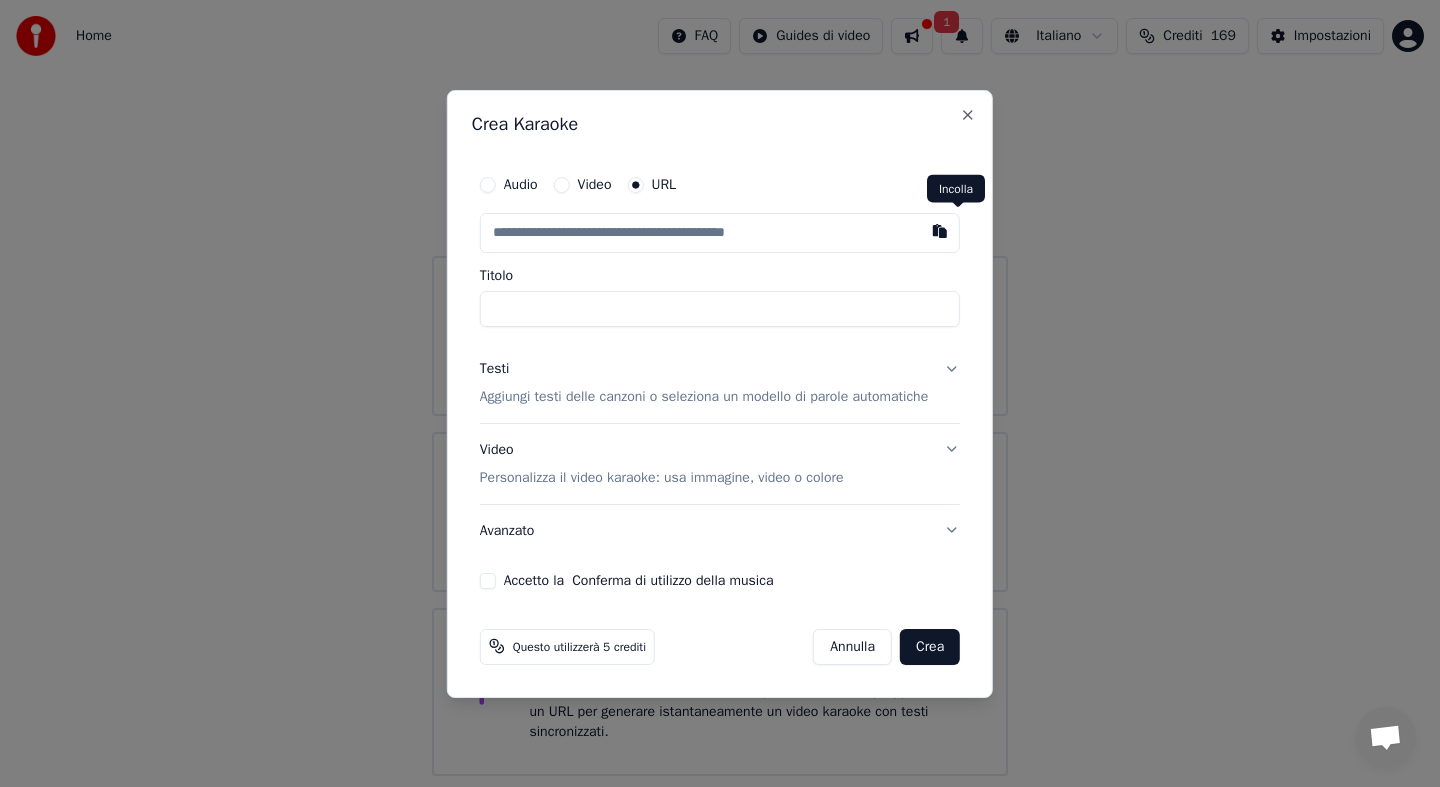 click at bounding box center [940, 231] 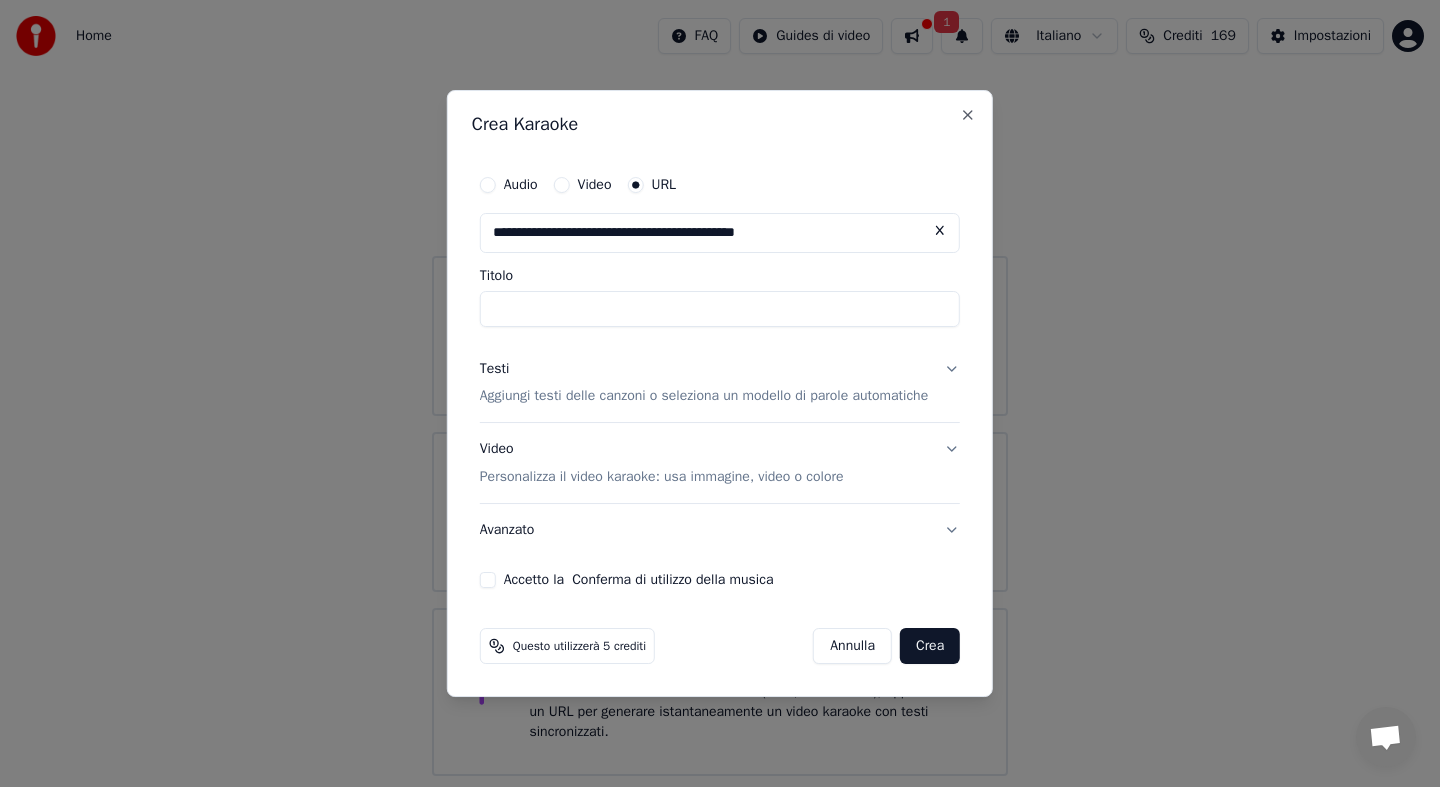 type on "**********" 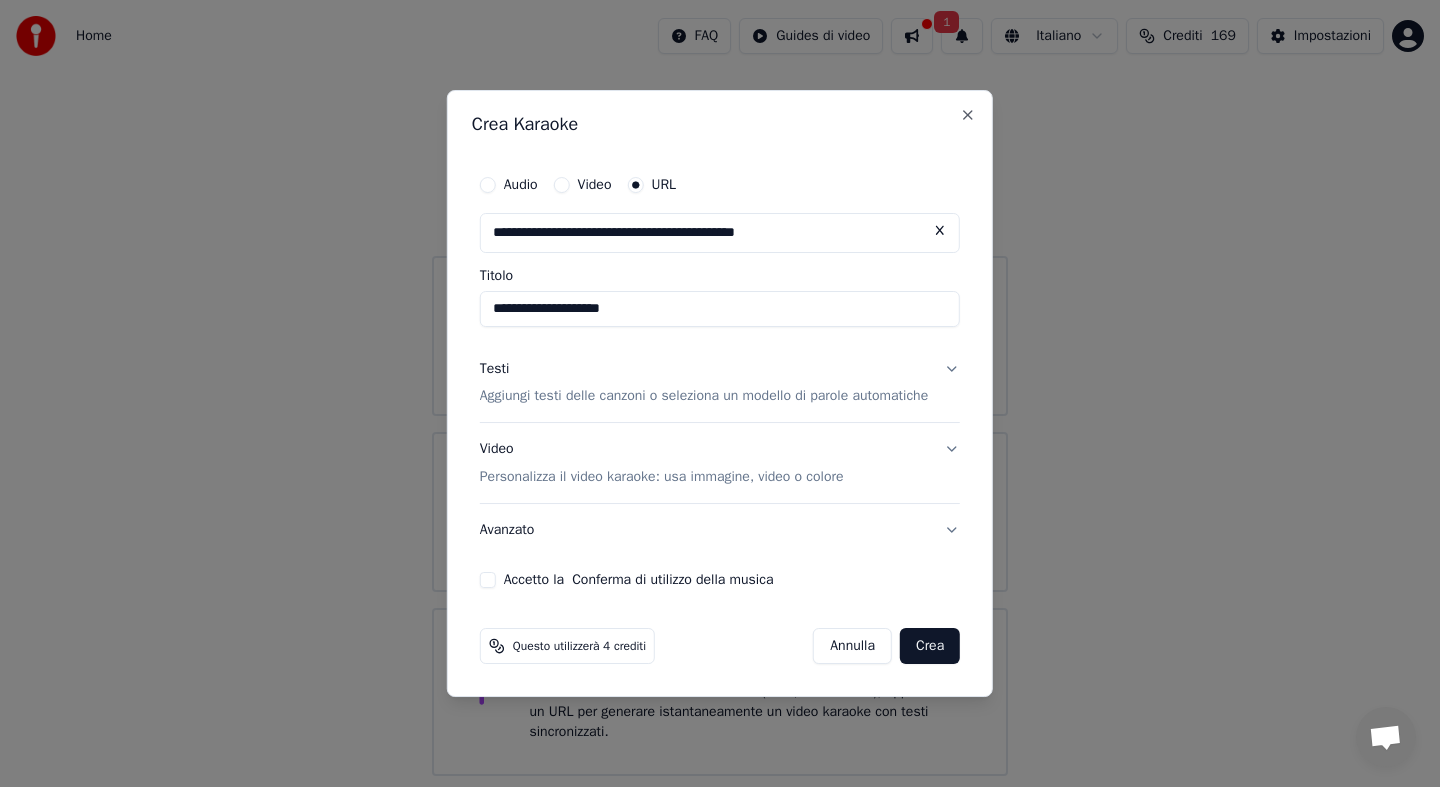 click on "Accetto la   Conferma di utilizzo della musica" at bounding box center [488, 580] 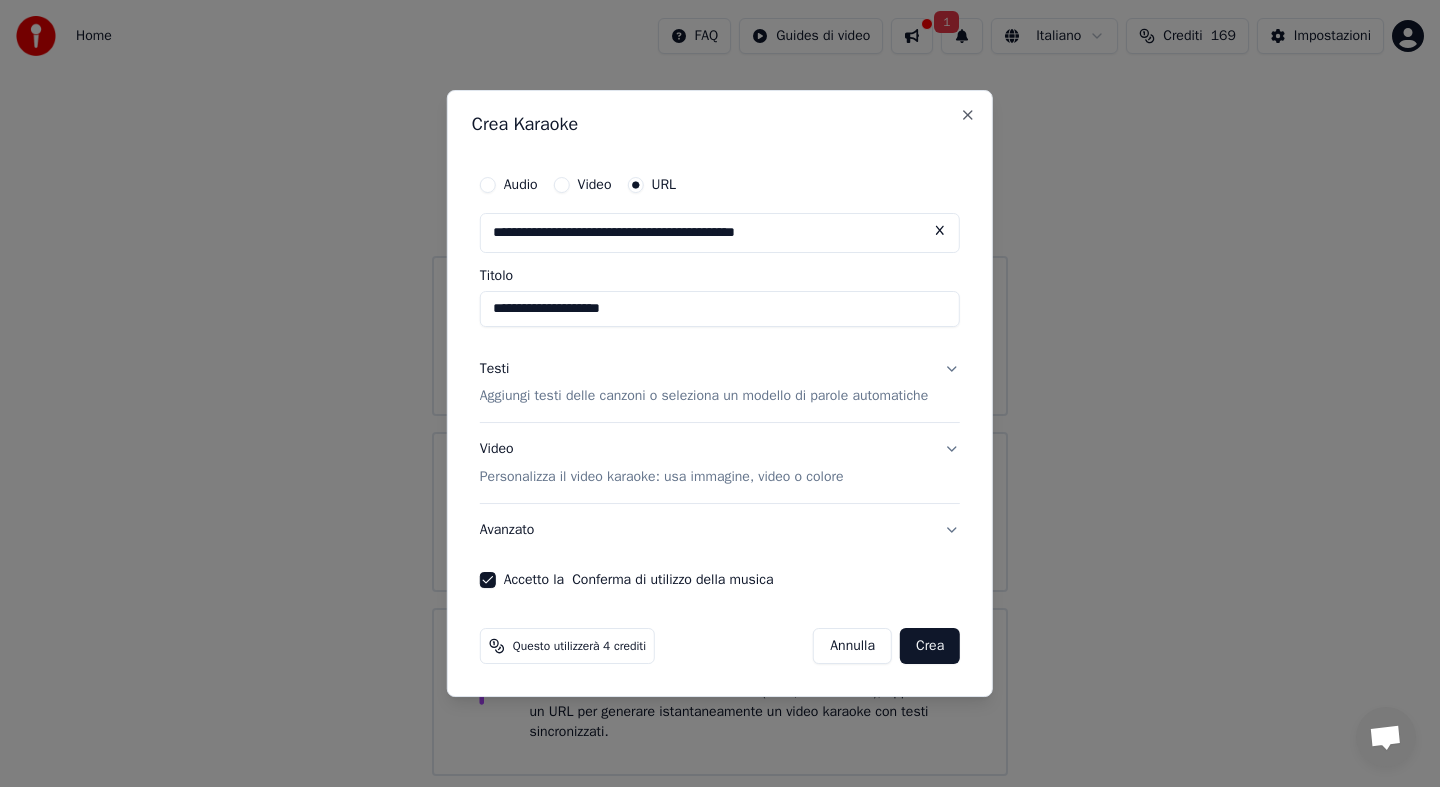 click on "Crea" at bounding box center (930, 646) 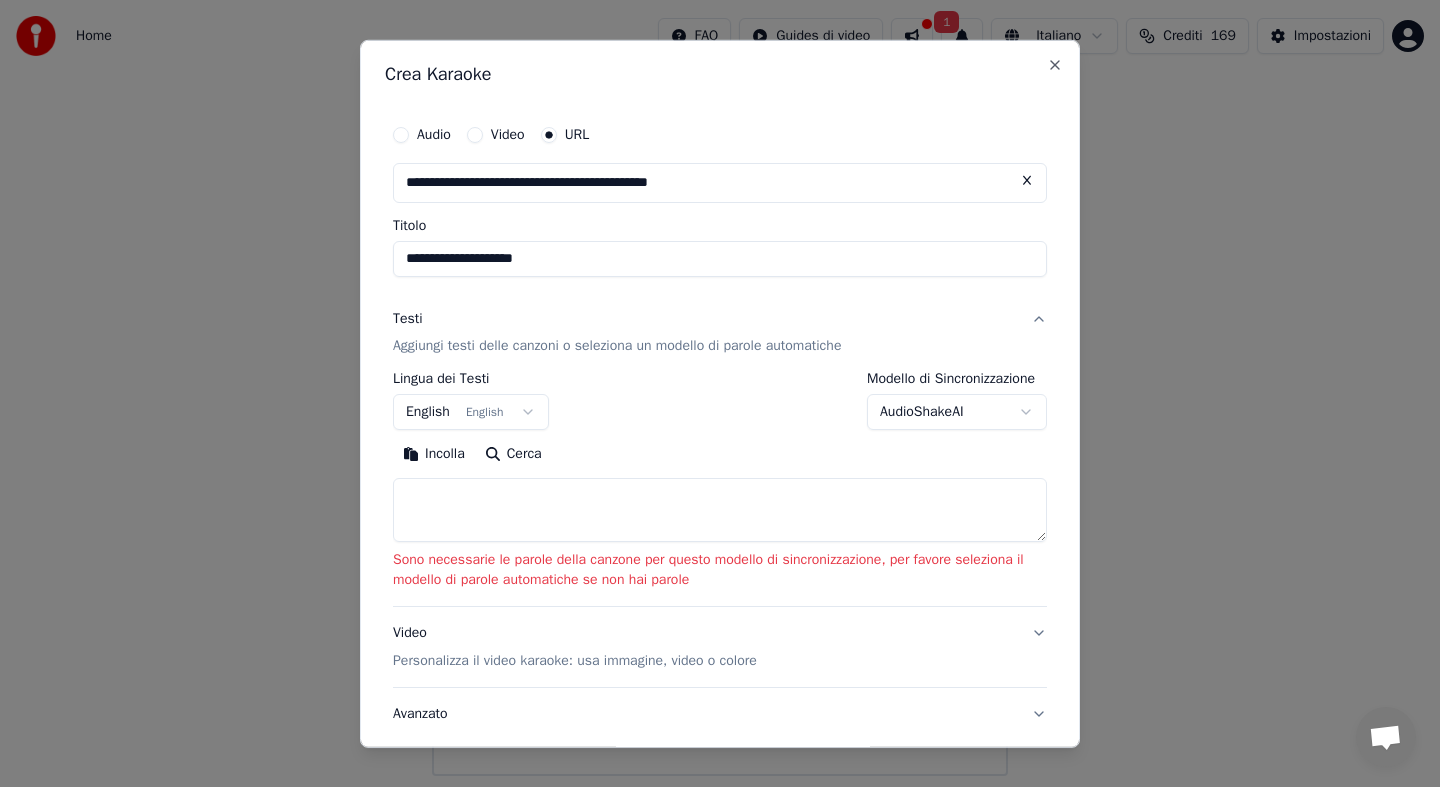 click on "**********" at bounding box center [720, 506] 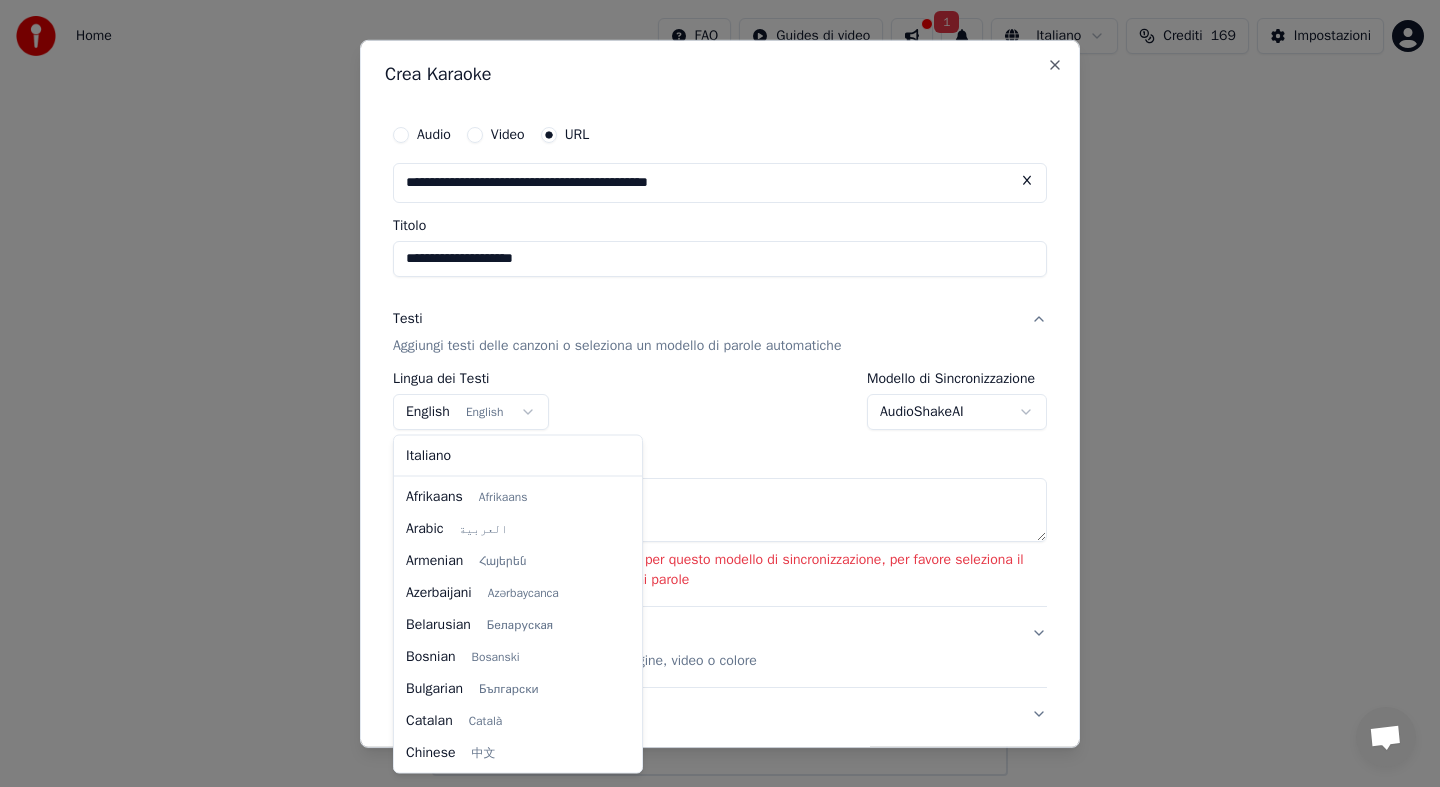 scroll, scrollTop: 160, scrollLeft: 0, axis: vertical 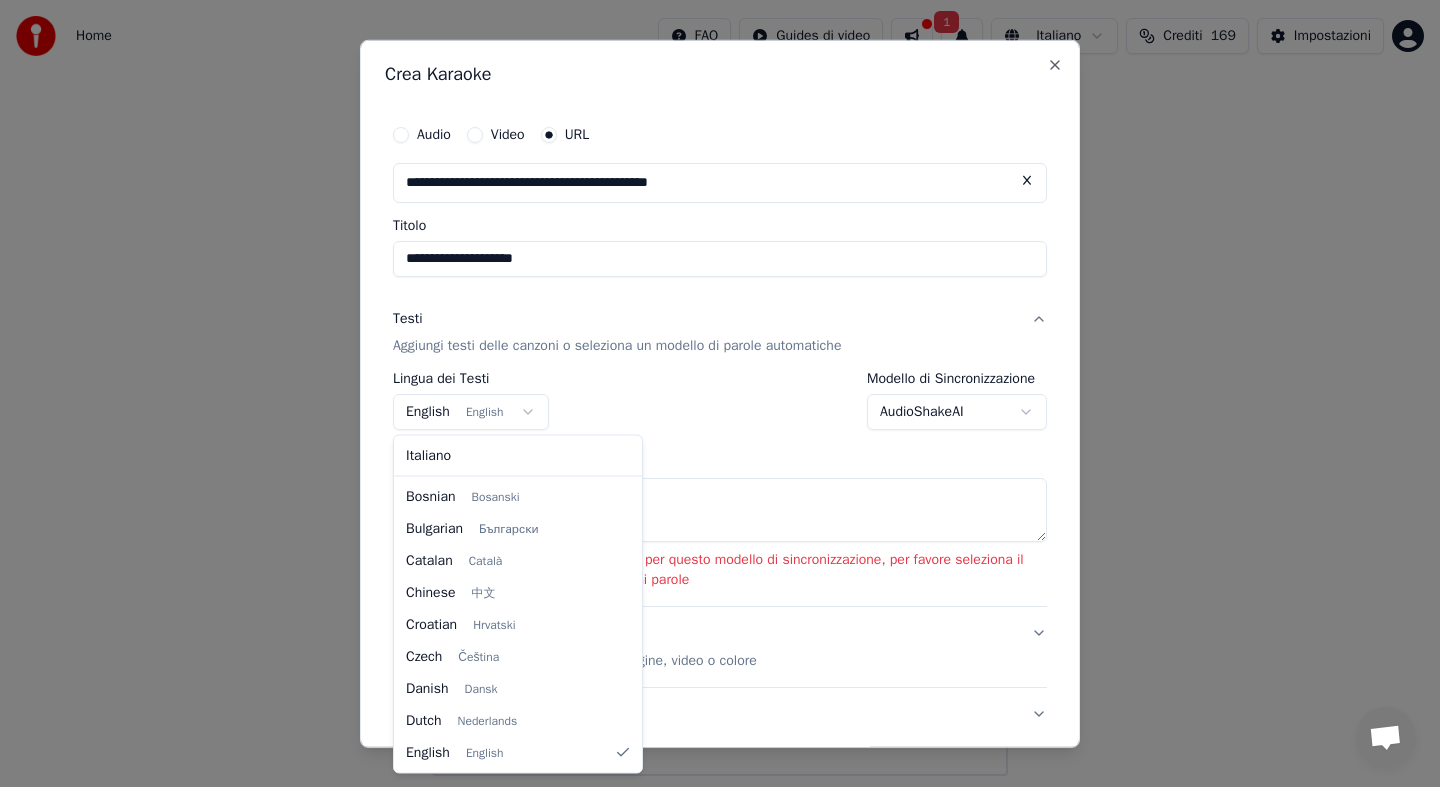 select on "**" 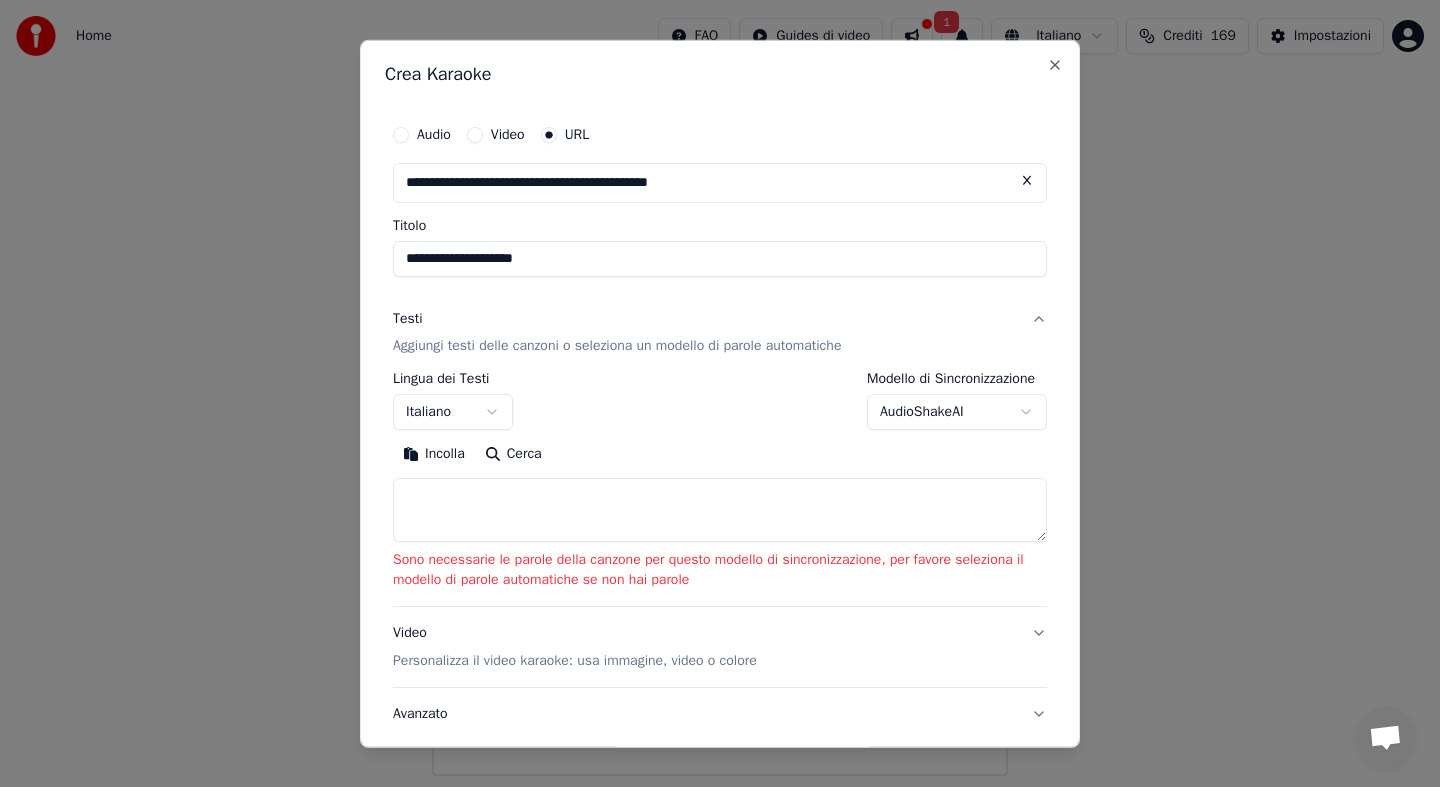 click on "**********" at bounding box center (720, 506) 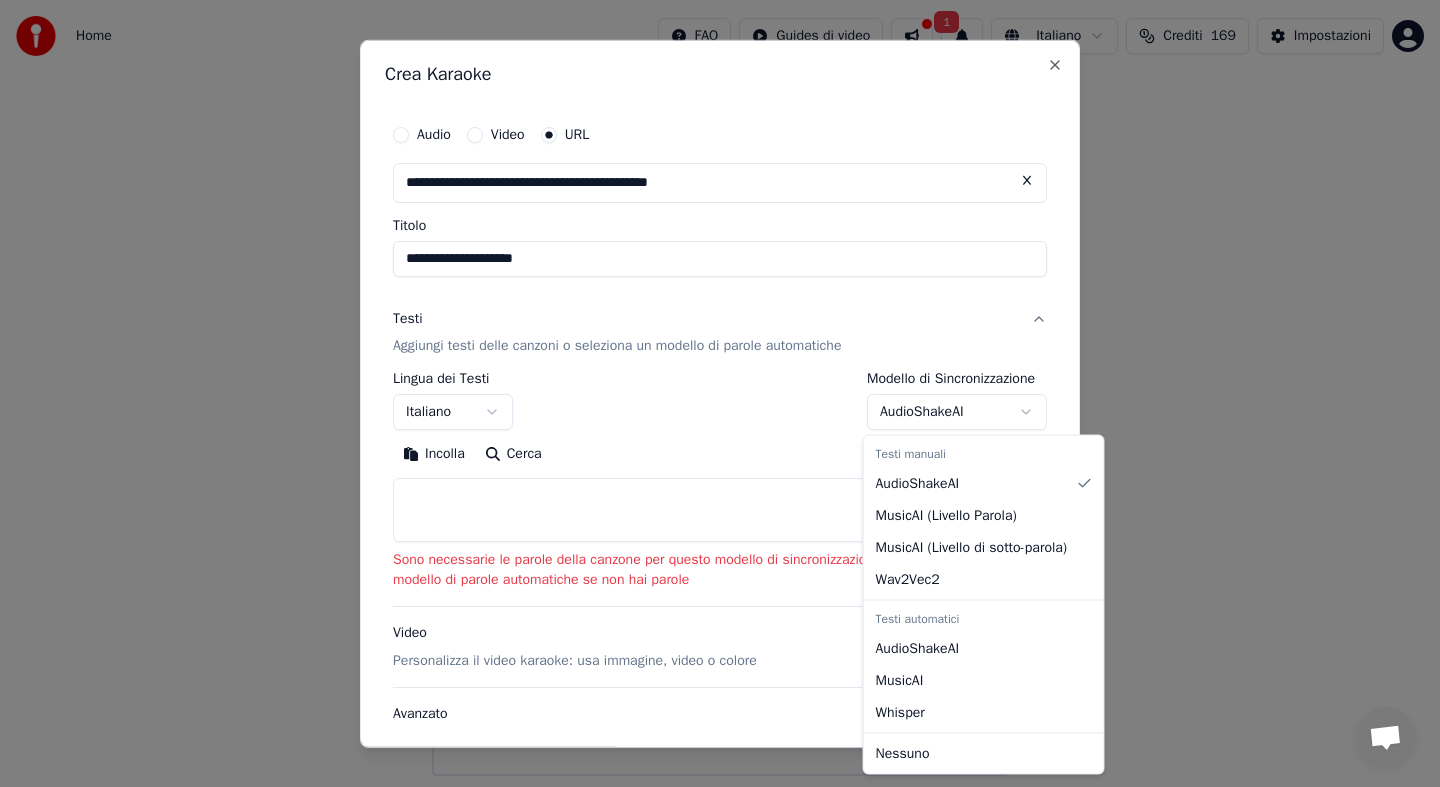 select on "**********" 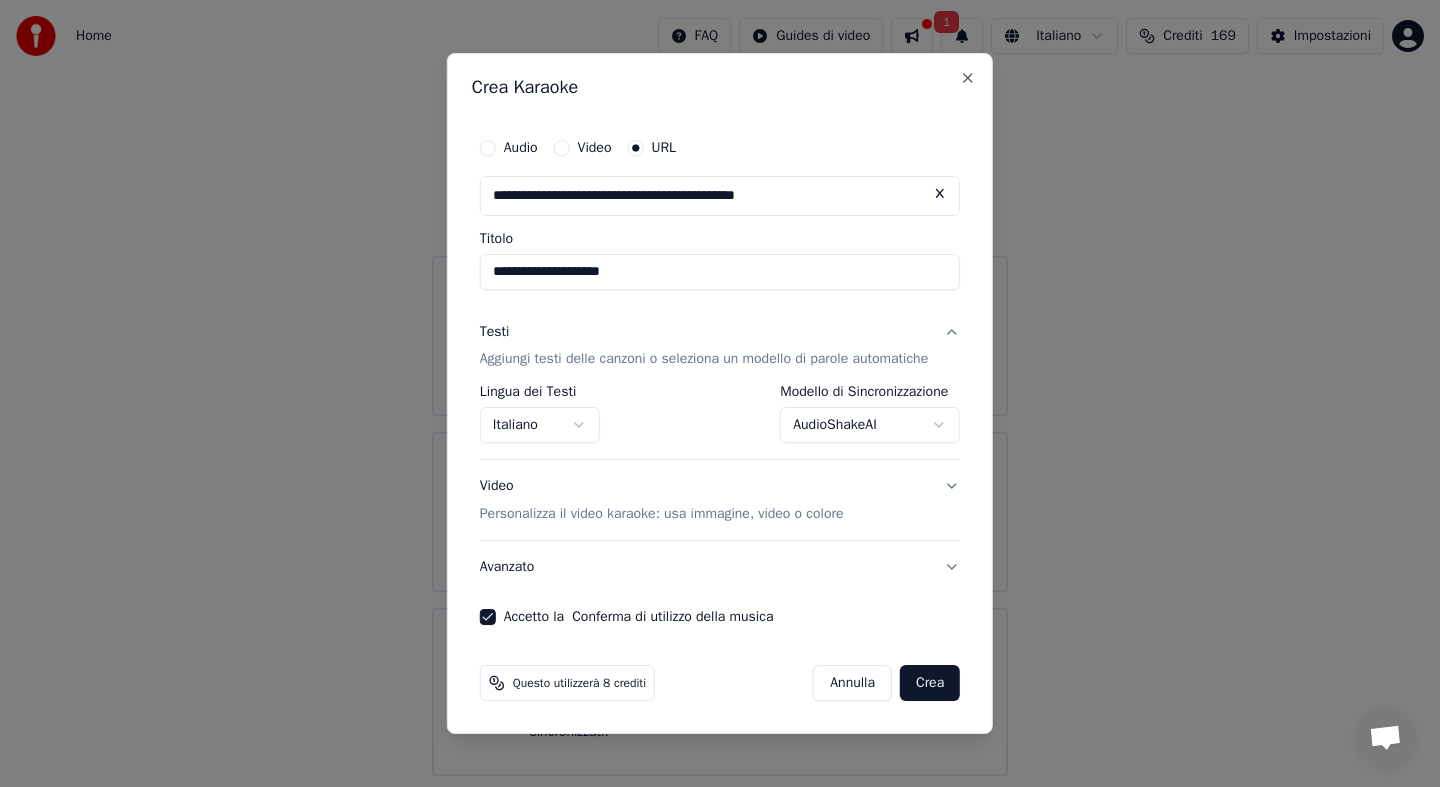 click on "Crea" at bounding box center (930, 683) 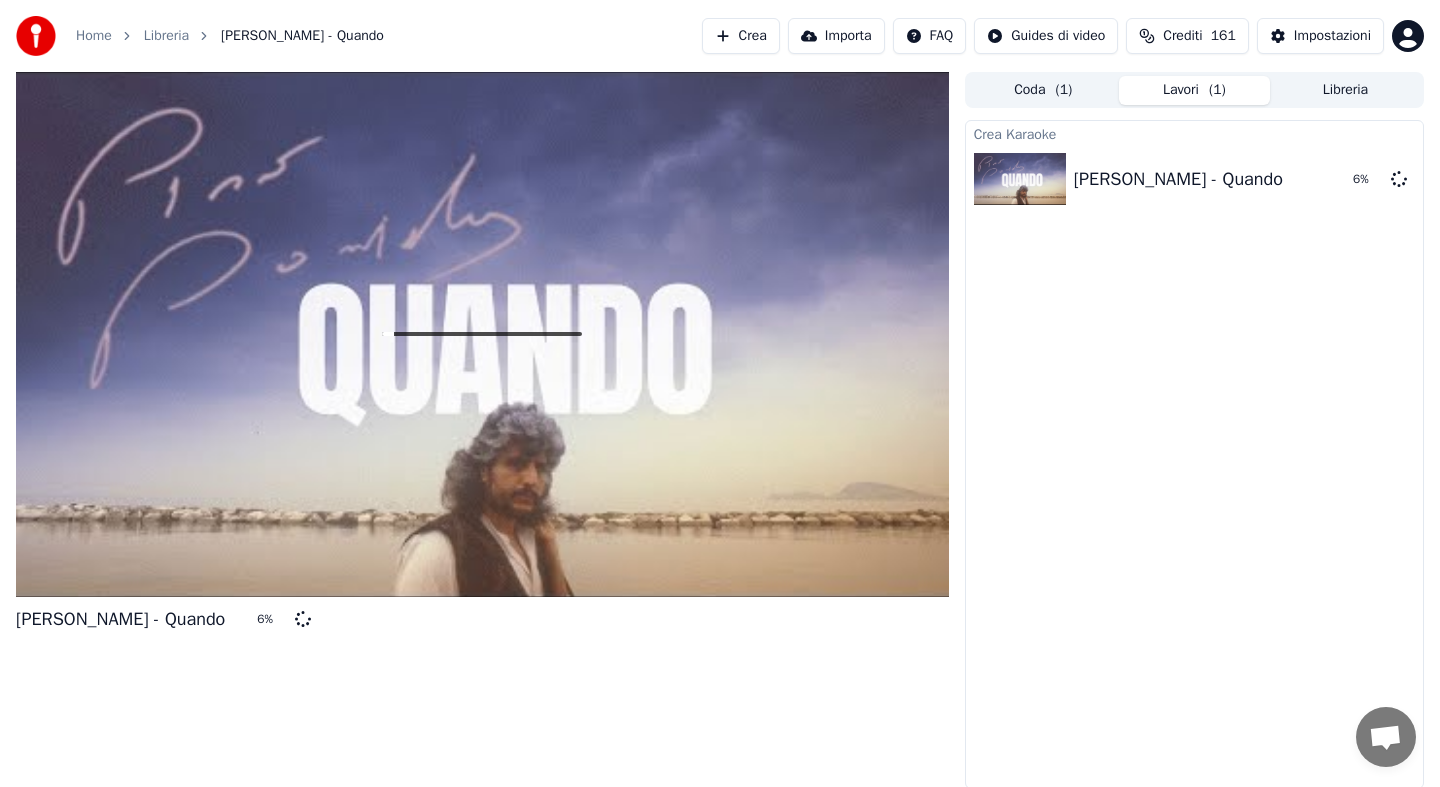 click on "Crea" at bounding box center [741, 36] 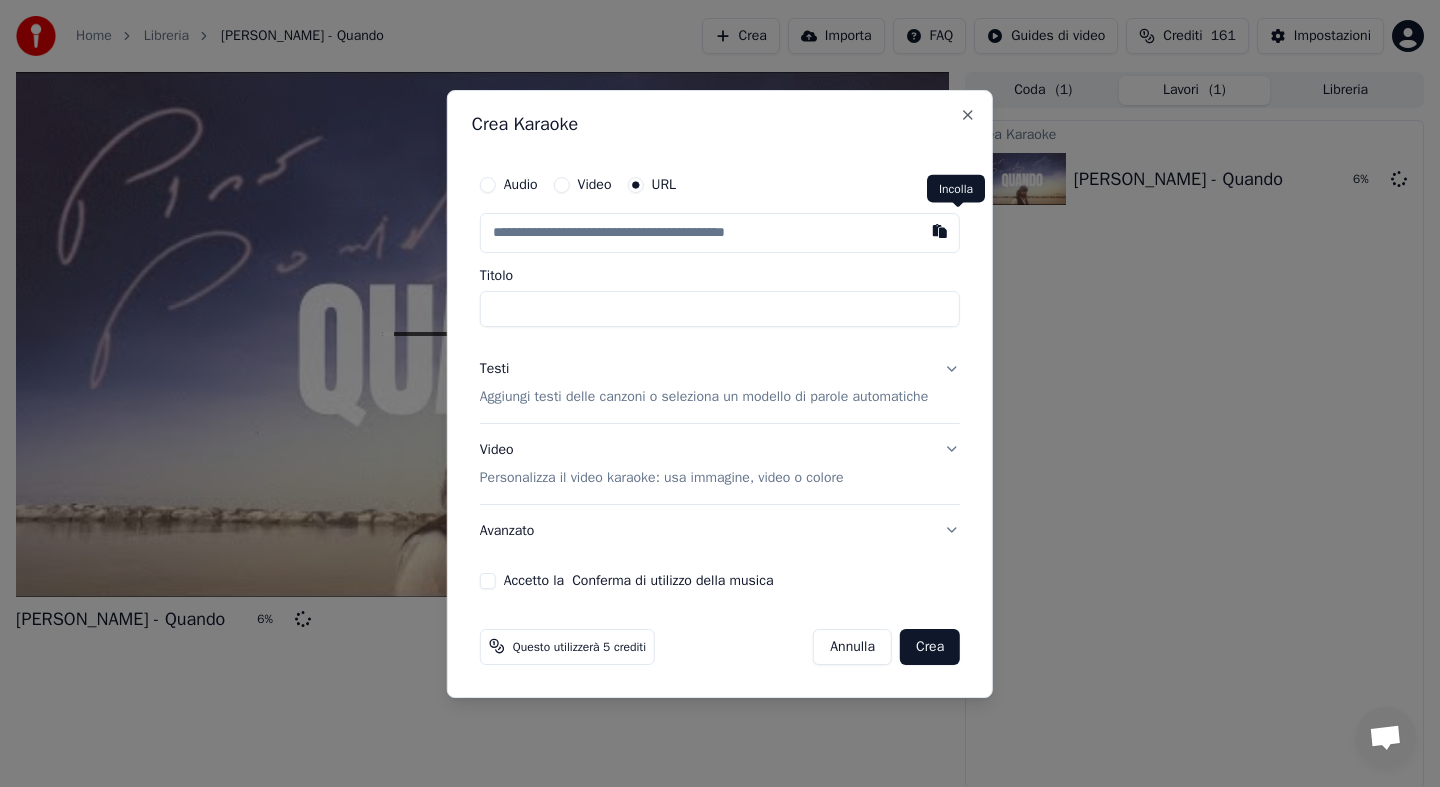 click at bounding box center [940, 231] 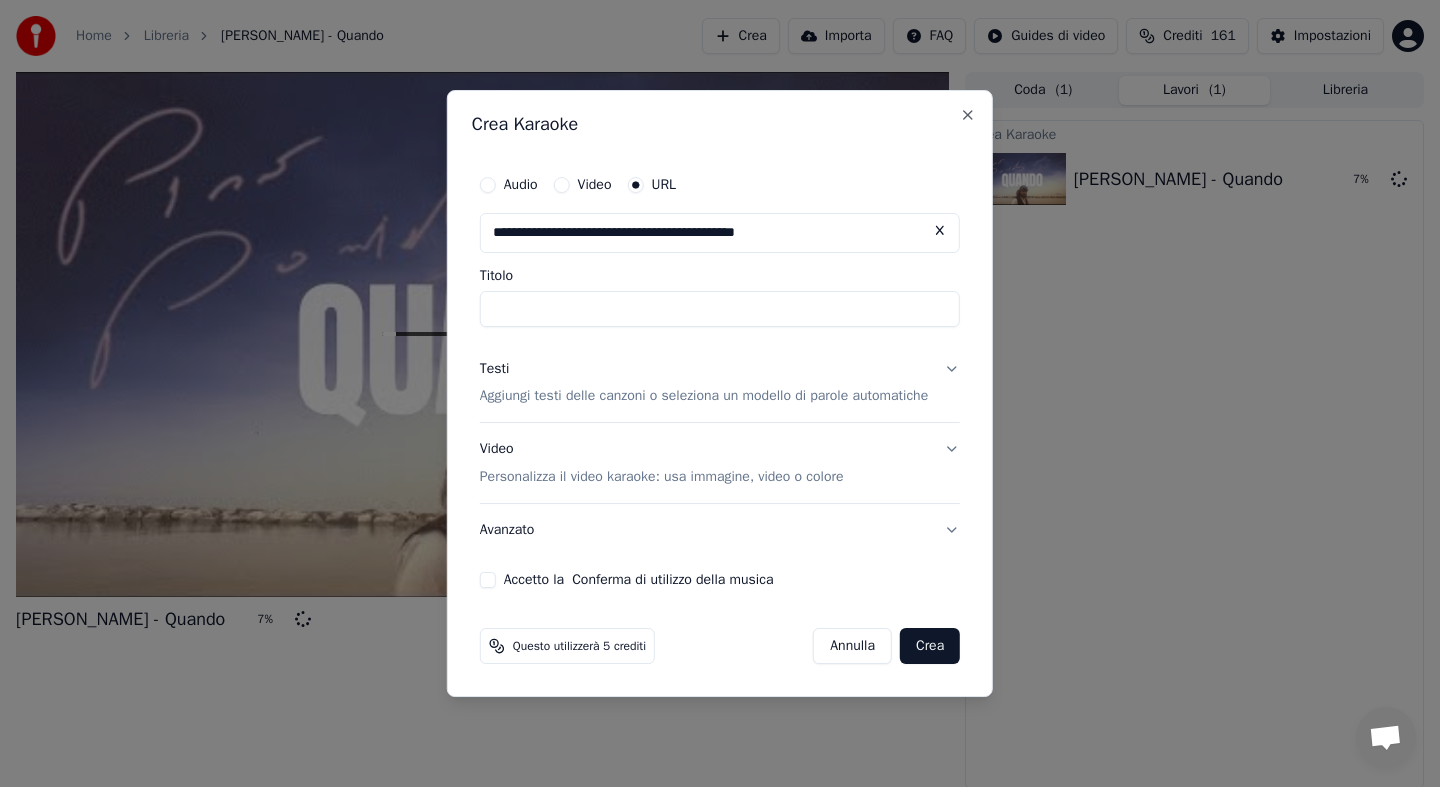 type on "**********" 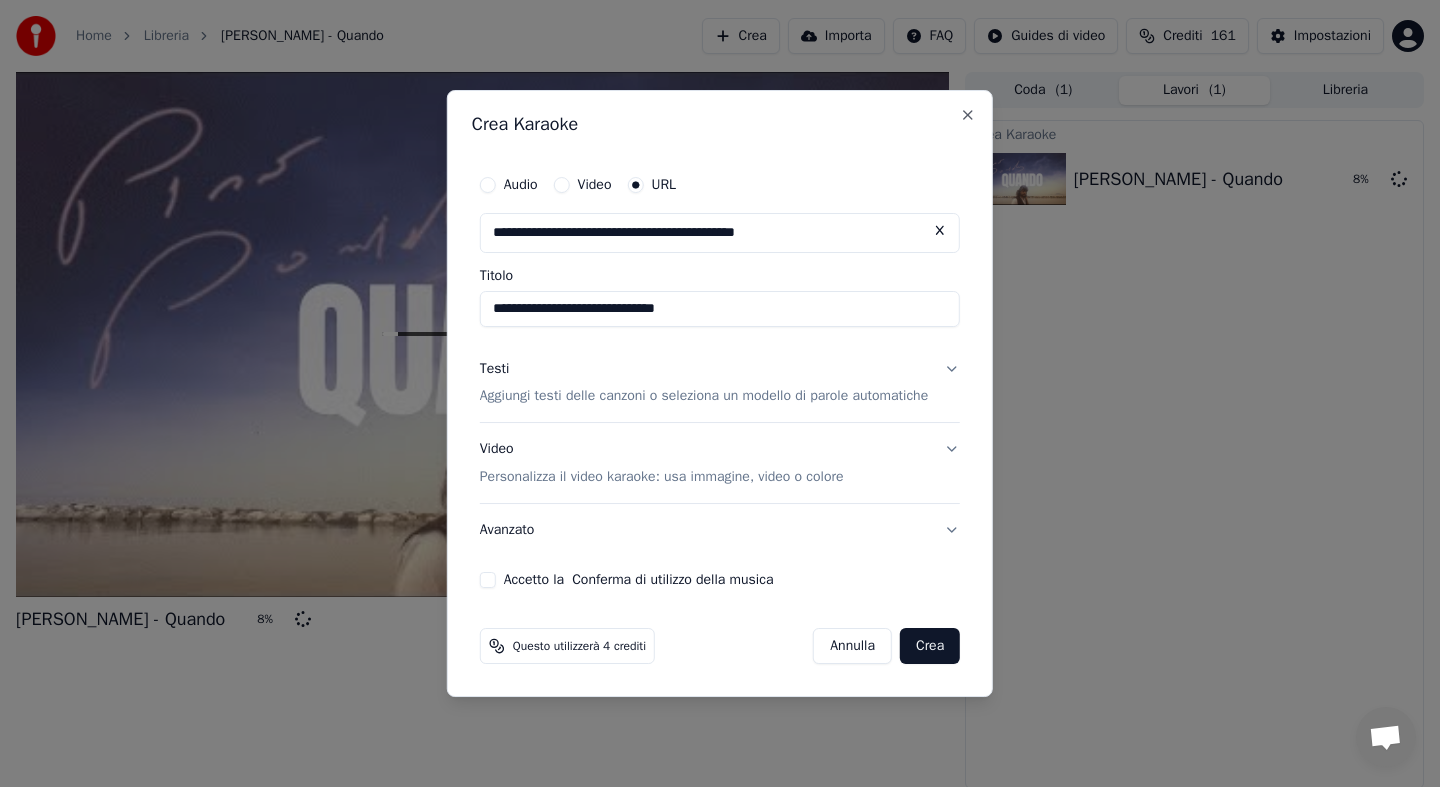 click on "Crea" at bounding box center [930, 646] 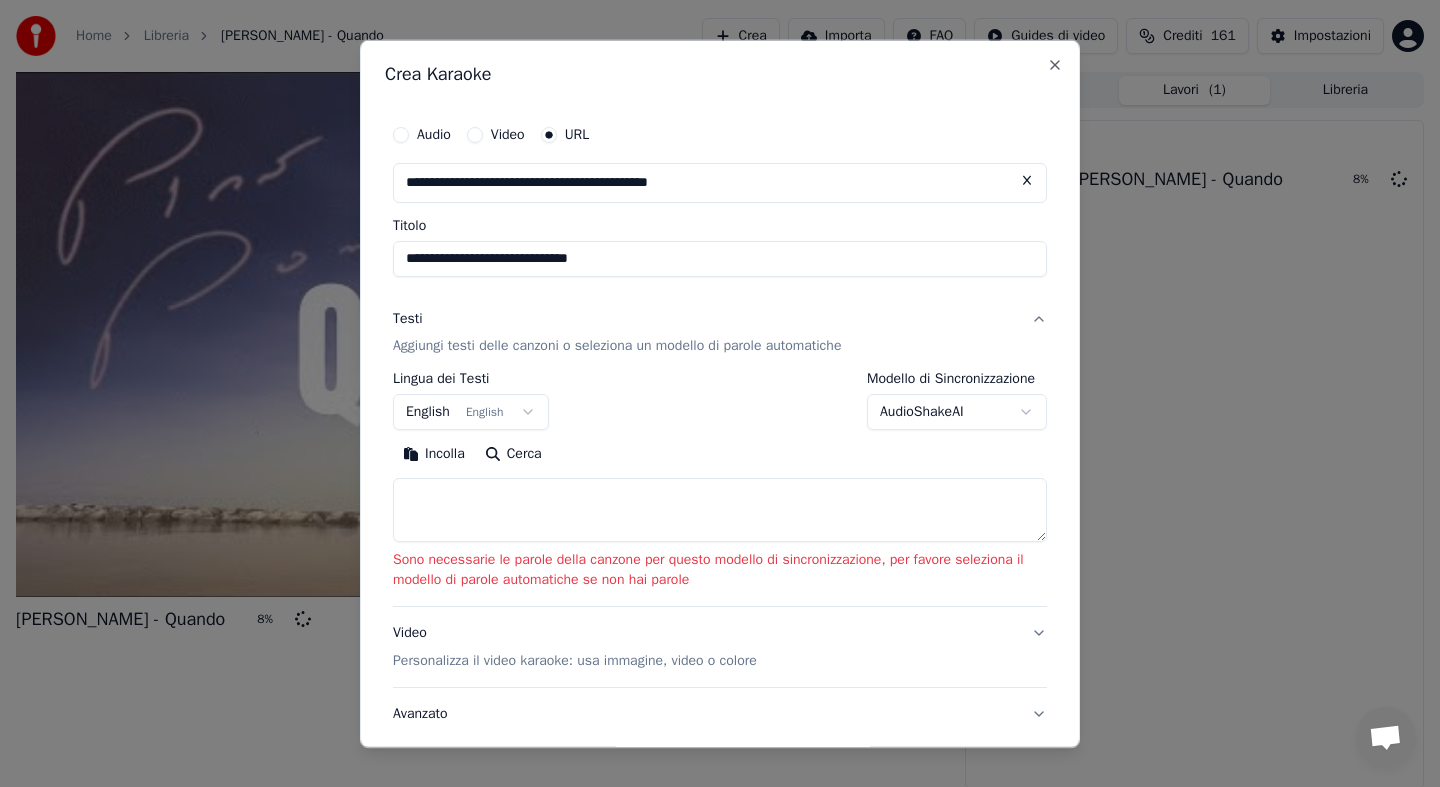 click on "**********" at bounding box center (720, 393) 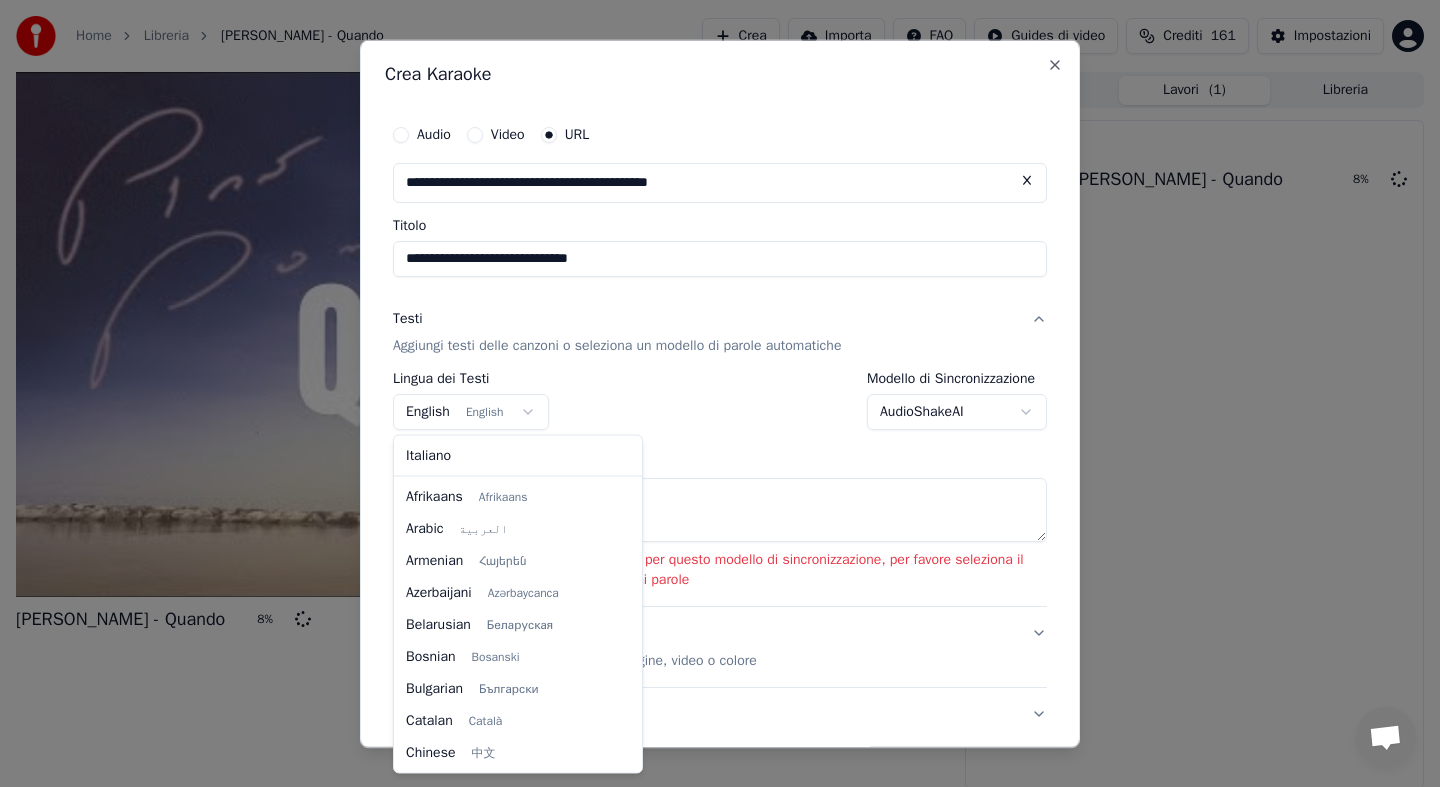 scroll, scrollTop: 160, scrollLeft: 0, axis: vertical 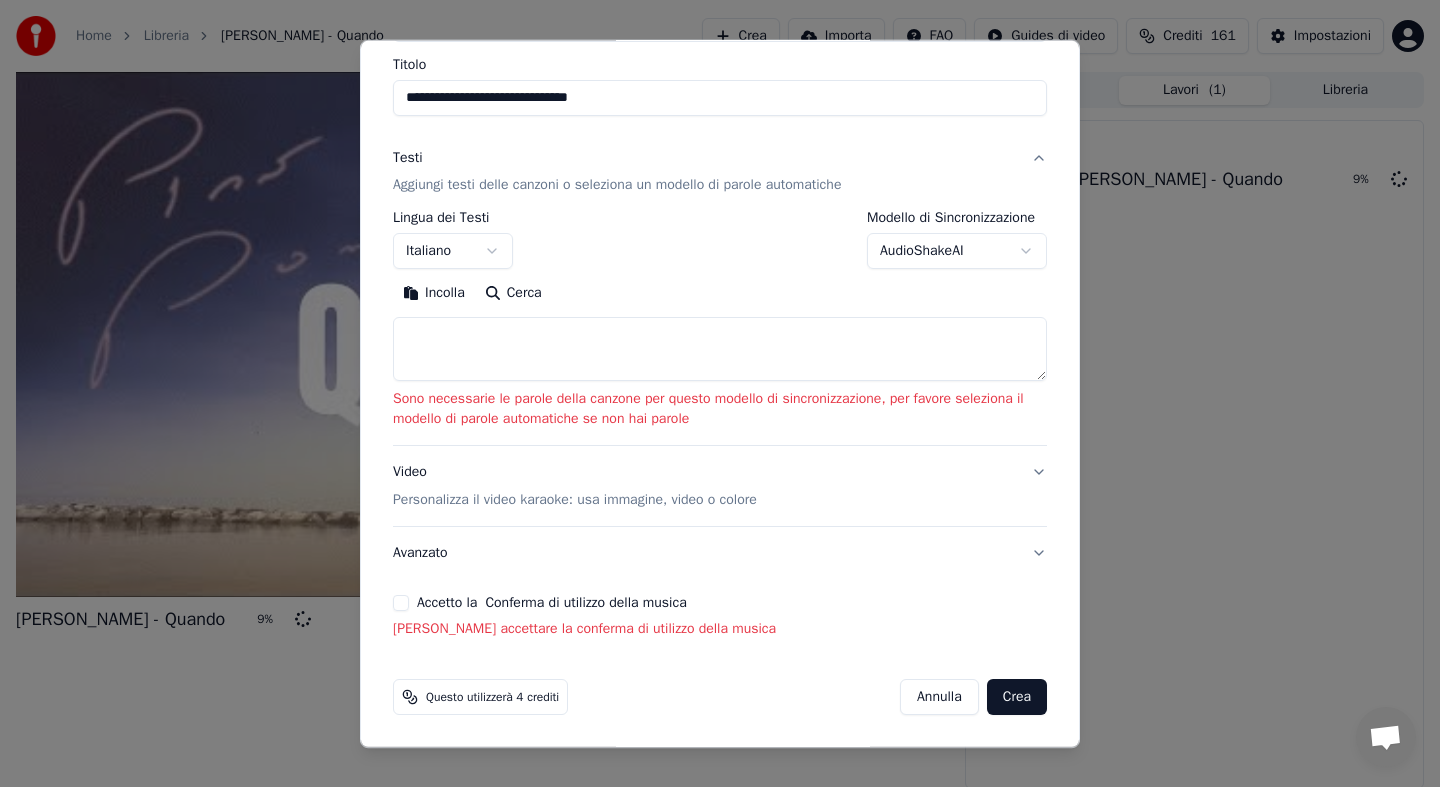 click on "Accetto la   Conferma di utilizzo della musica" at bounding box center (401, 603) 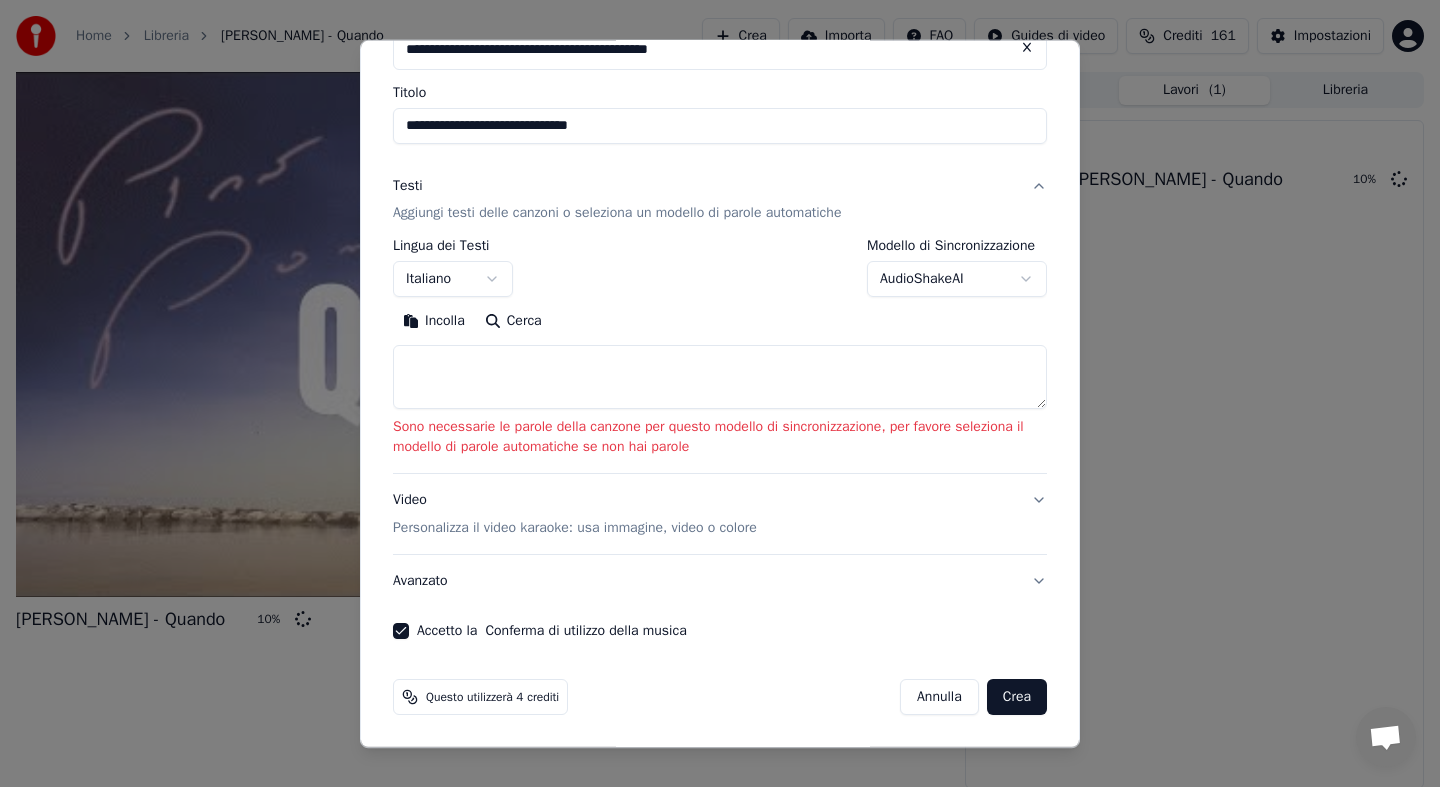click on "Crea" at bounding box center (1017, 697) 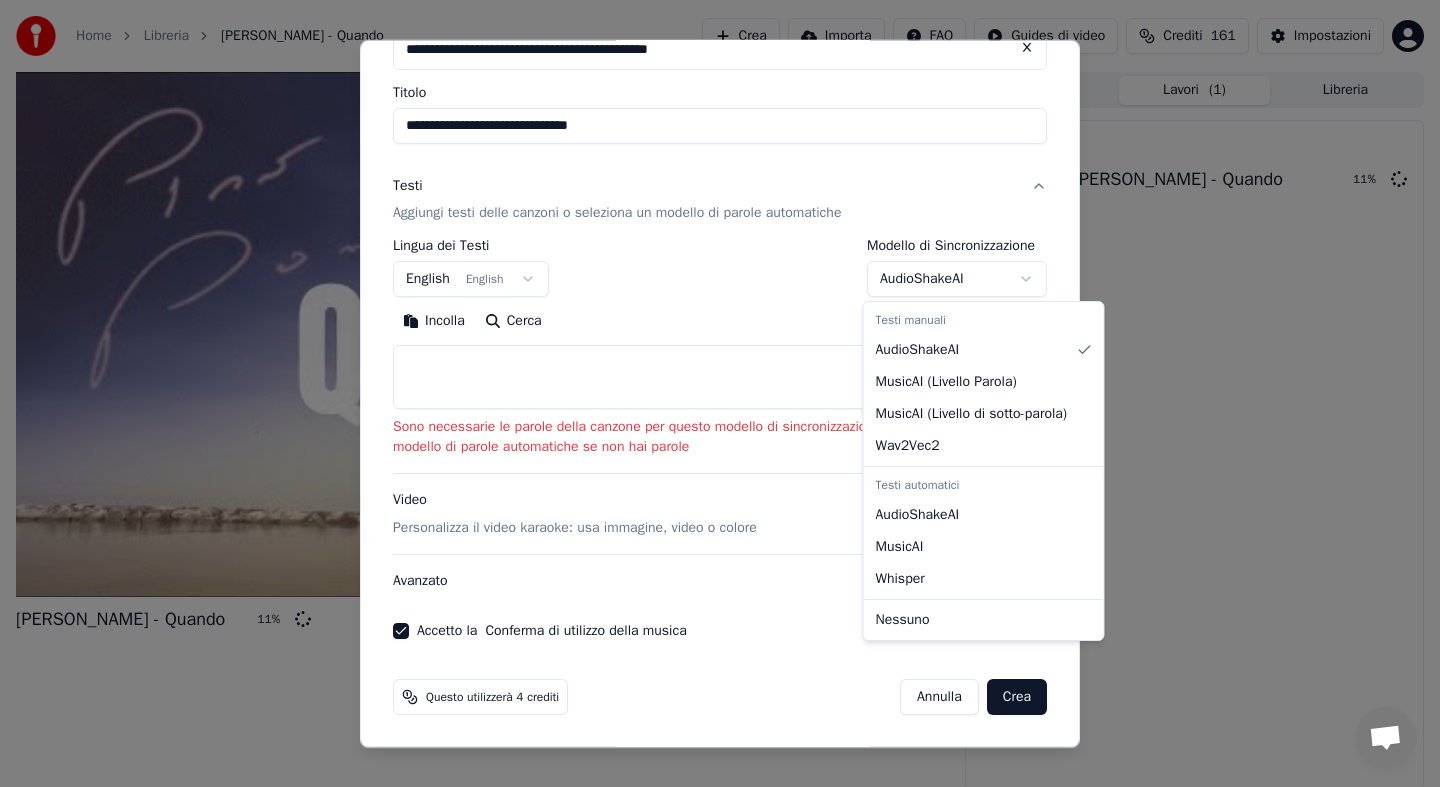 click on "**********" at bounding box center [720, 393] 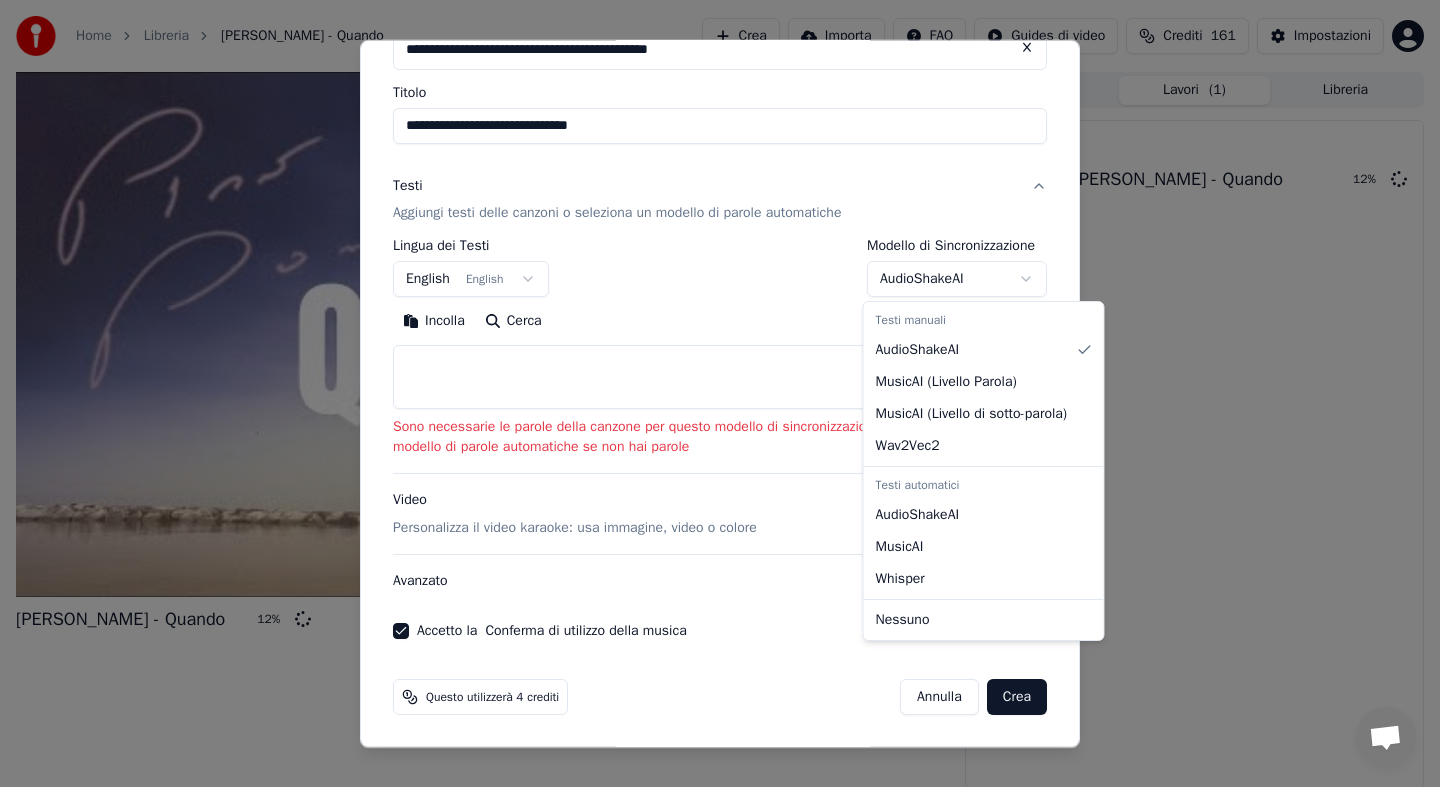 scroll, scrollTop: 0, scrollLeft: 0, axis: both 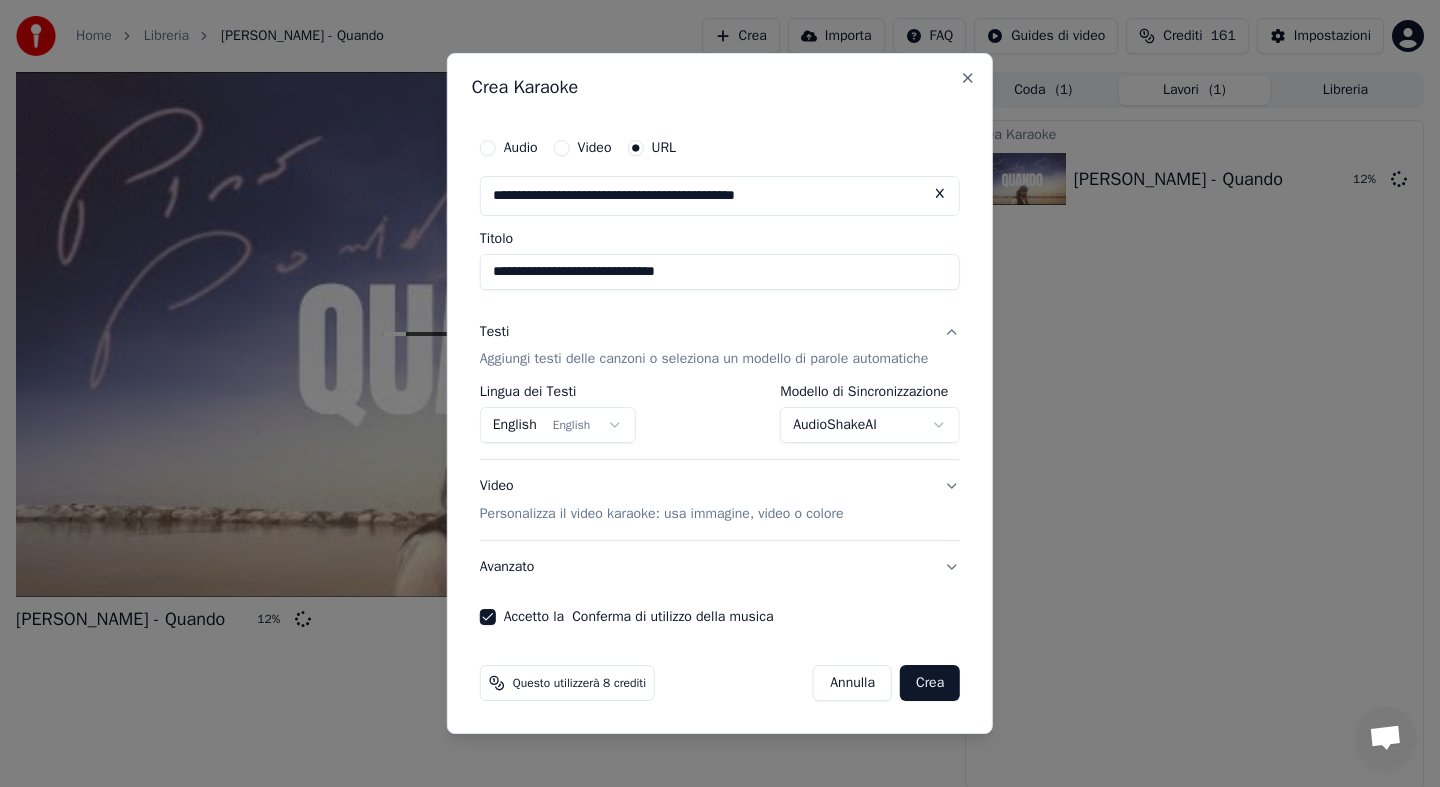 click on "Crea" at bounding box center (930, 683) 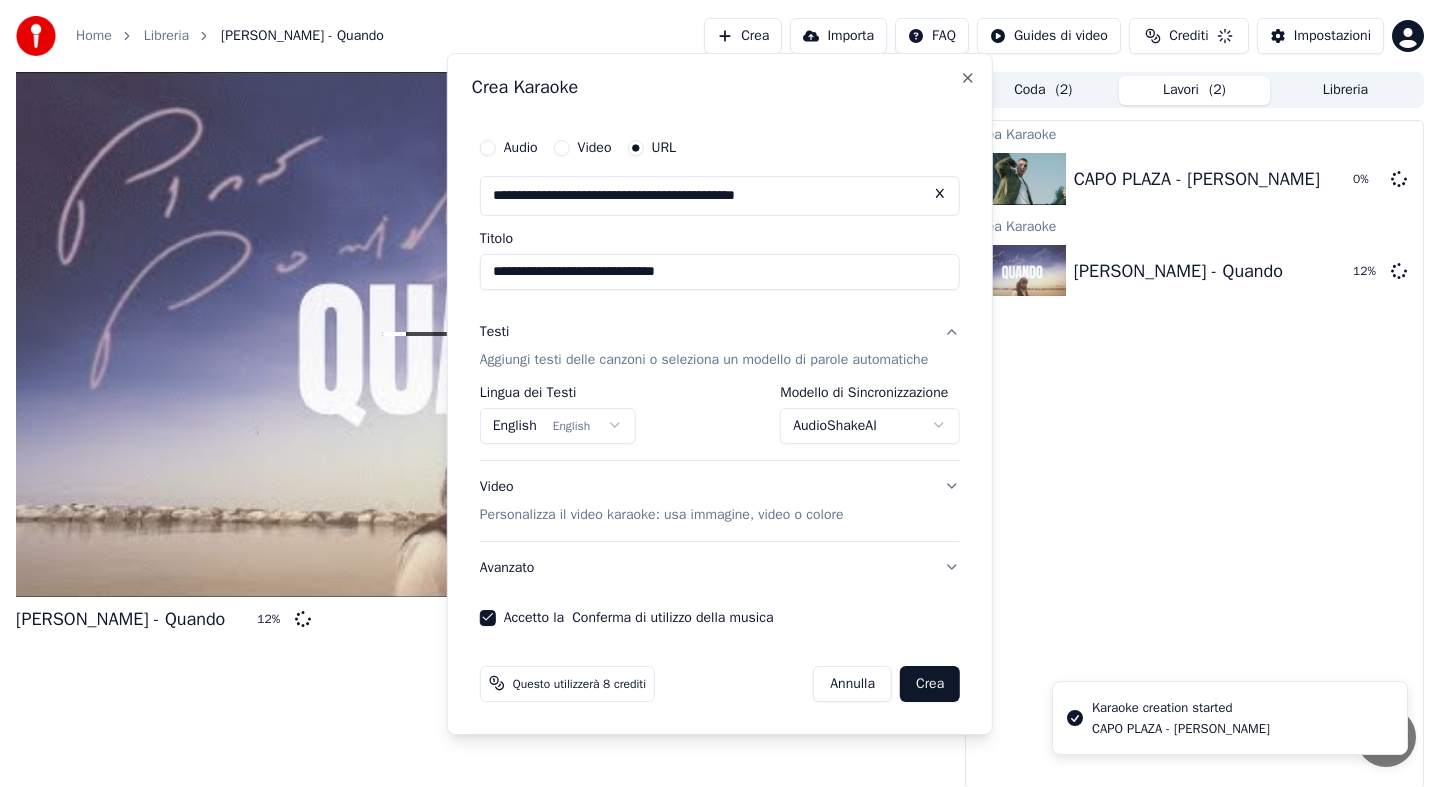 select on "**********" 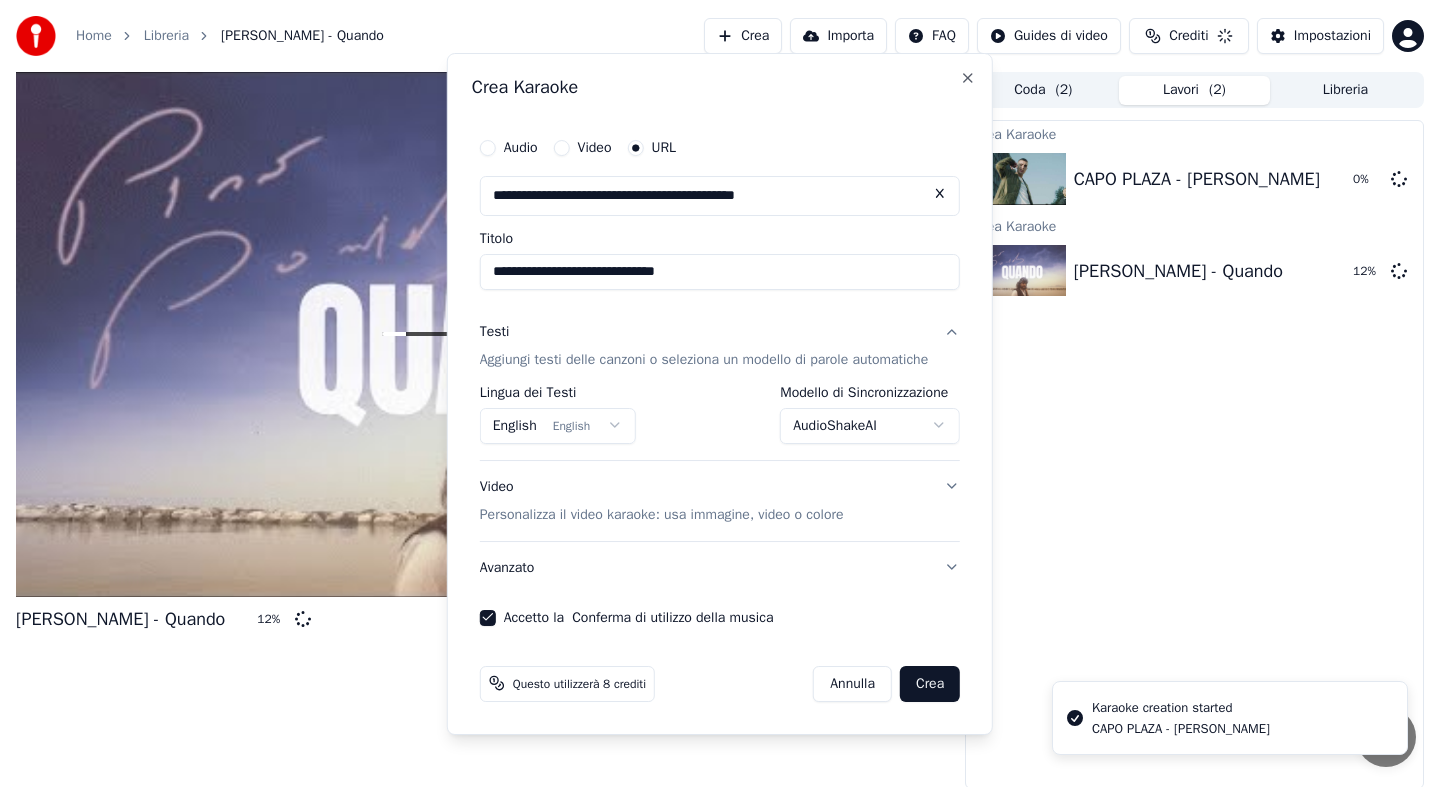 type 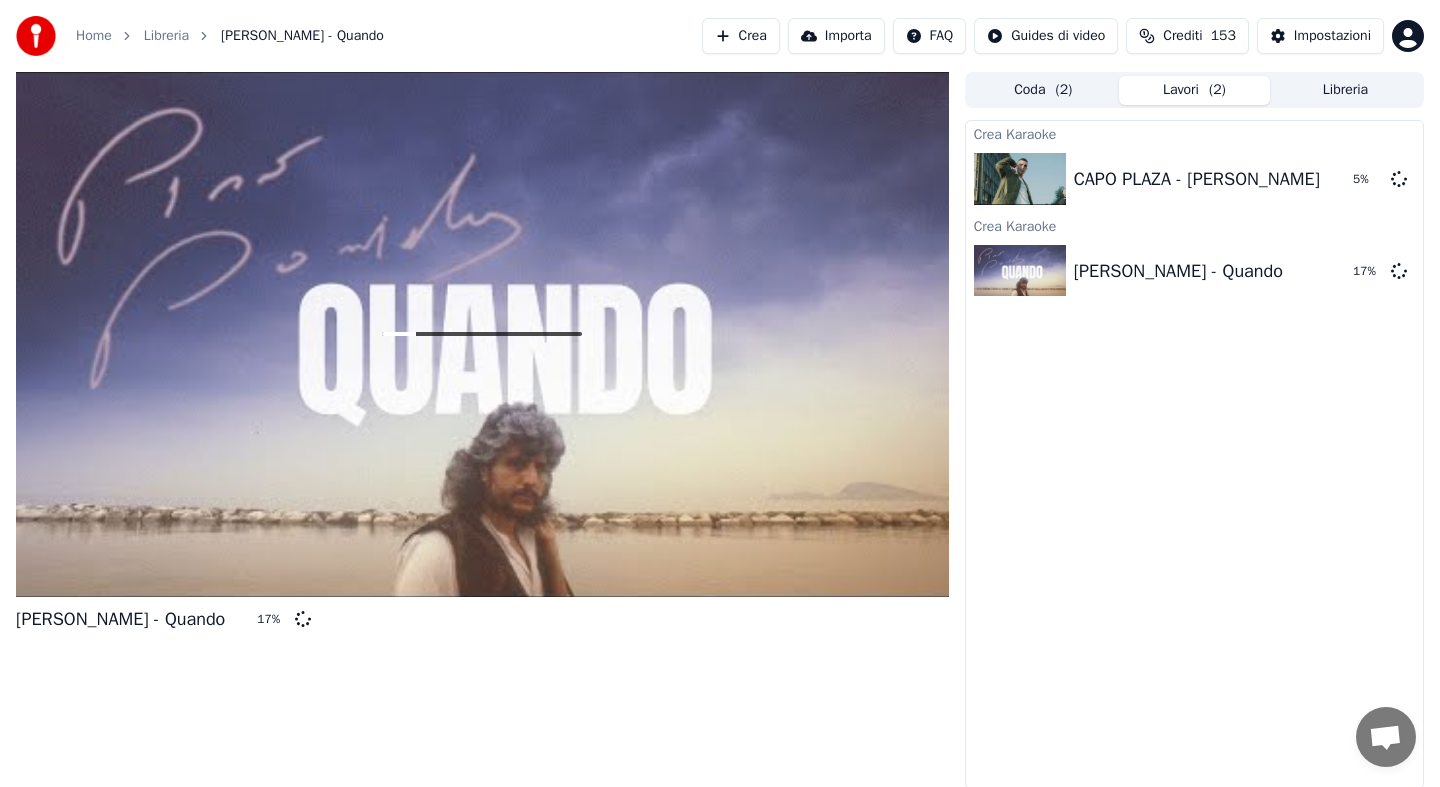 click on "Crea" at bounding box center (741, 36) 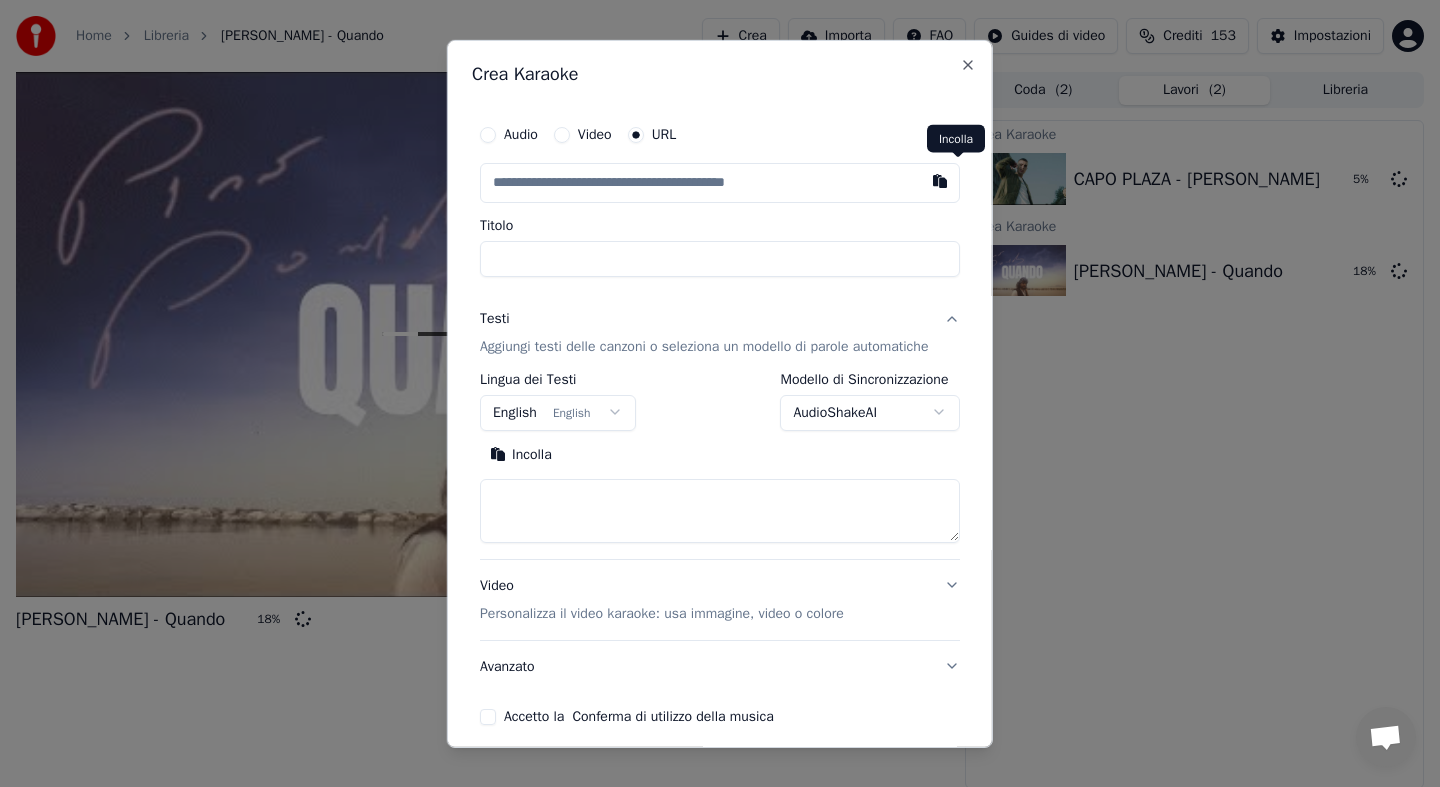 click at bounding box center [940, 180] 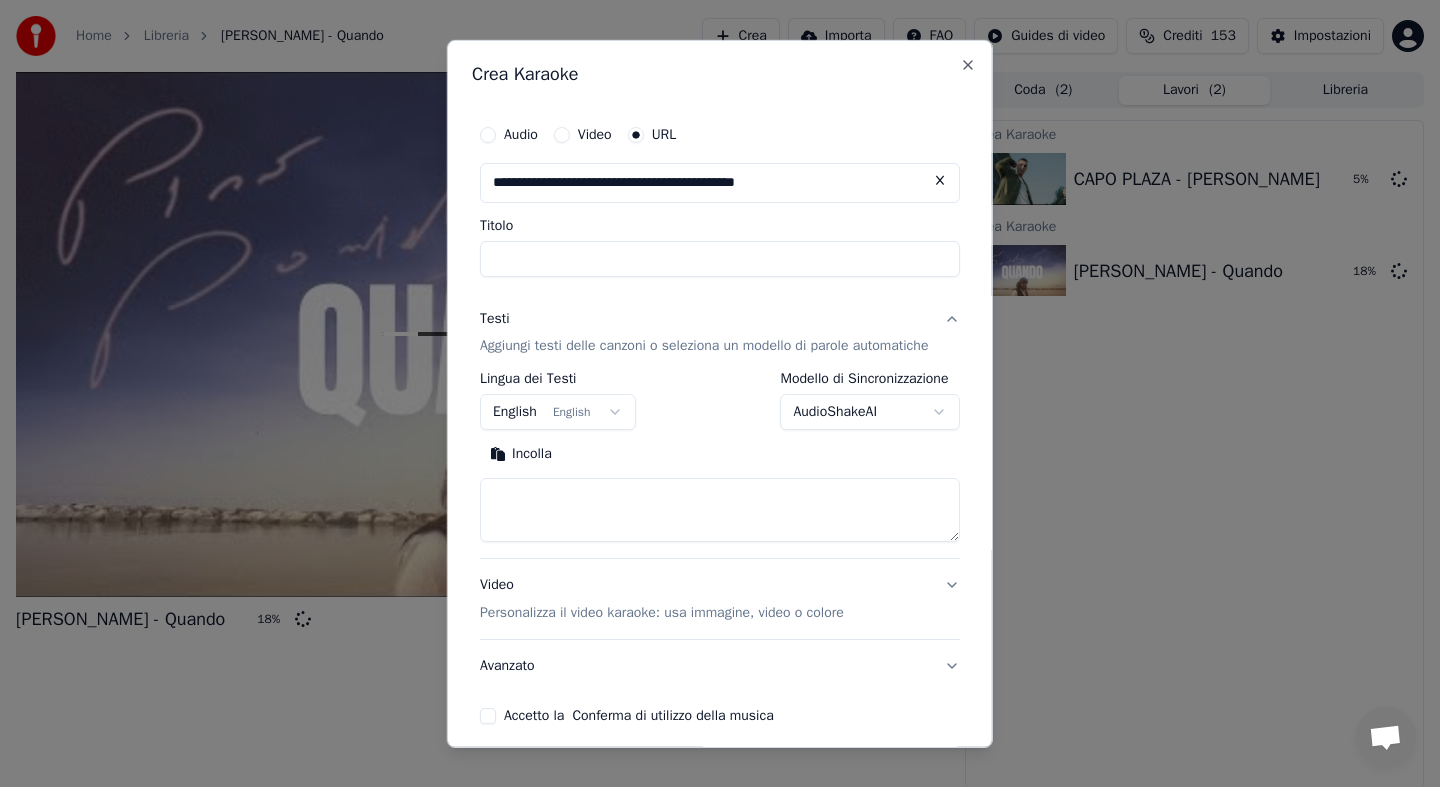type on "**********" 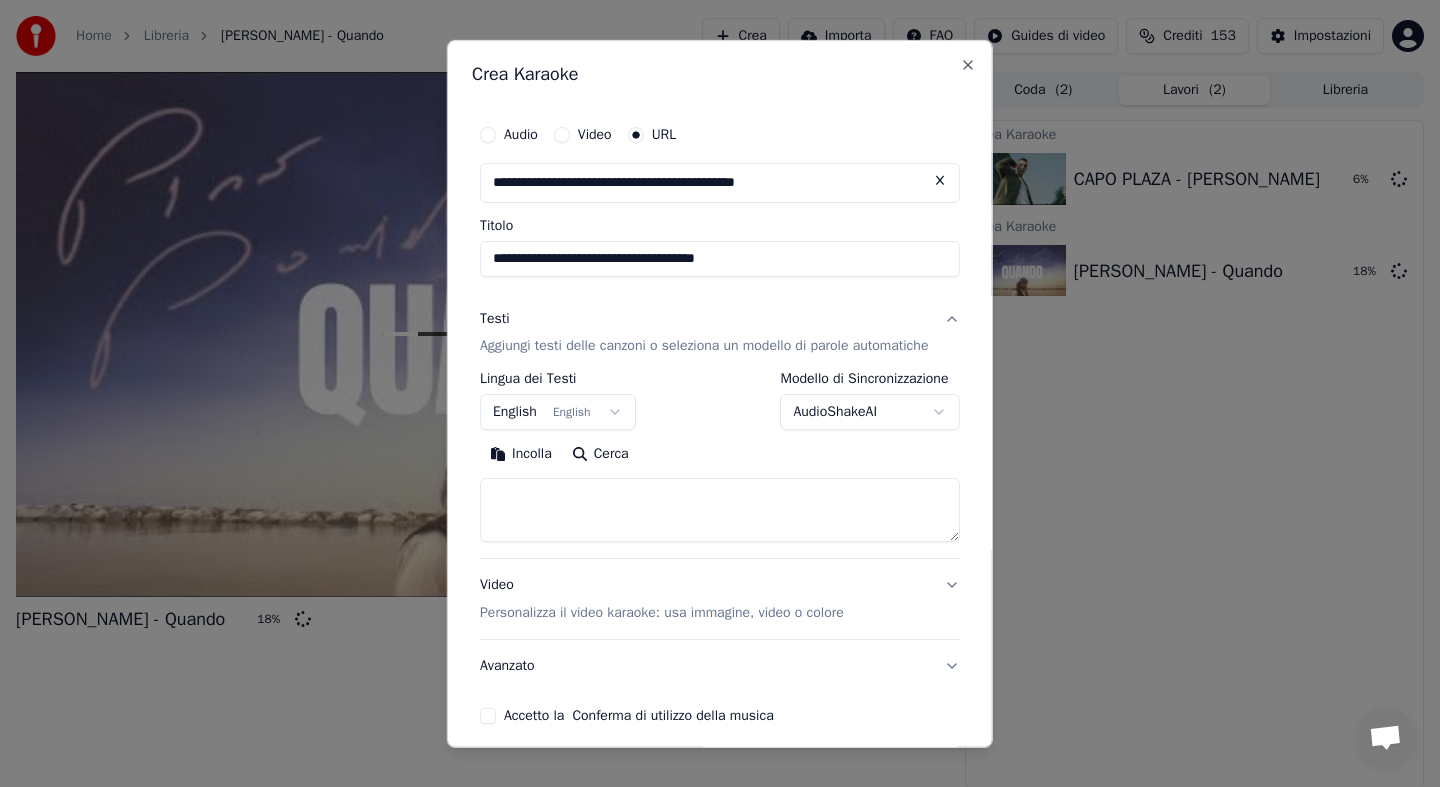 click on "**********" at bounding box center (720, 393) 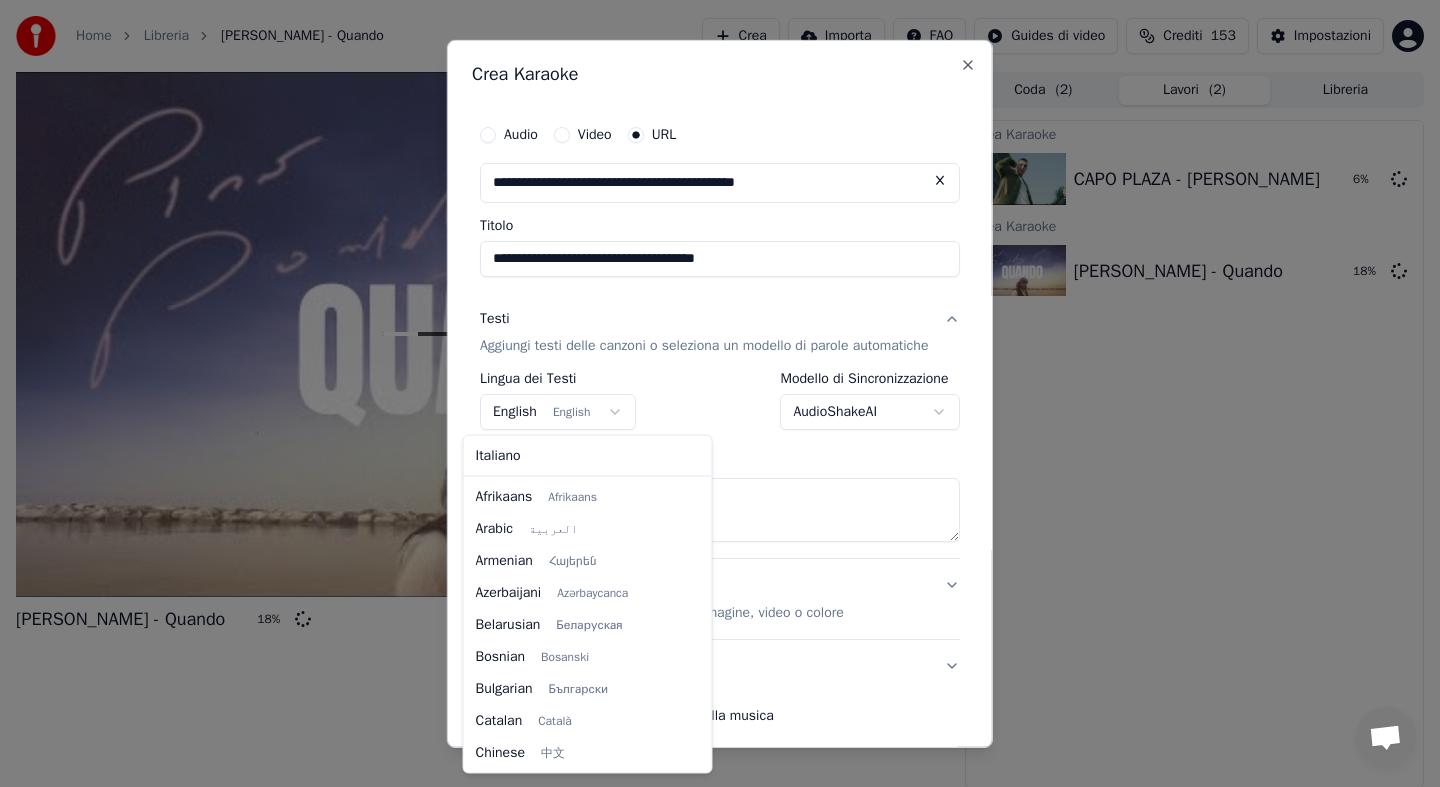 scroll, scrollTop: 160, scrollLeft: 0, axis: vertical 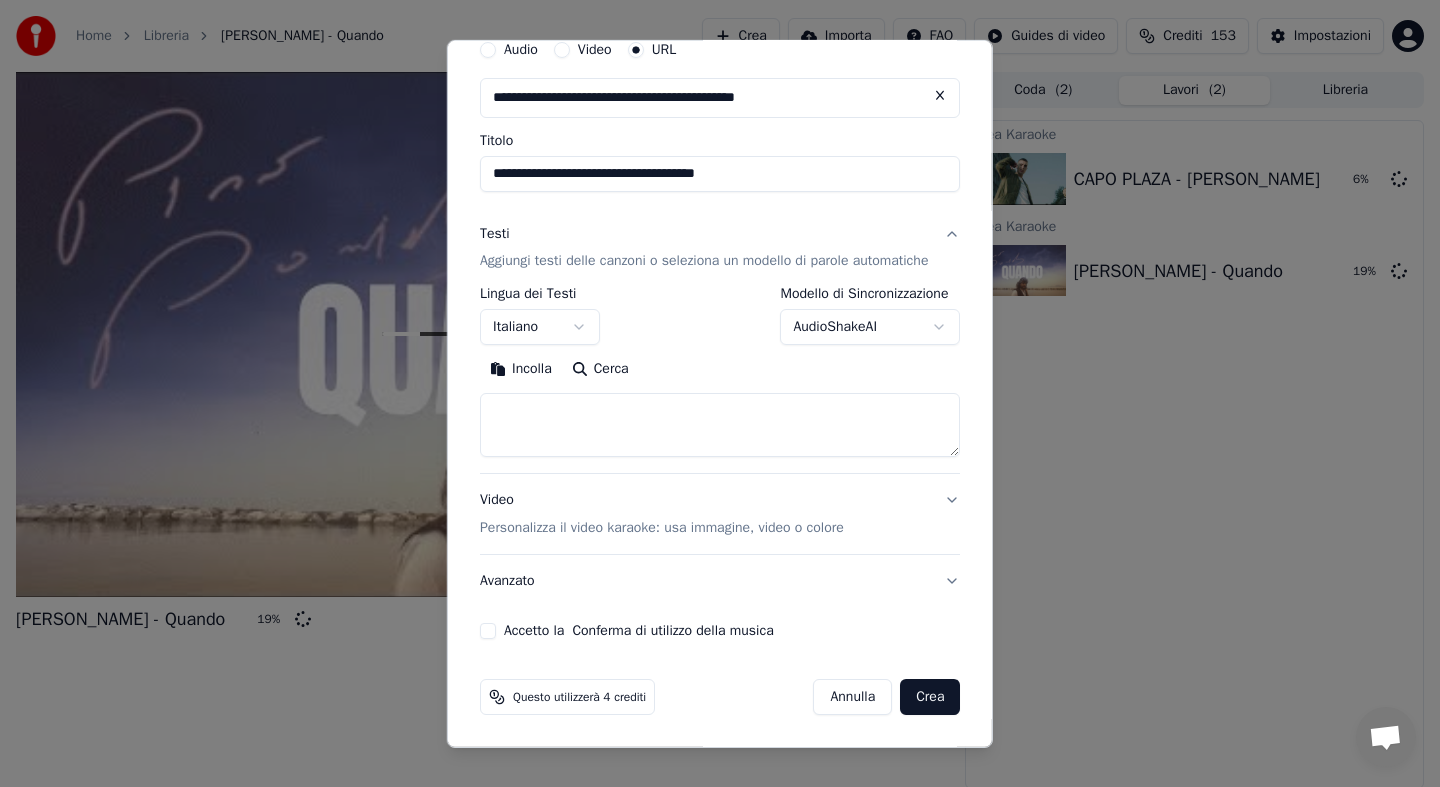 click on "Accetto la   Conferma di utilizzo della musica" at bounding box center [488, 631] 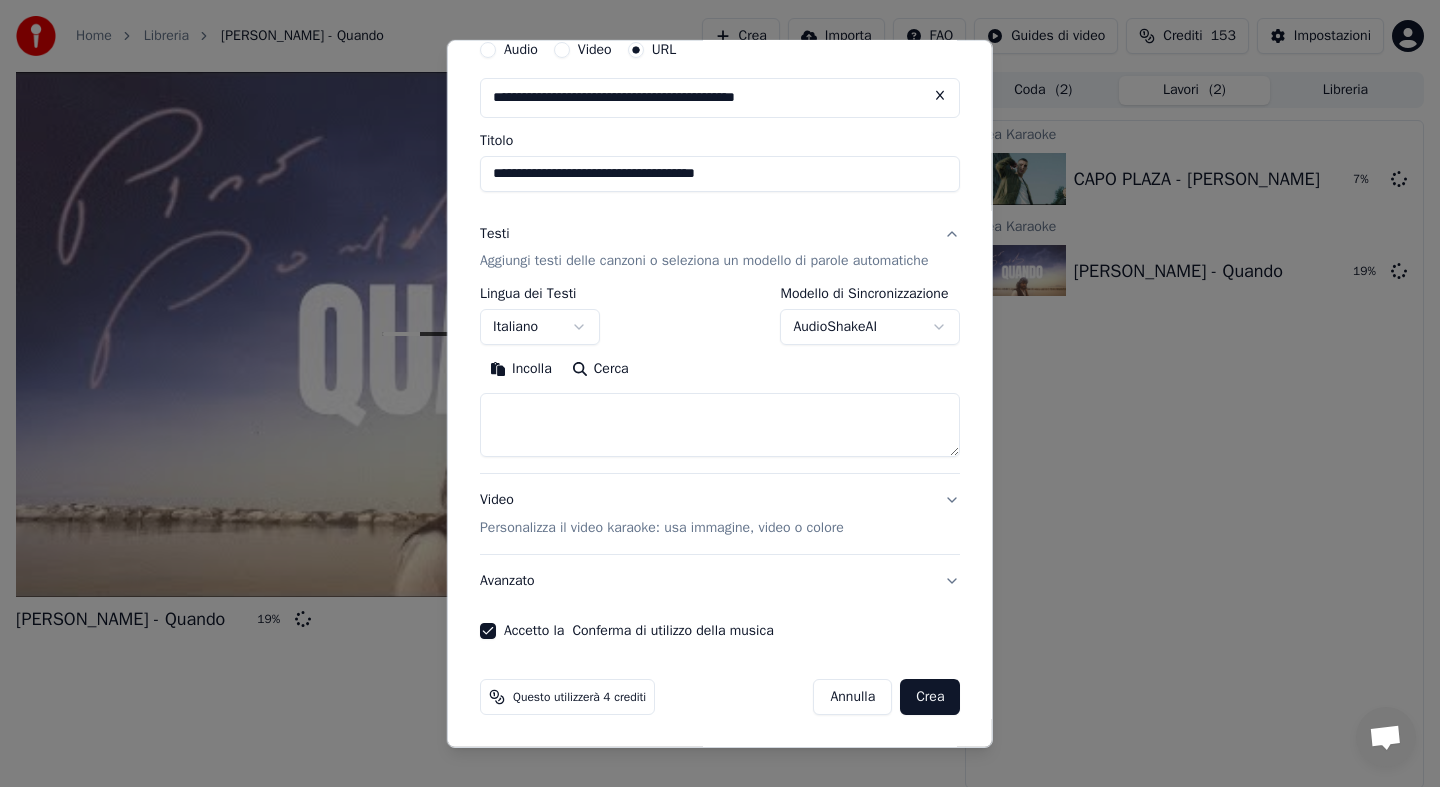 click on "Crea" at bounding box center (930, 697) 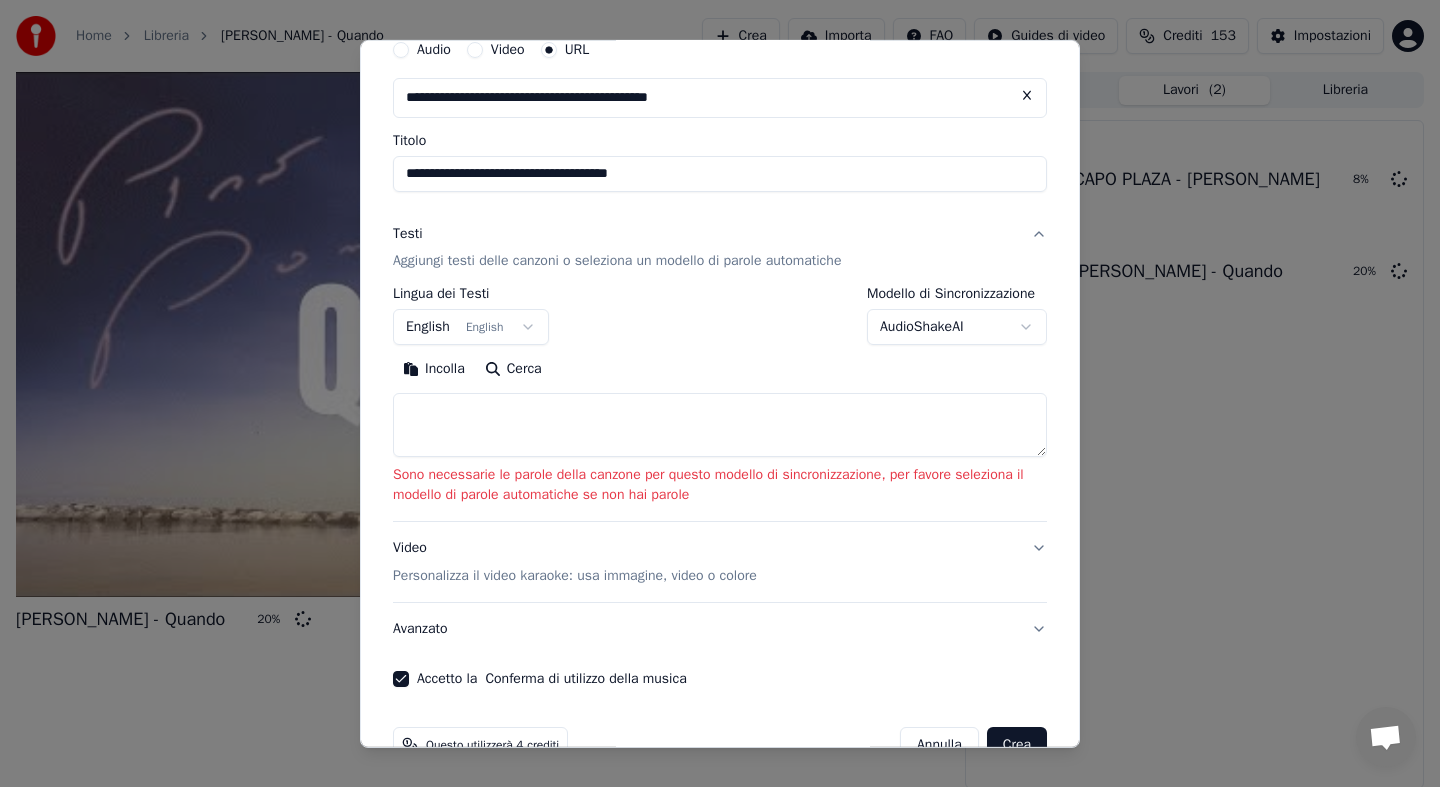 click on "**********" at bounding box center (720, 393) 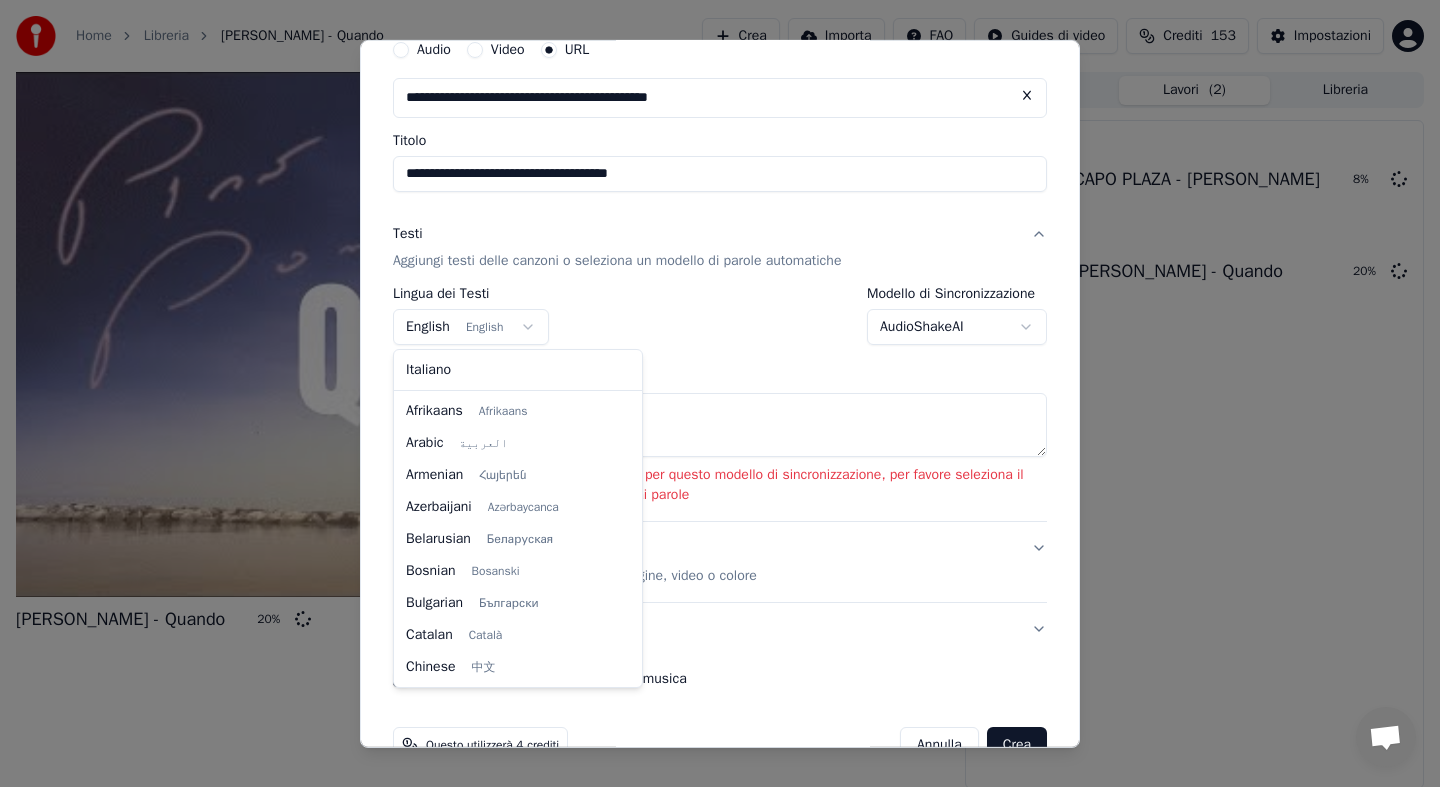 scroll, scrollTop: 160, scrollLeft: 0, axis: vertical 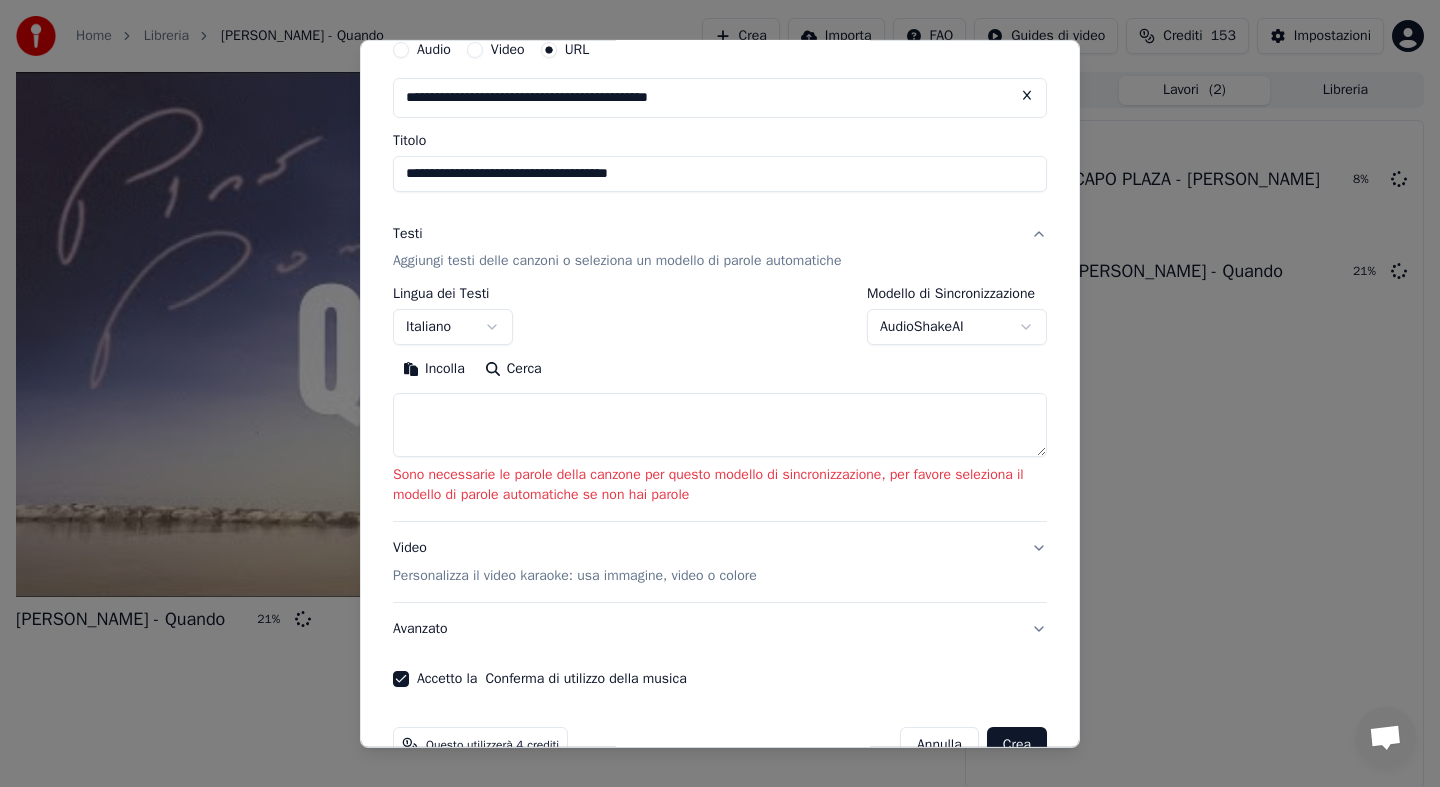 click on "Crea" at bounding box center [1017, 745] 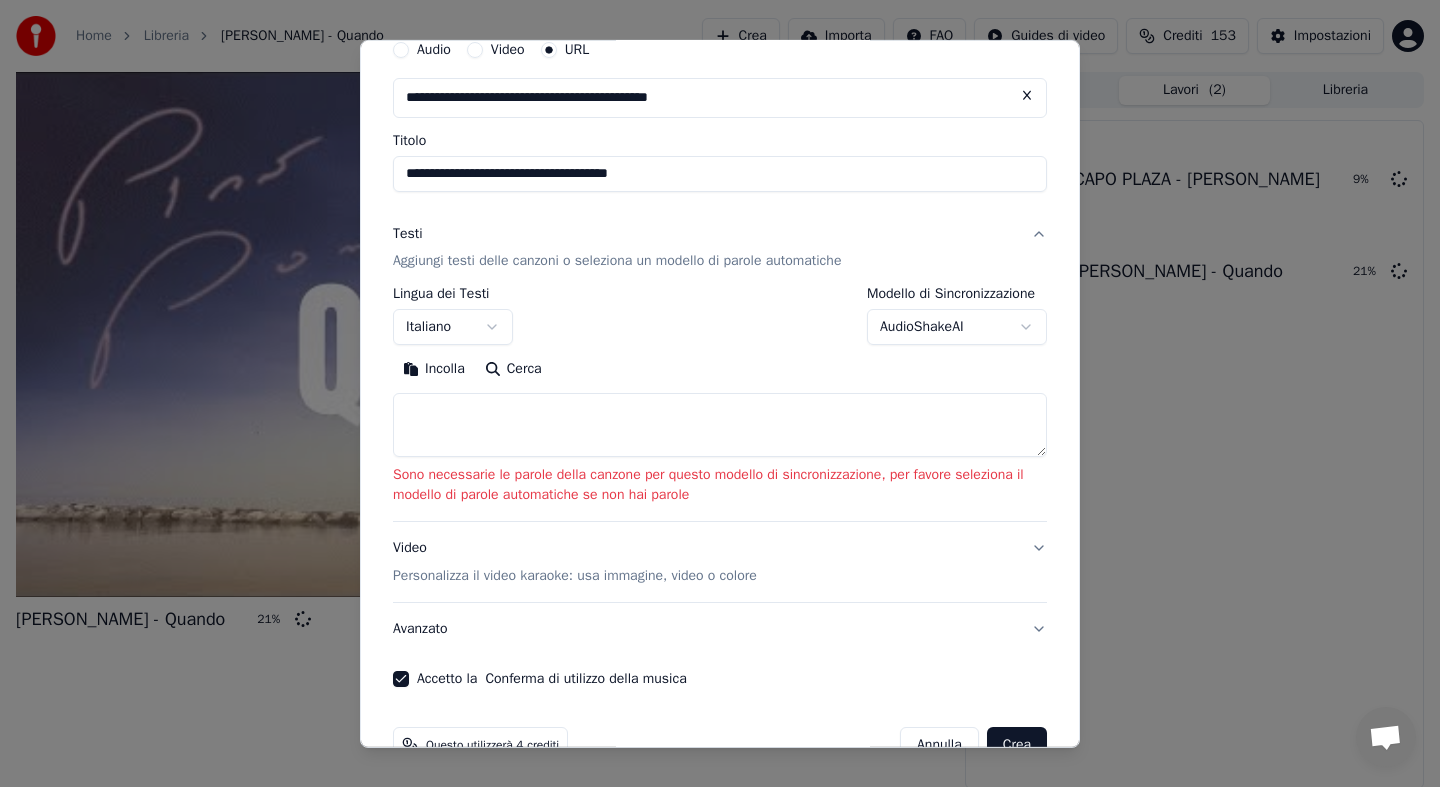 scroll, scrollTop: 133, scrollLeft: 0, axis: vertical 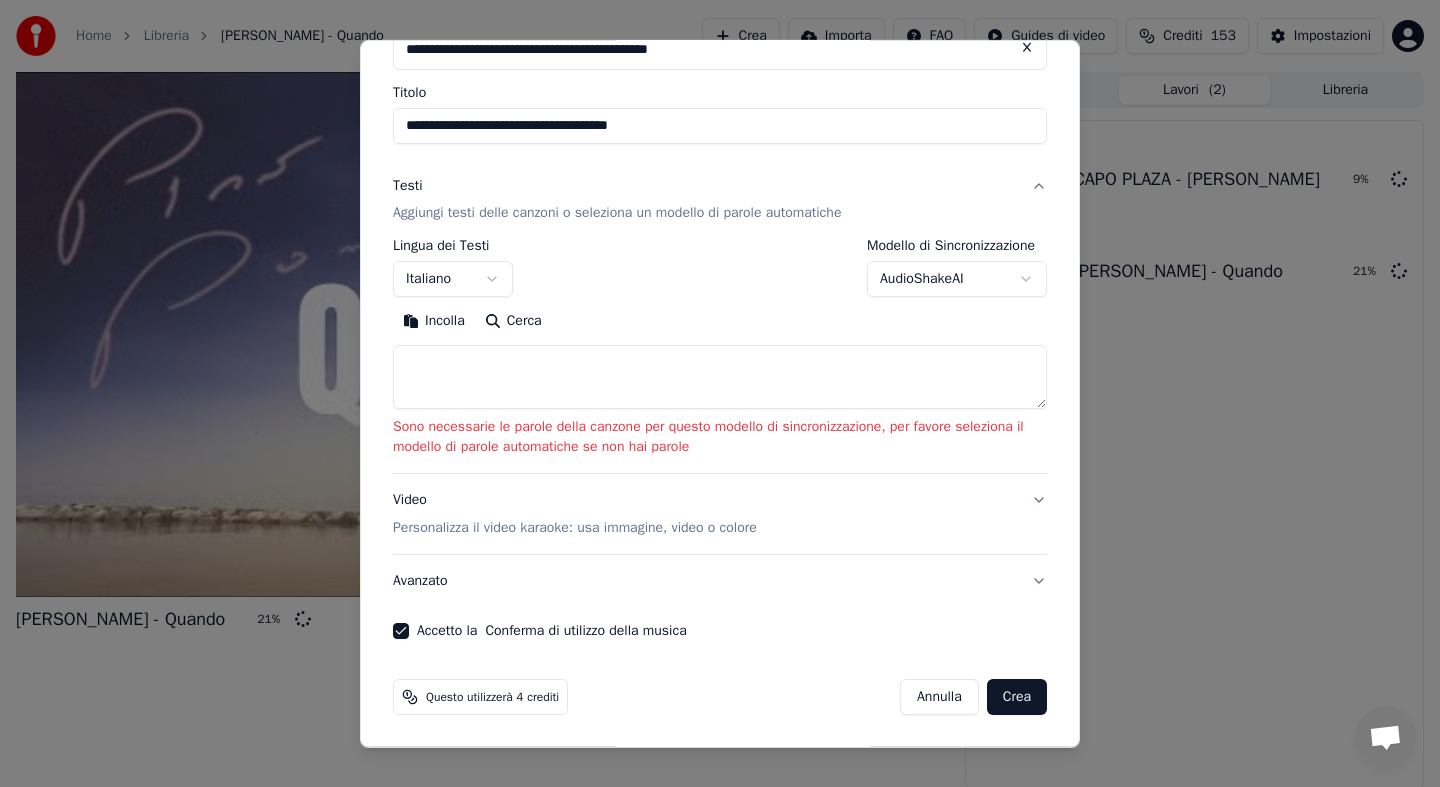 click on "Crea" at bounding box center (1017, 697) 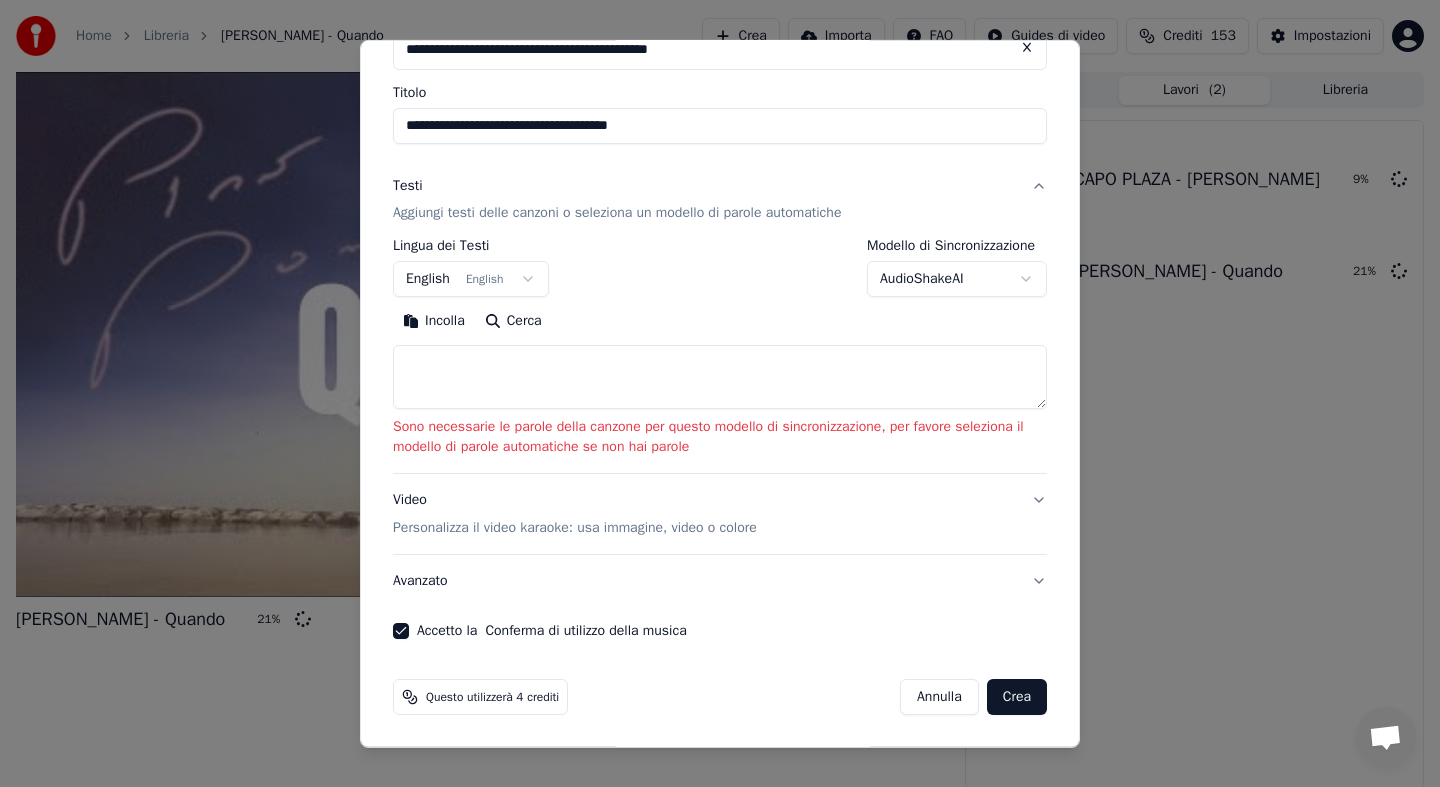 click on "Crea" at bounding box center [1017, 697] 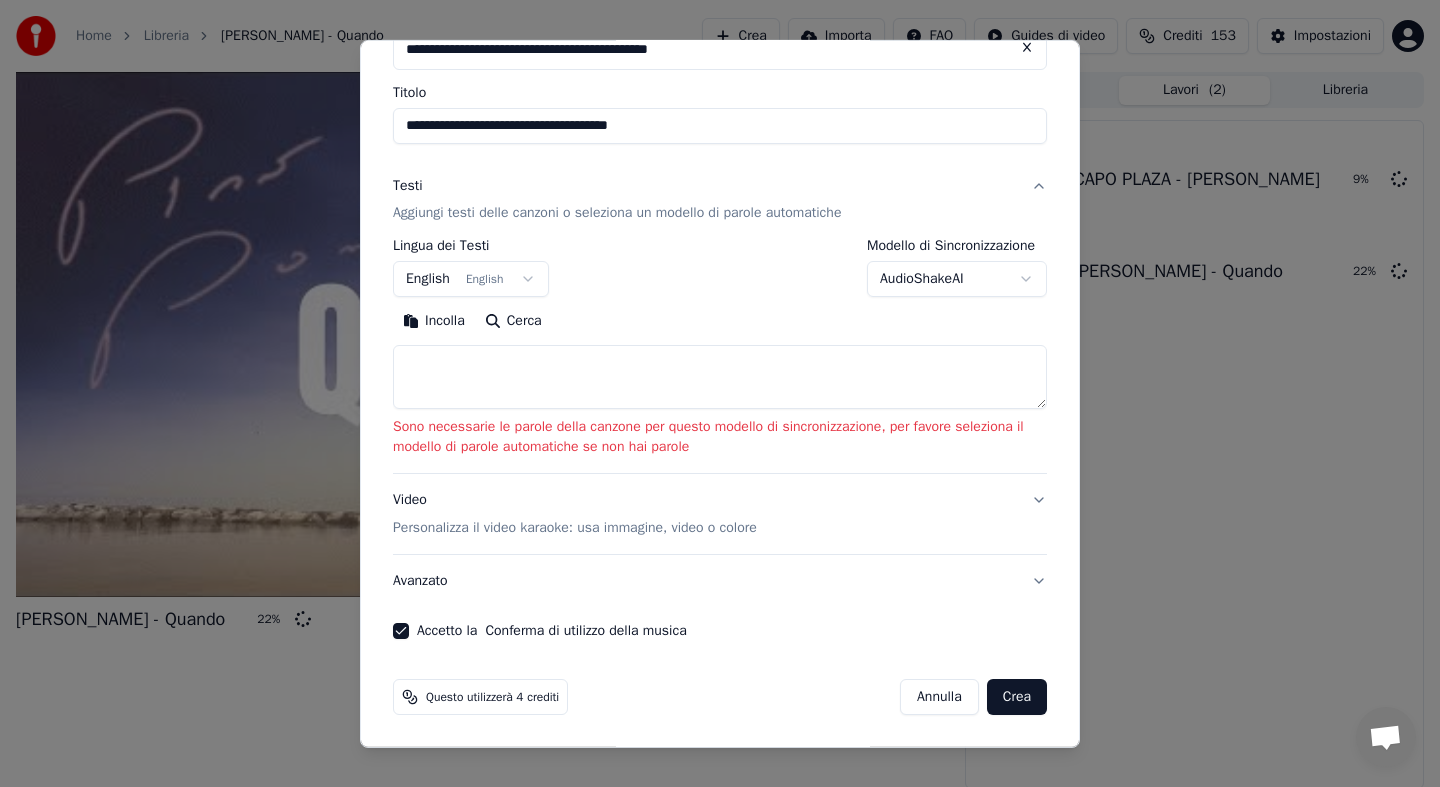 click on "Crea" at bounding box center (1017, 697) 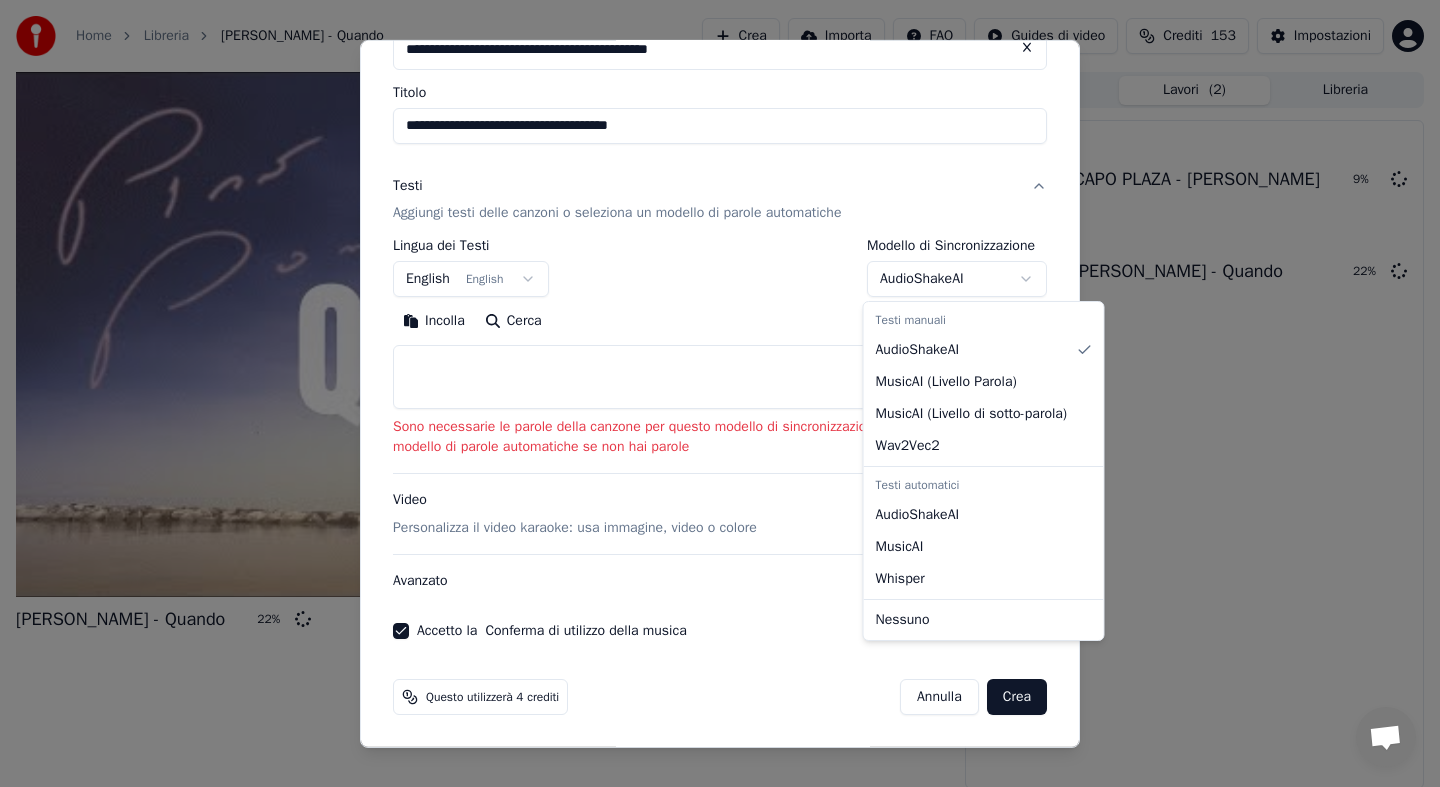 click on "**********" at bounding box center (720, 393) 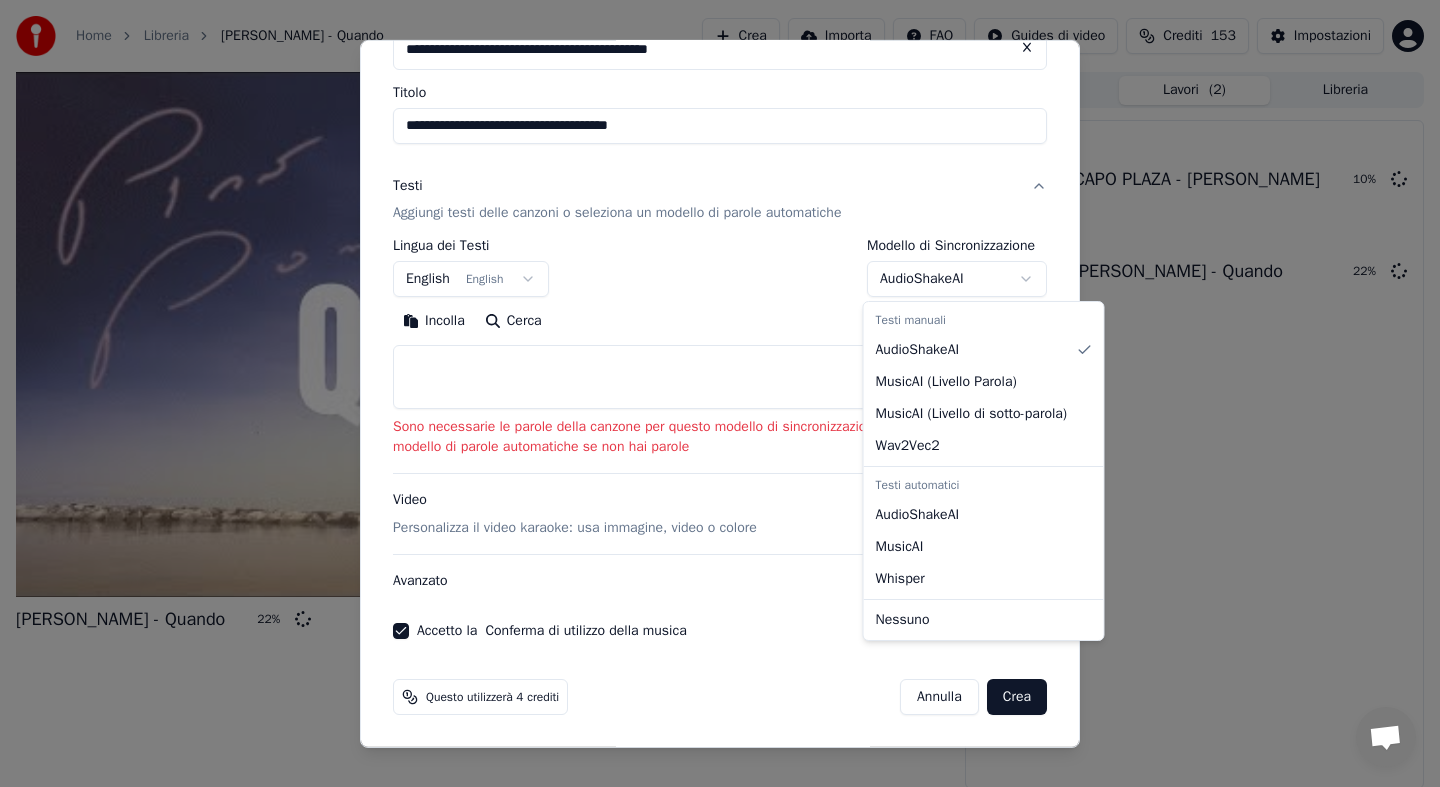 select on "**********" 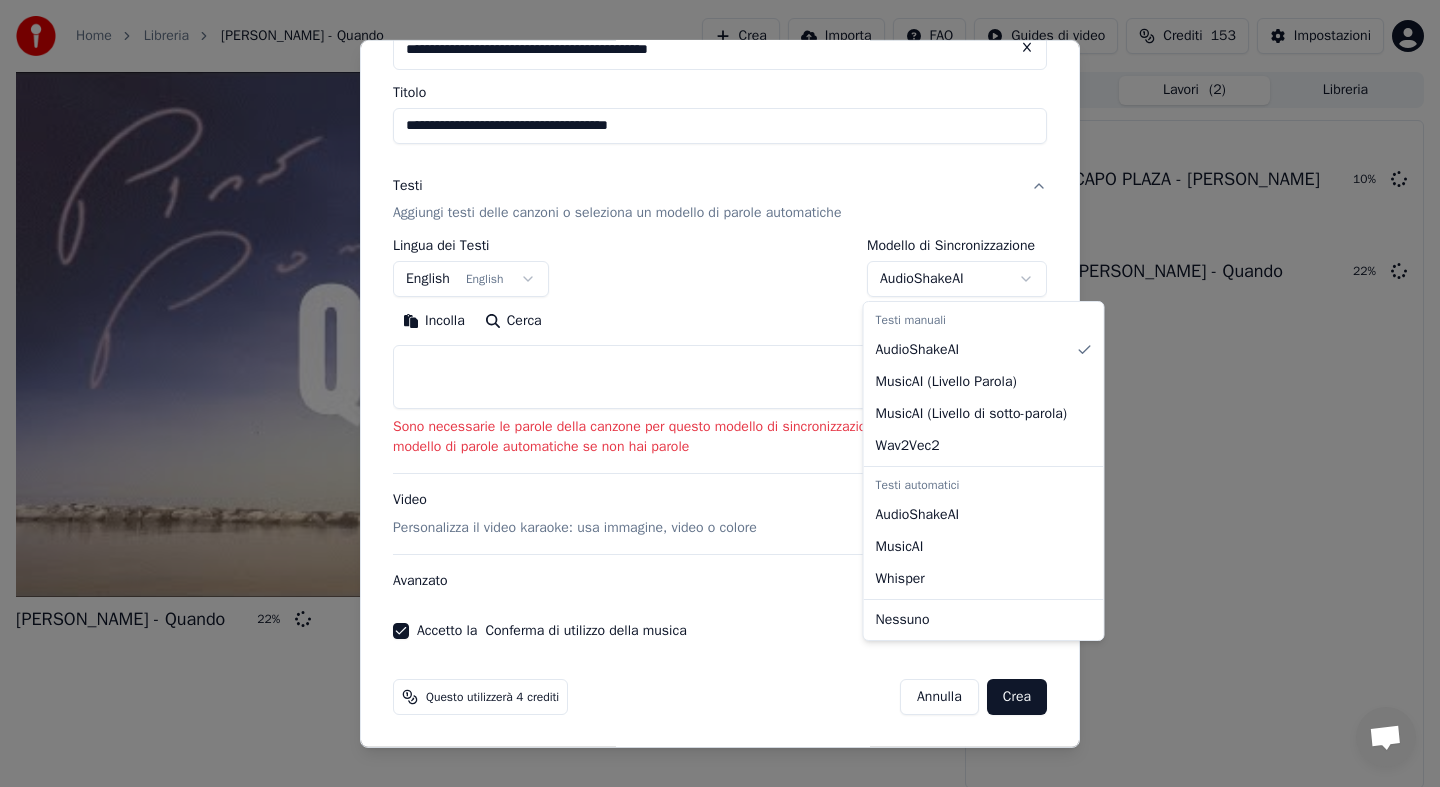 scroll, scrollTop: 0, scrollLeft: 0, axis: both 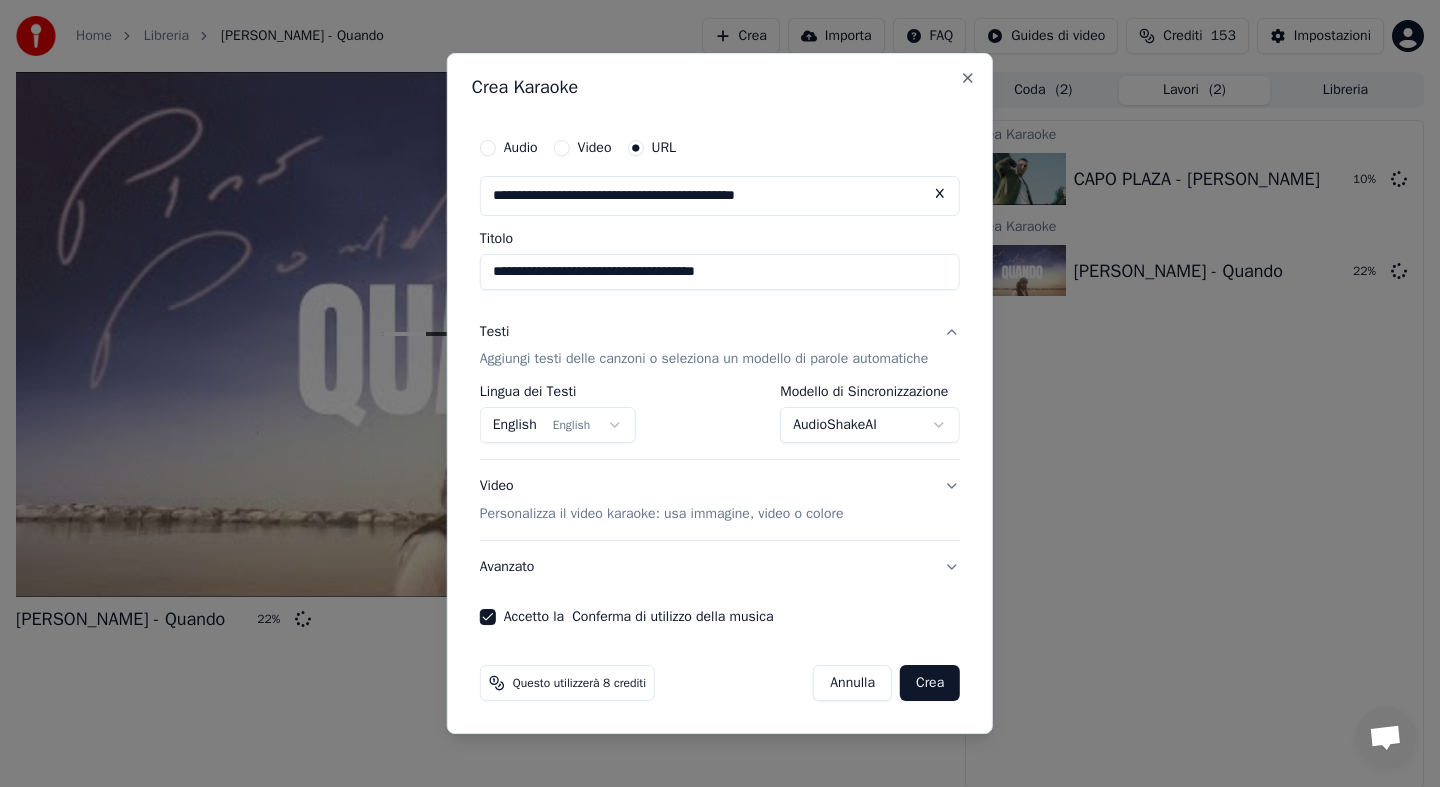 click on "**********" at bounding box center (720, 393) 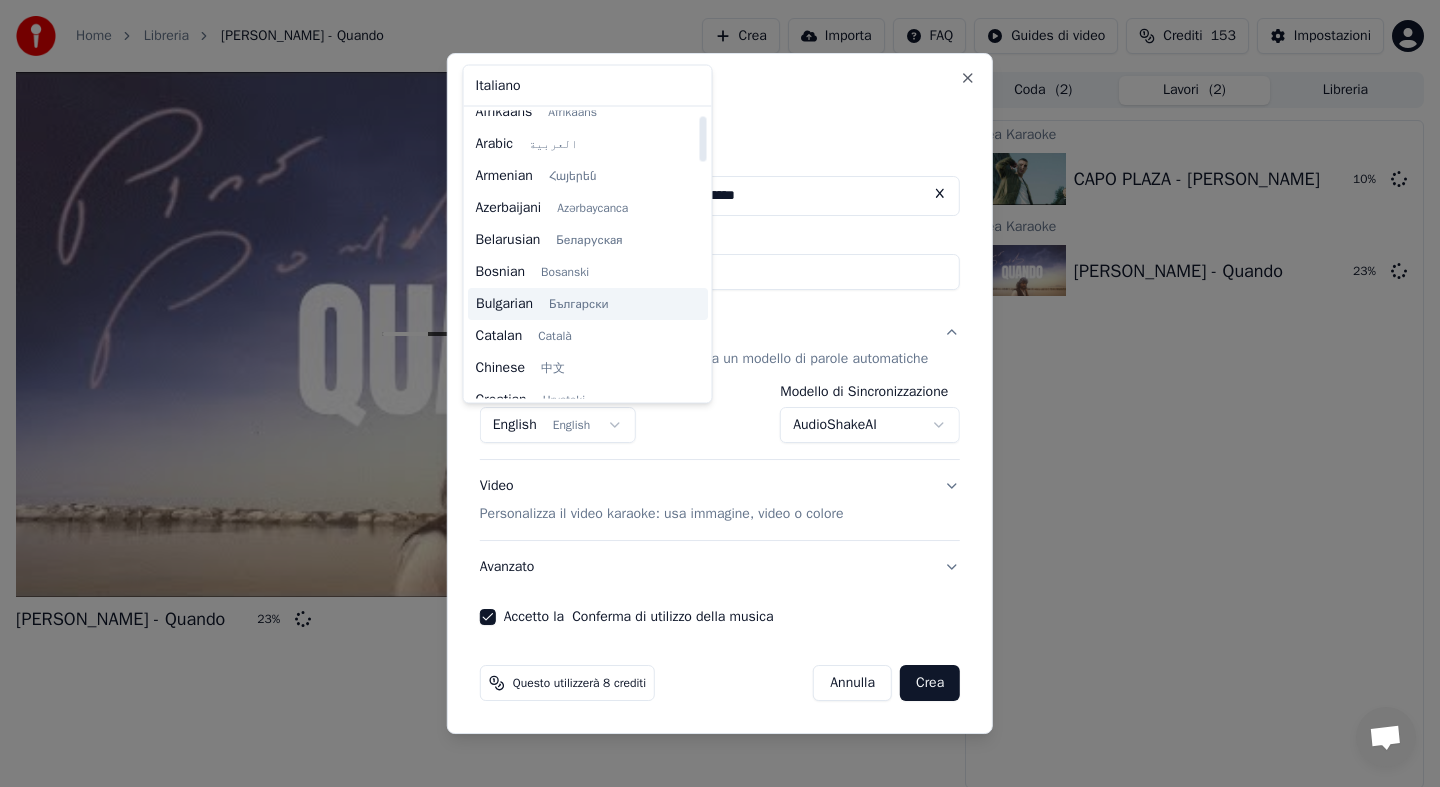 scroll, scrollTop: 0, scrollLeft: 0, axis: both 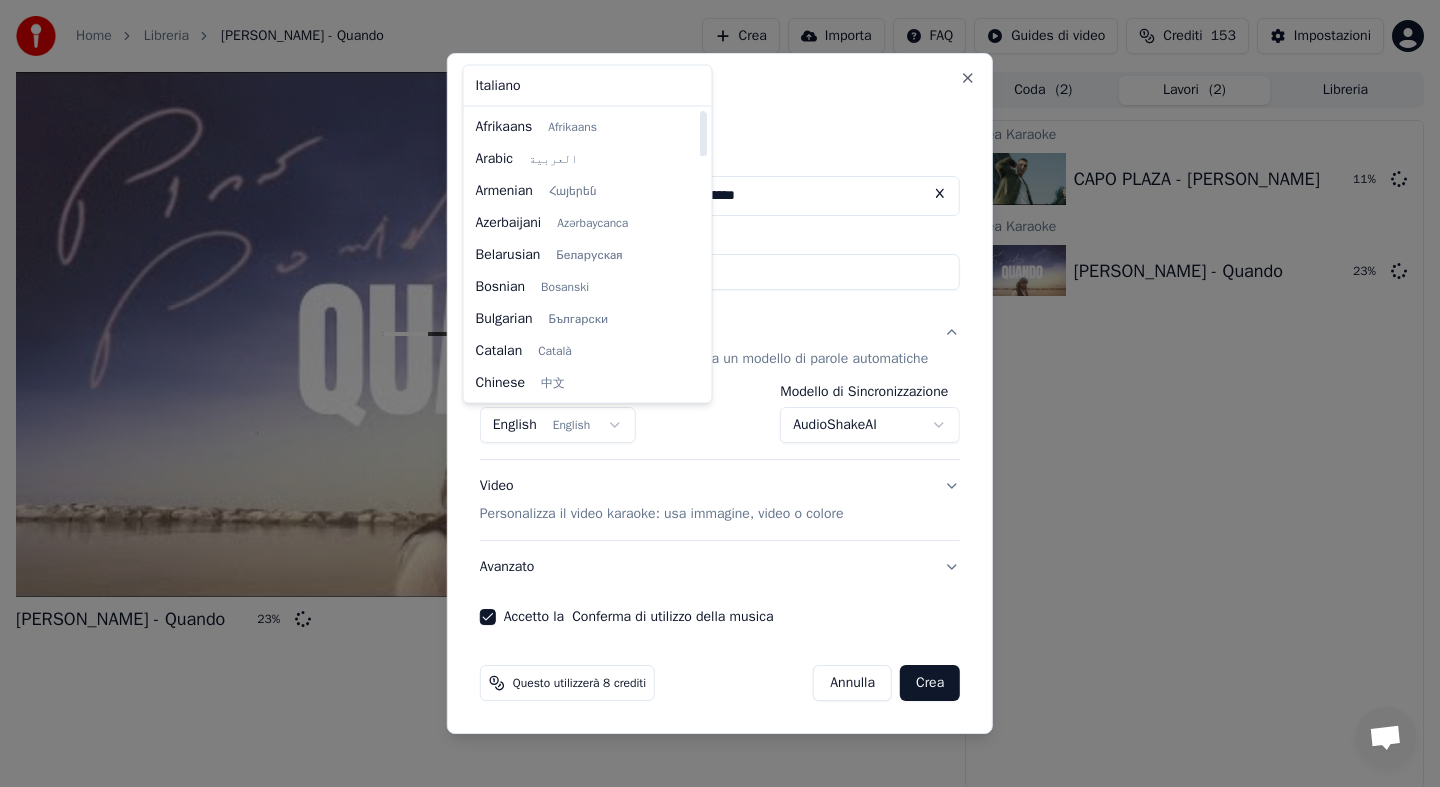 select on "**" 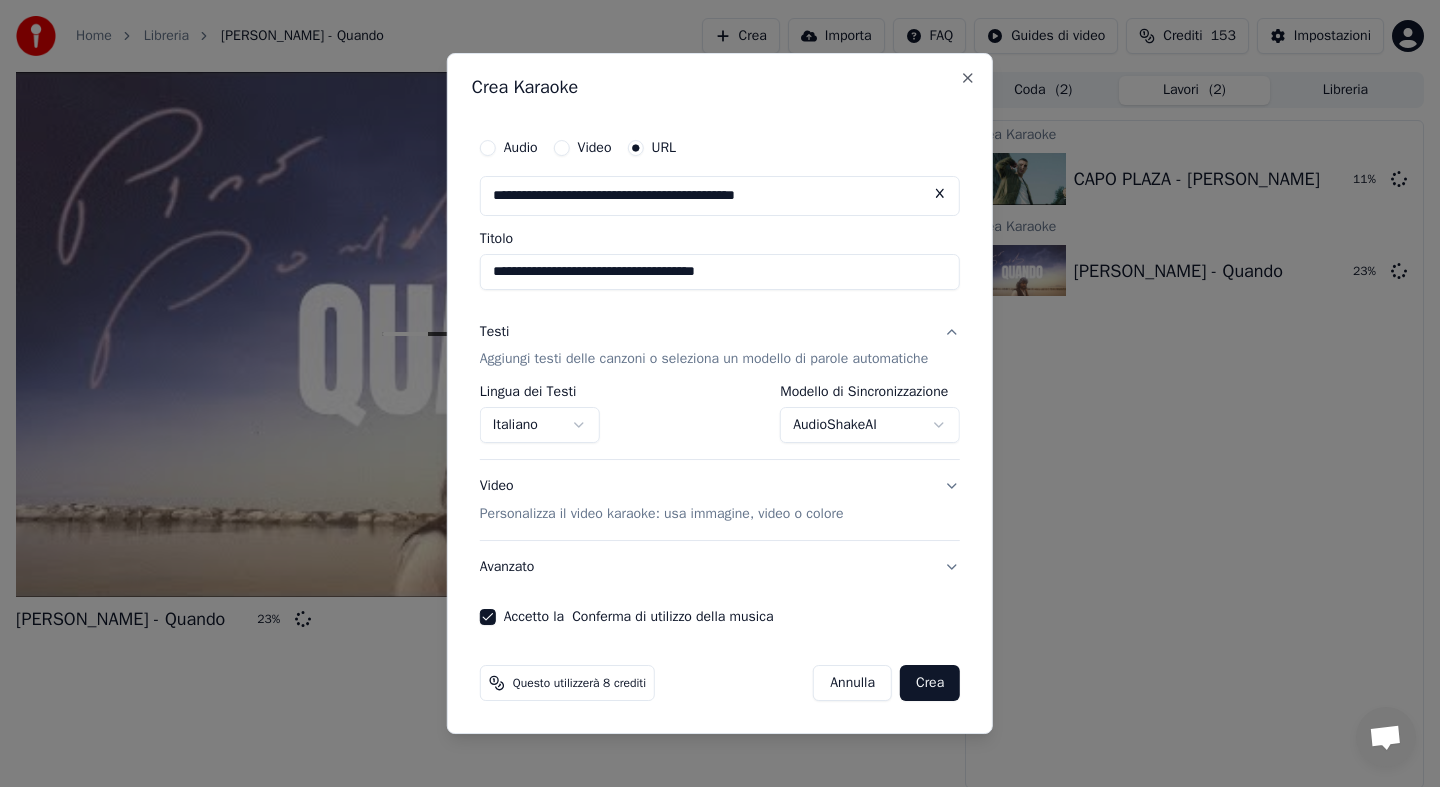 click on "Crea" at bounding box center (930, 683) 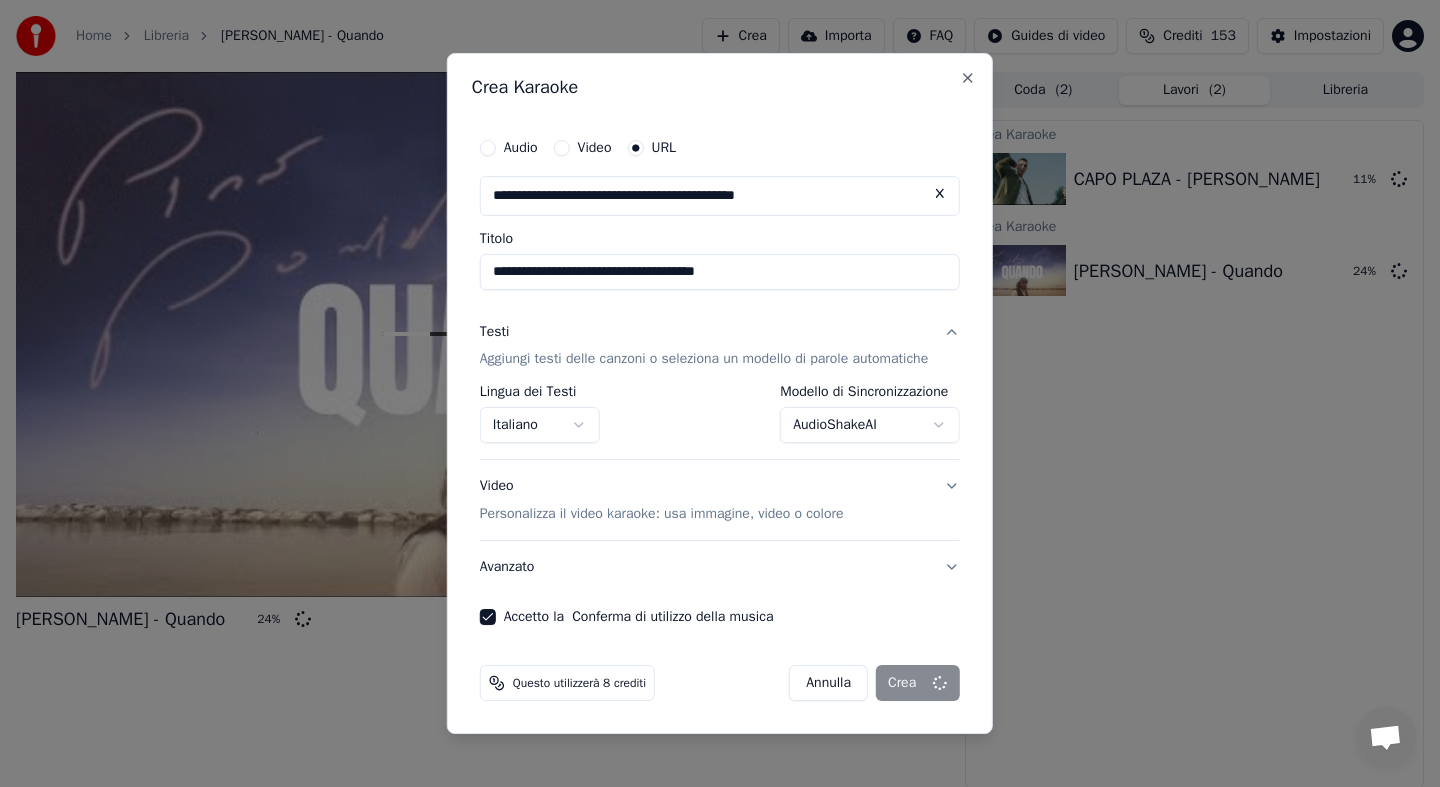 select on "**********" 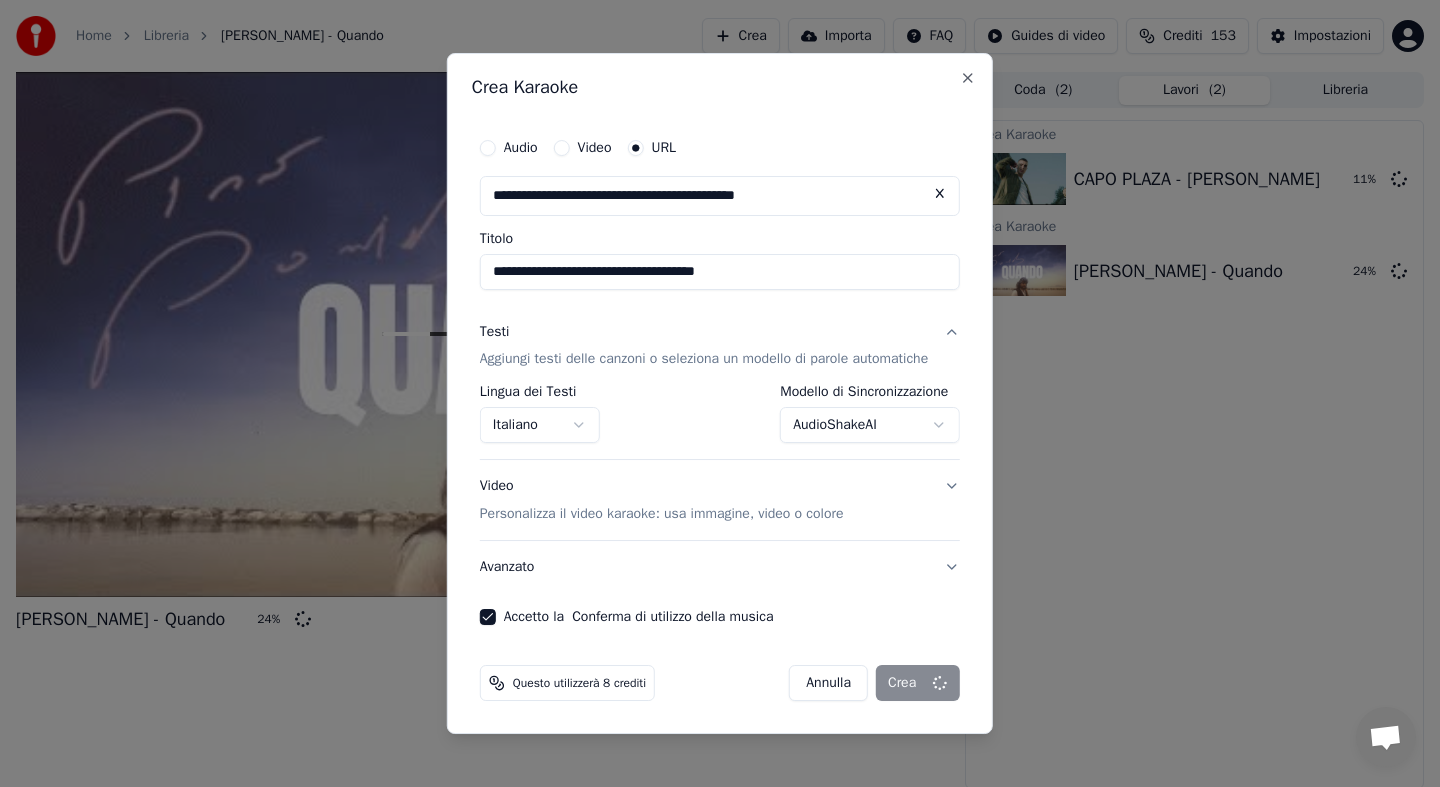 type 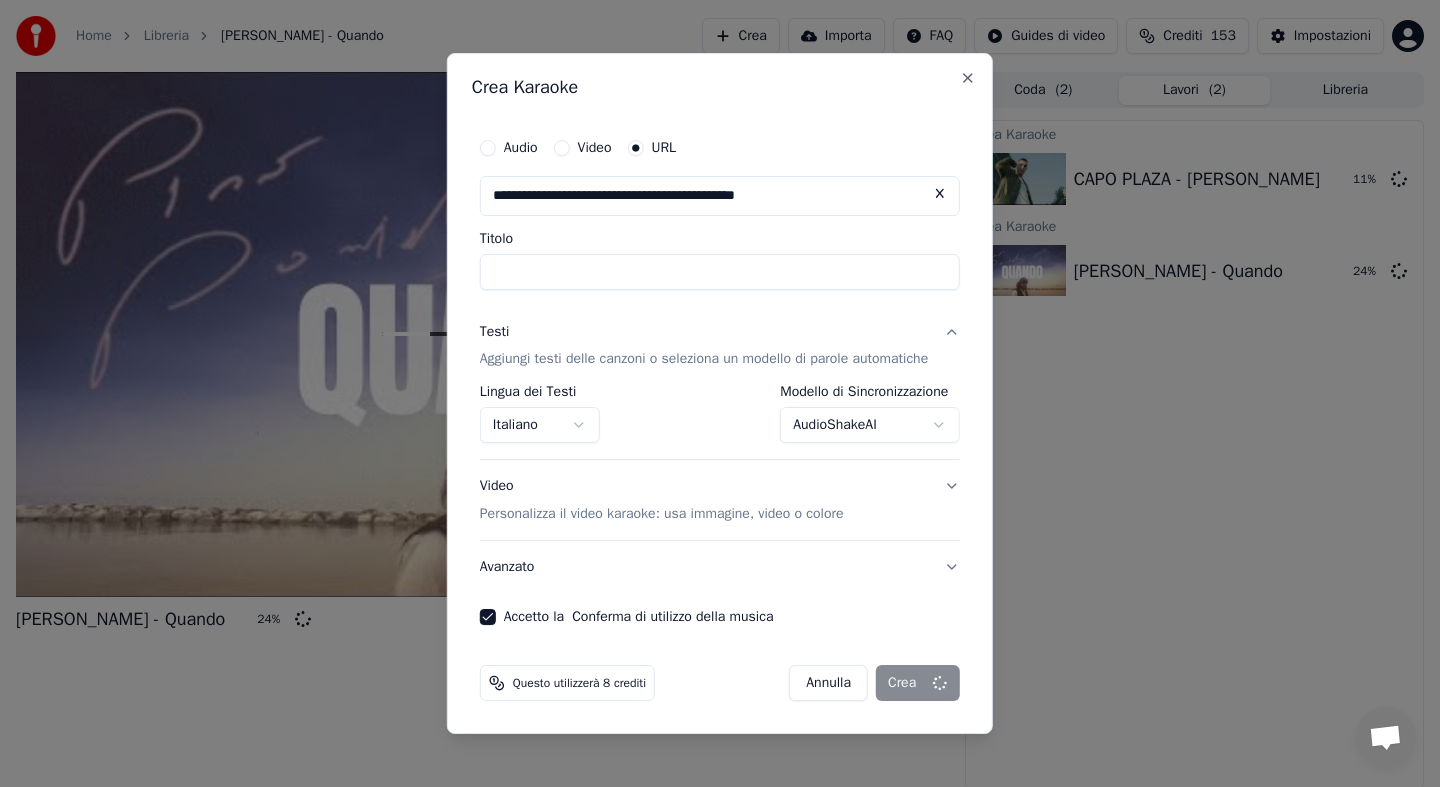select 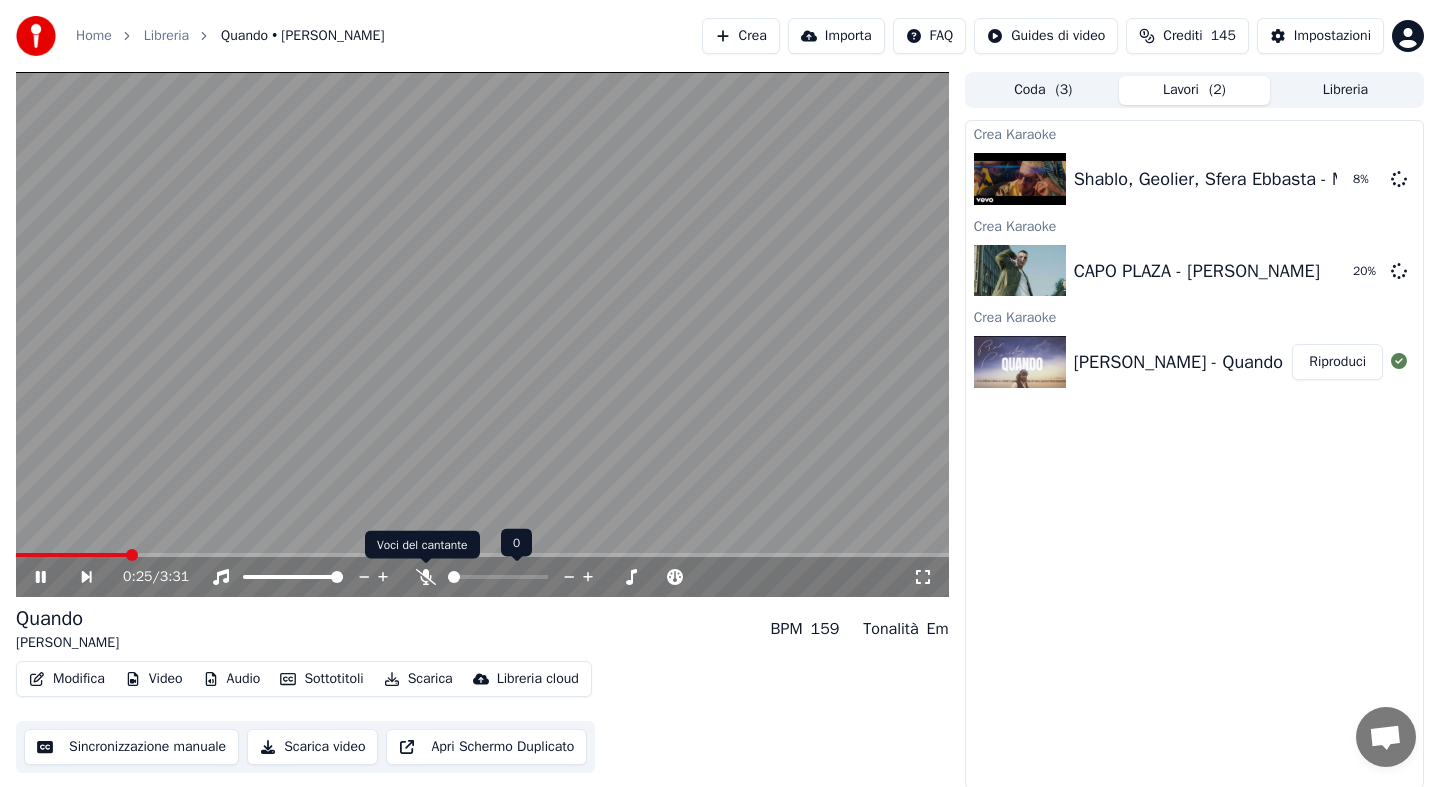 click 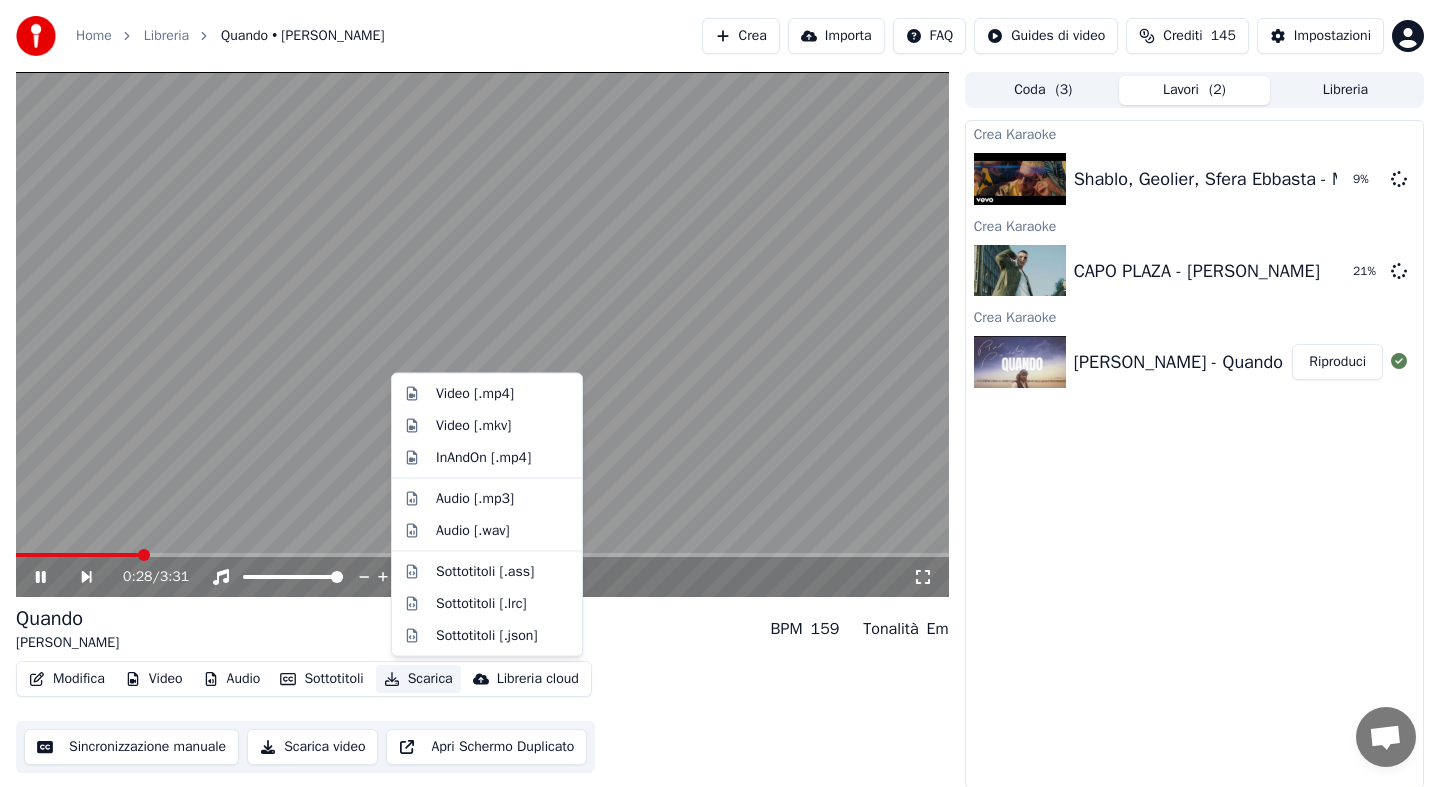 click on "Scarica" at bounding box center [418, 679] 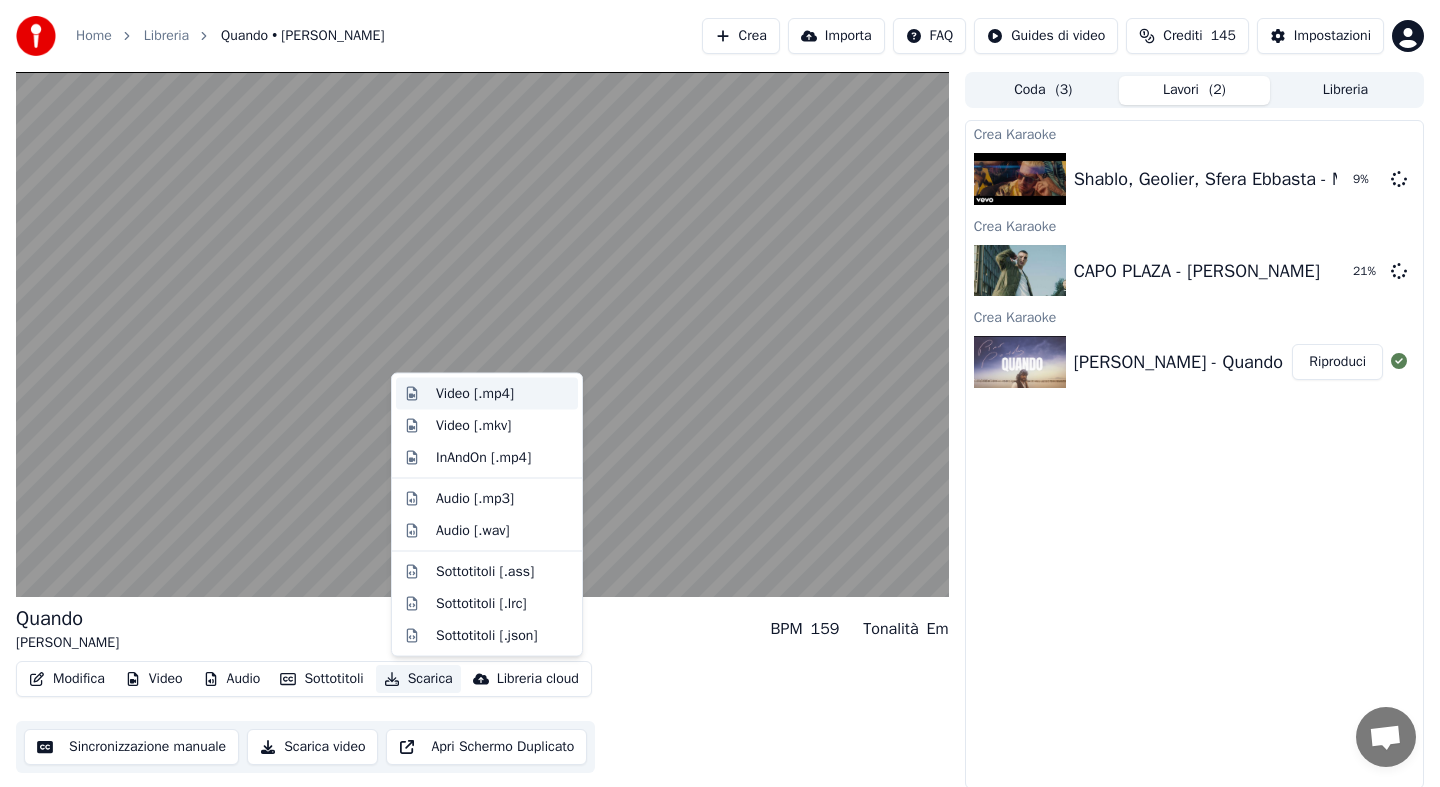 click on "Video [.mp4]" at bounding box center [475, 394] 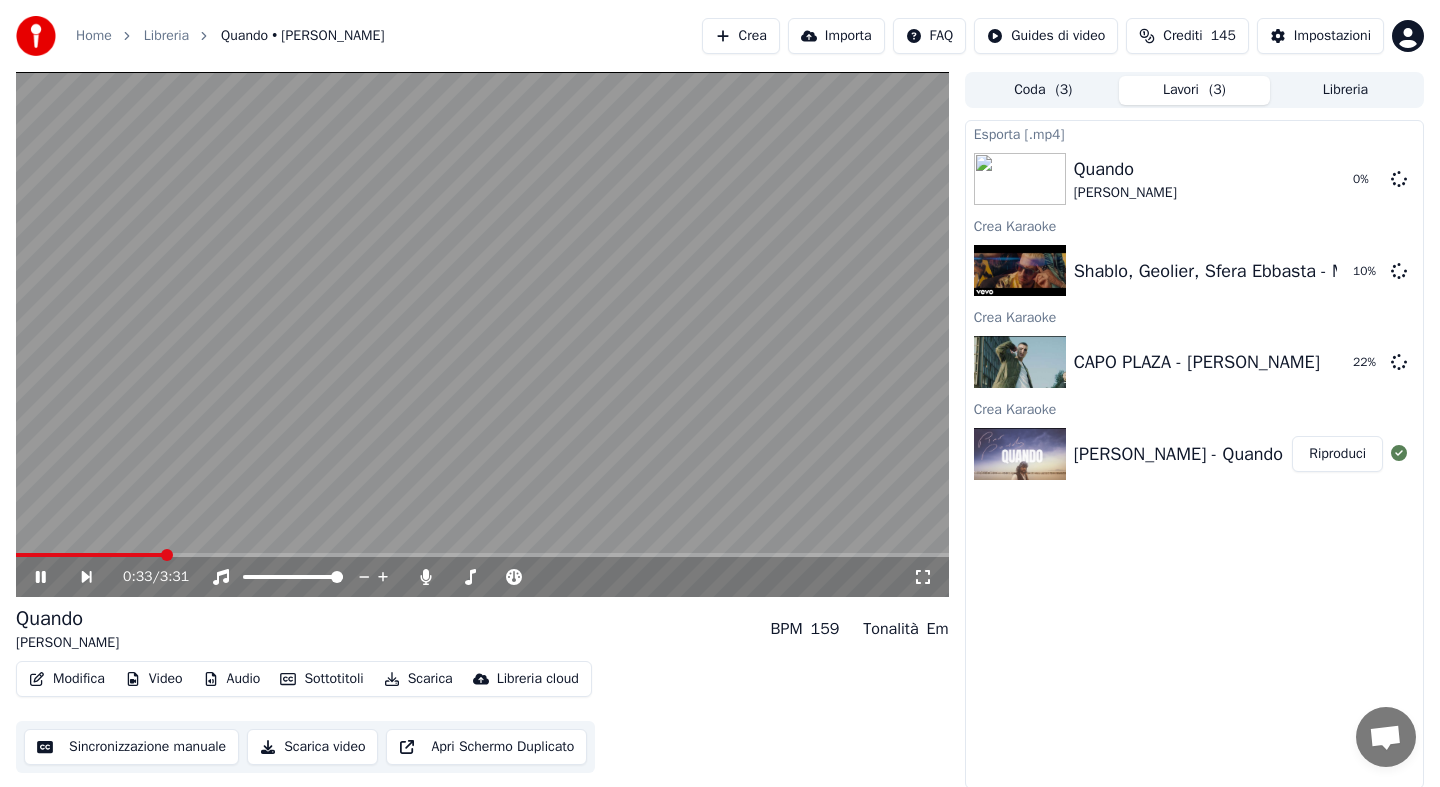 click on "Crea" at bounding box center (741, 36) 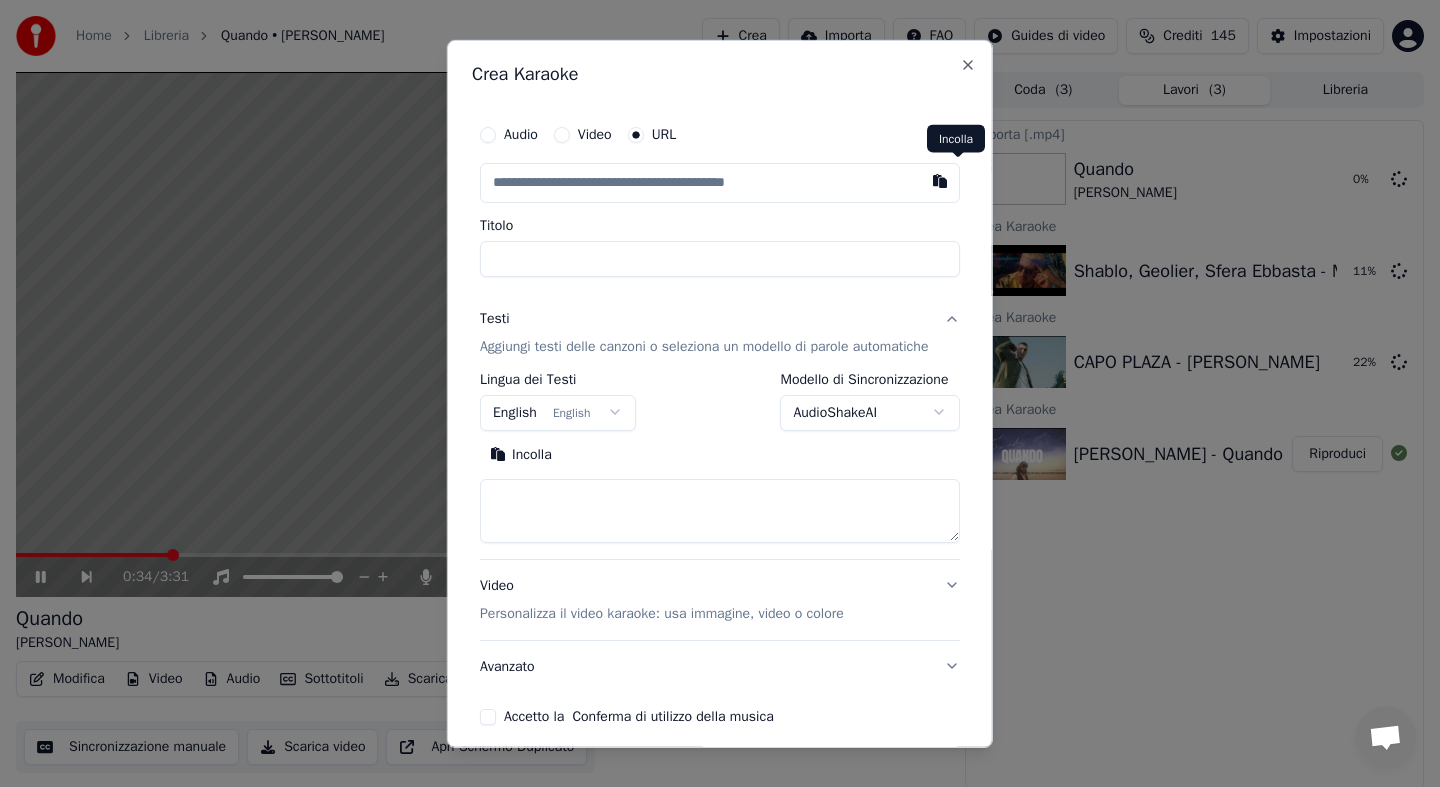 click at bounding box center (940, 180) 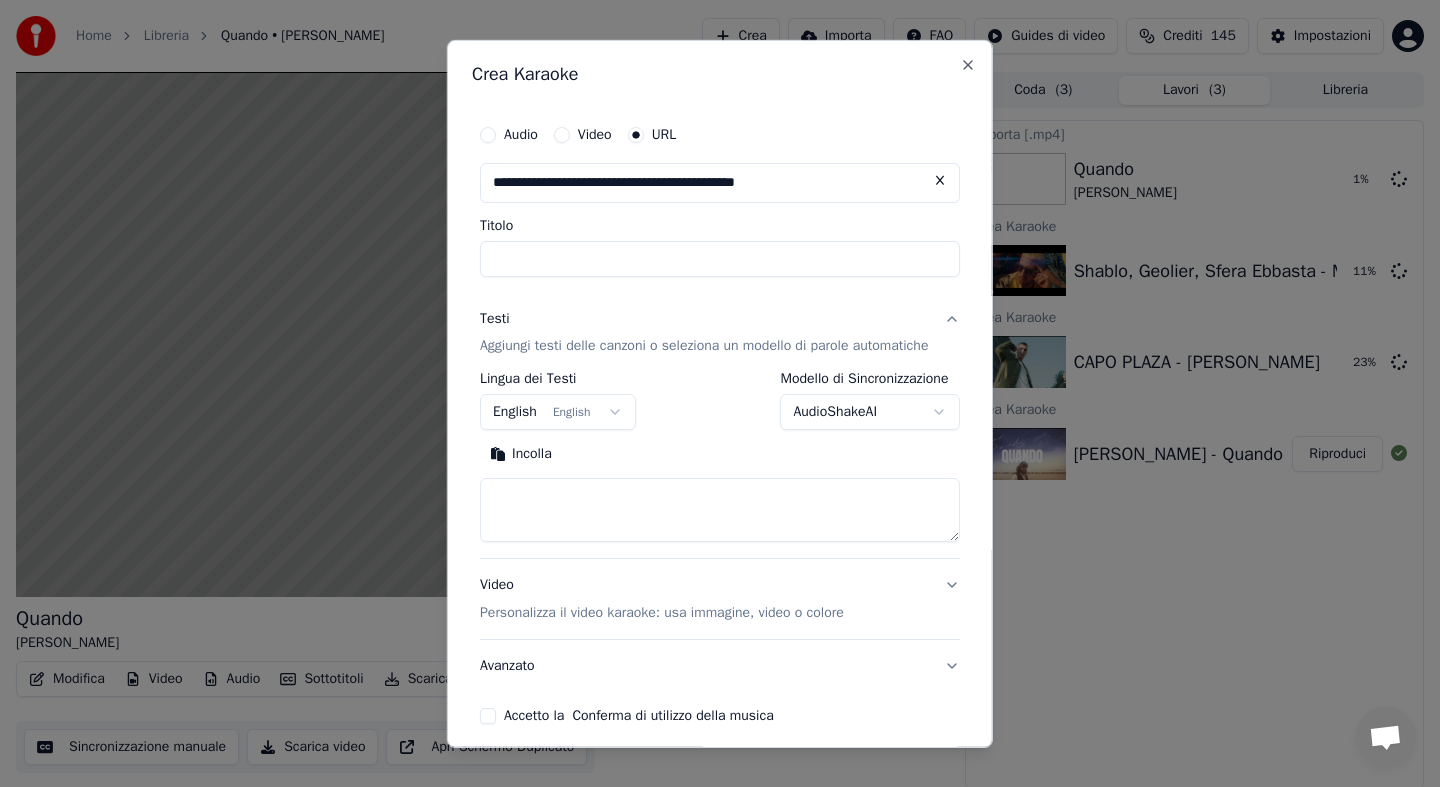 type on "**********" 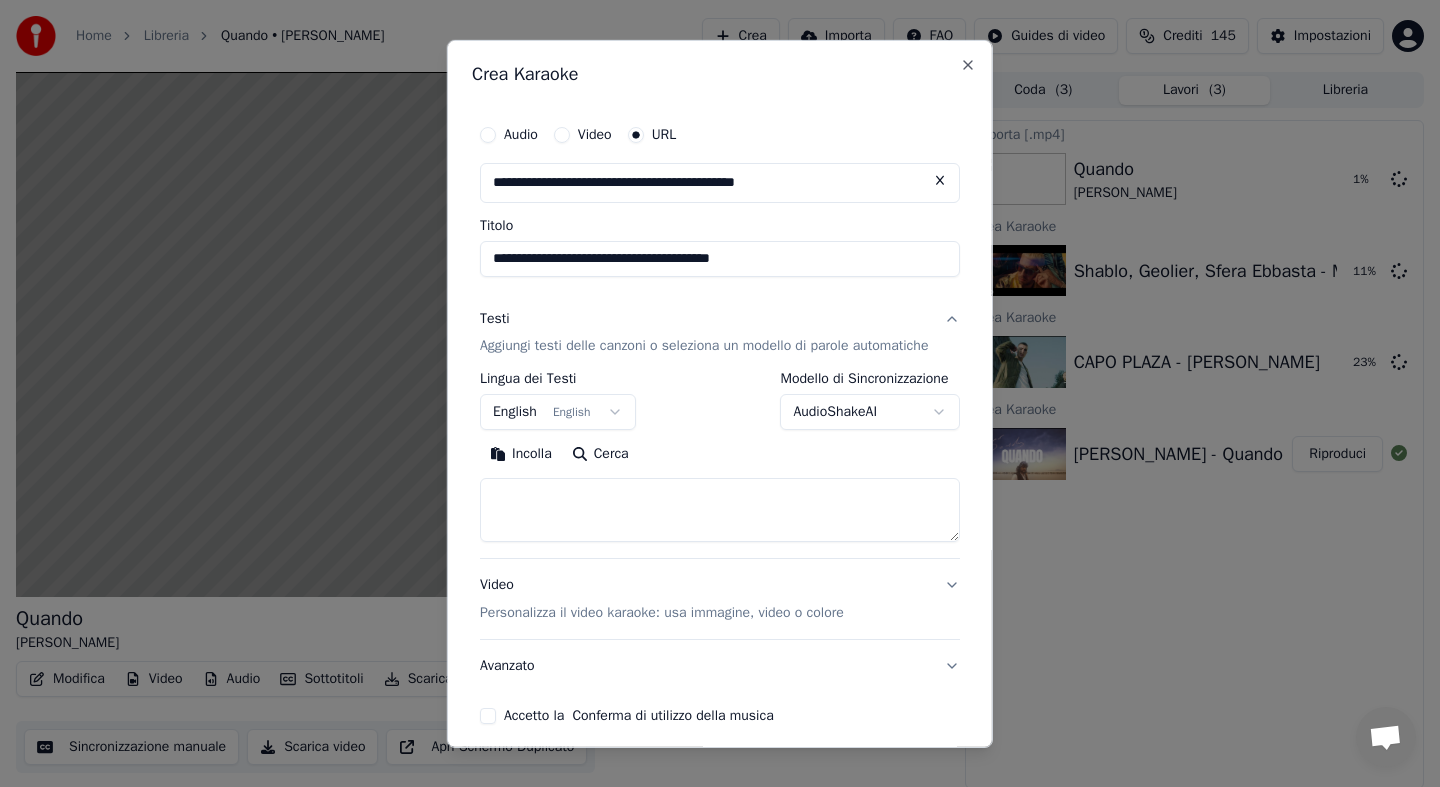 click on "**********" at bounding box center [720, 393] 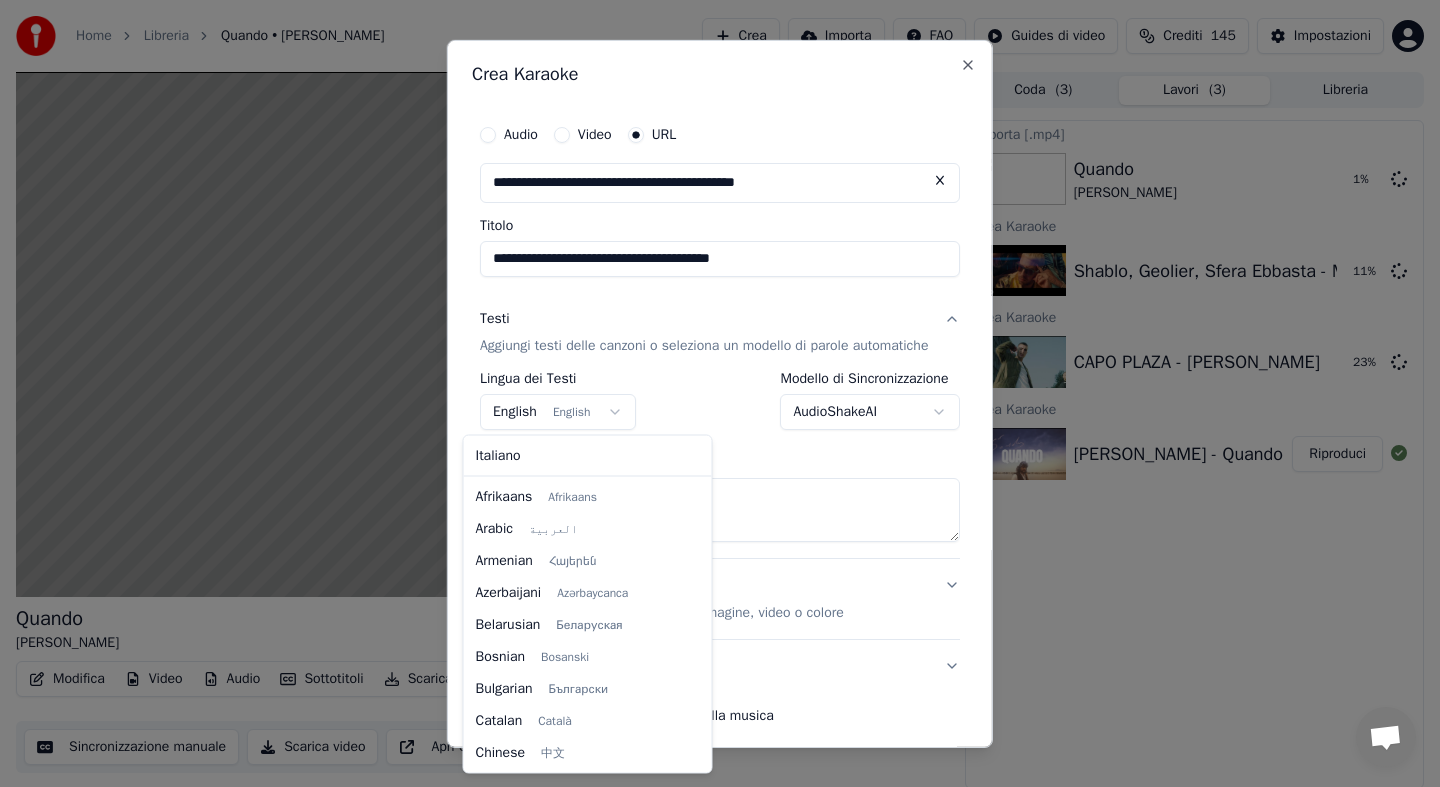 scroll, scrollTop: 160, scrollLeft: 0, axis: vertical 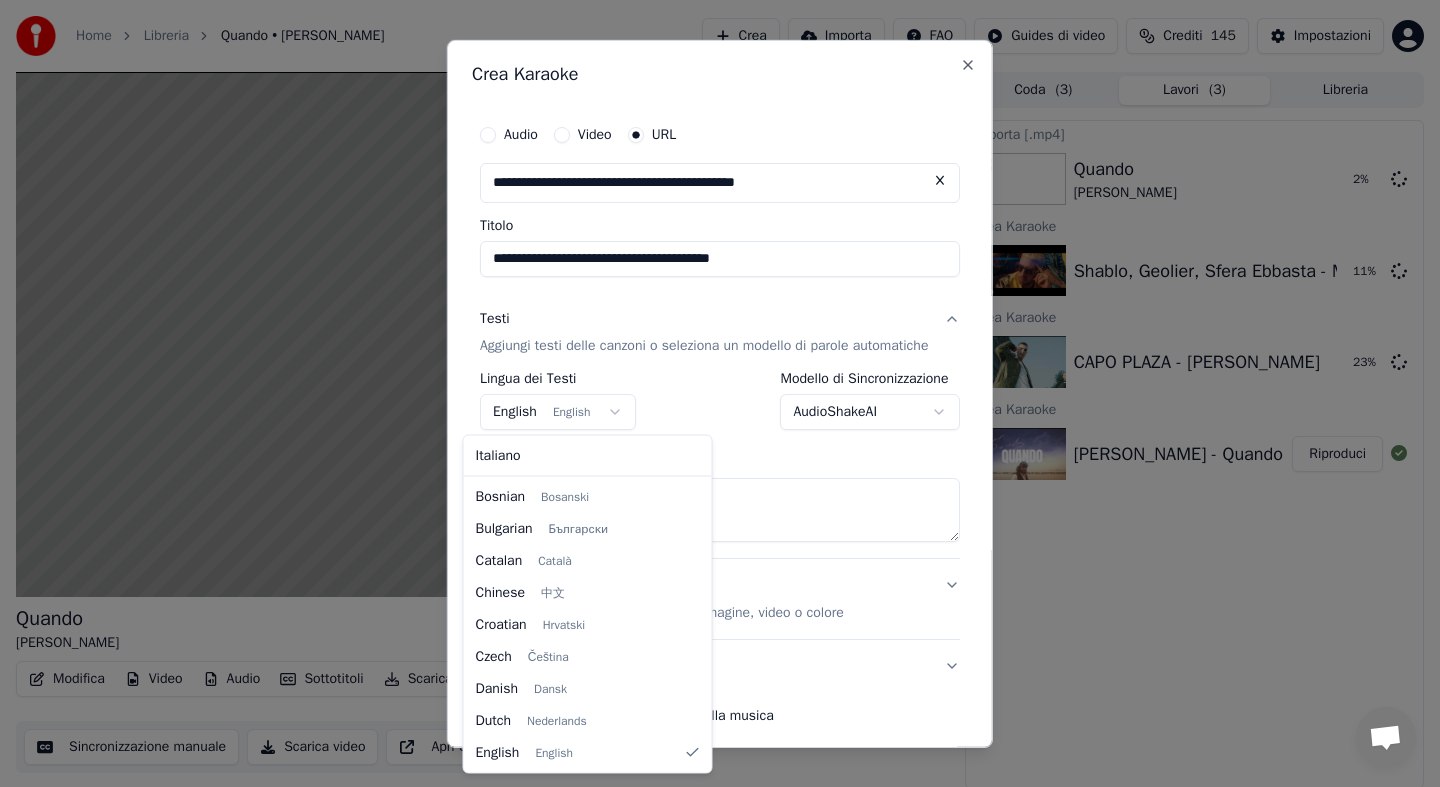 select on "**" 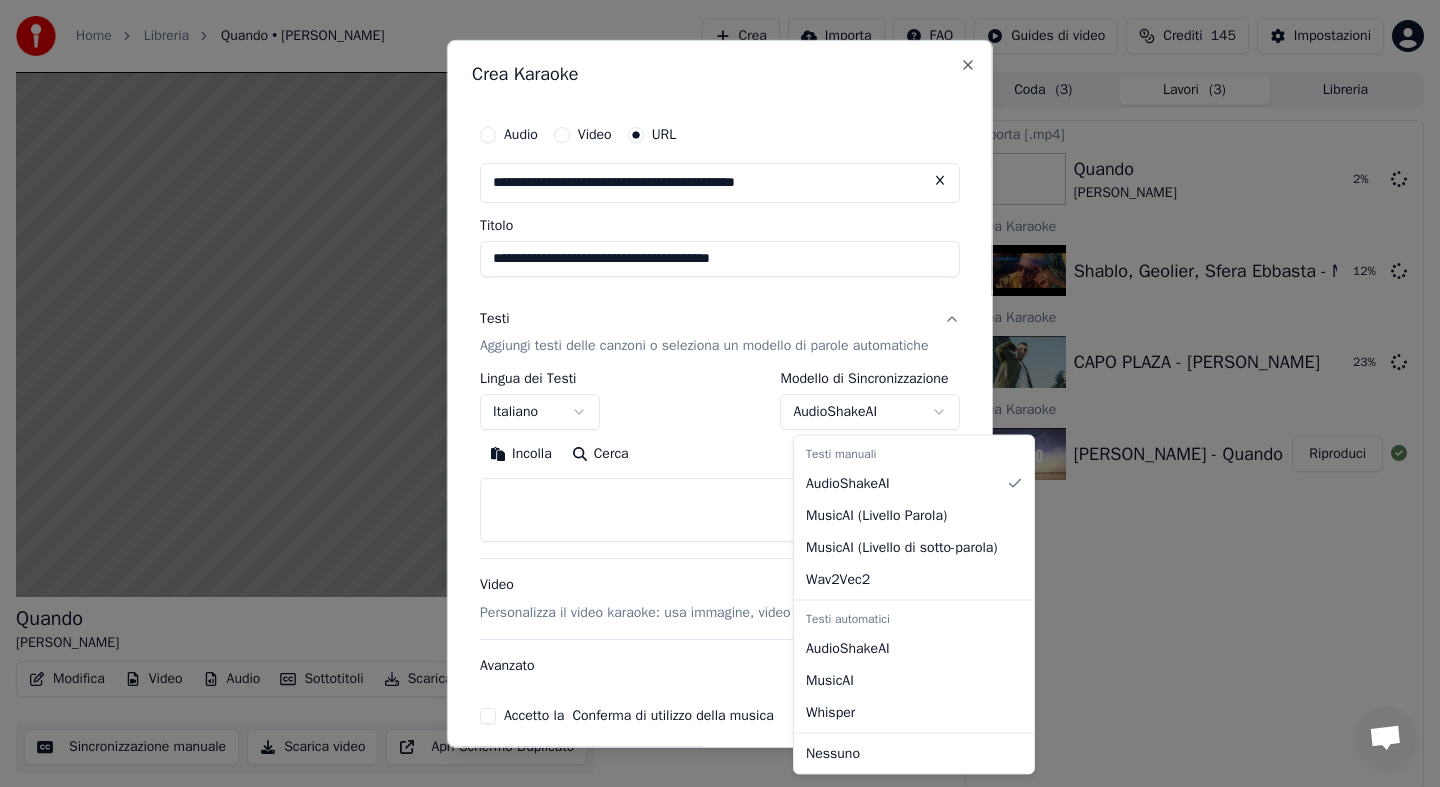 click on "**********" at bounding box center (720, 393) 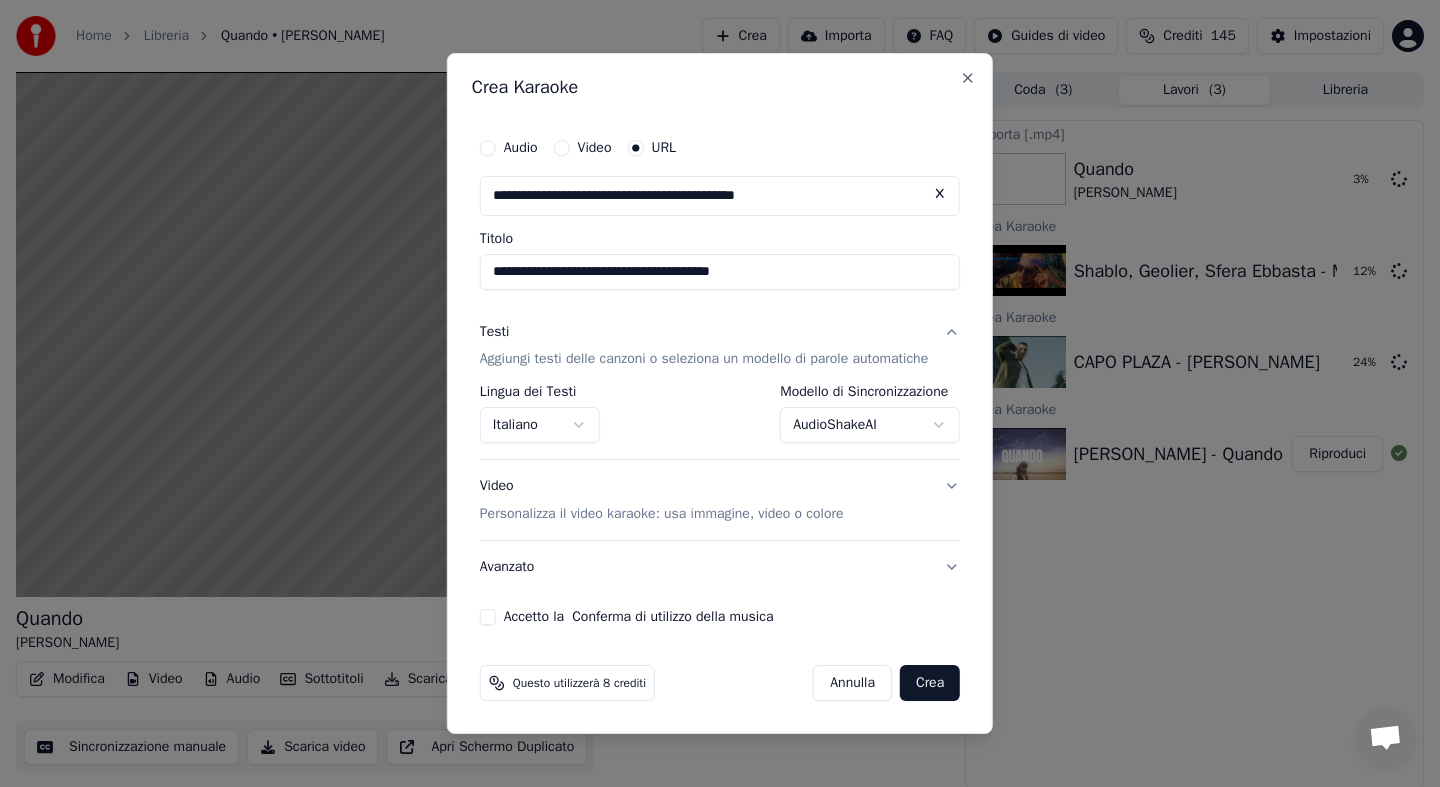 click on "Accetto la   Conferma di utilizzo della musica" at bounding box center (488, 617) 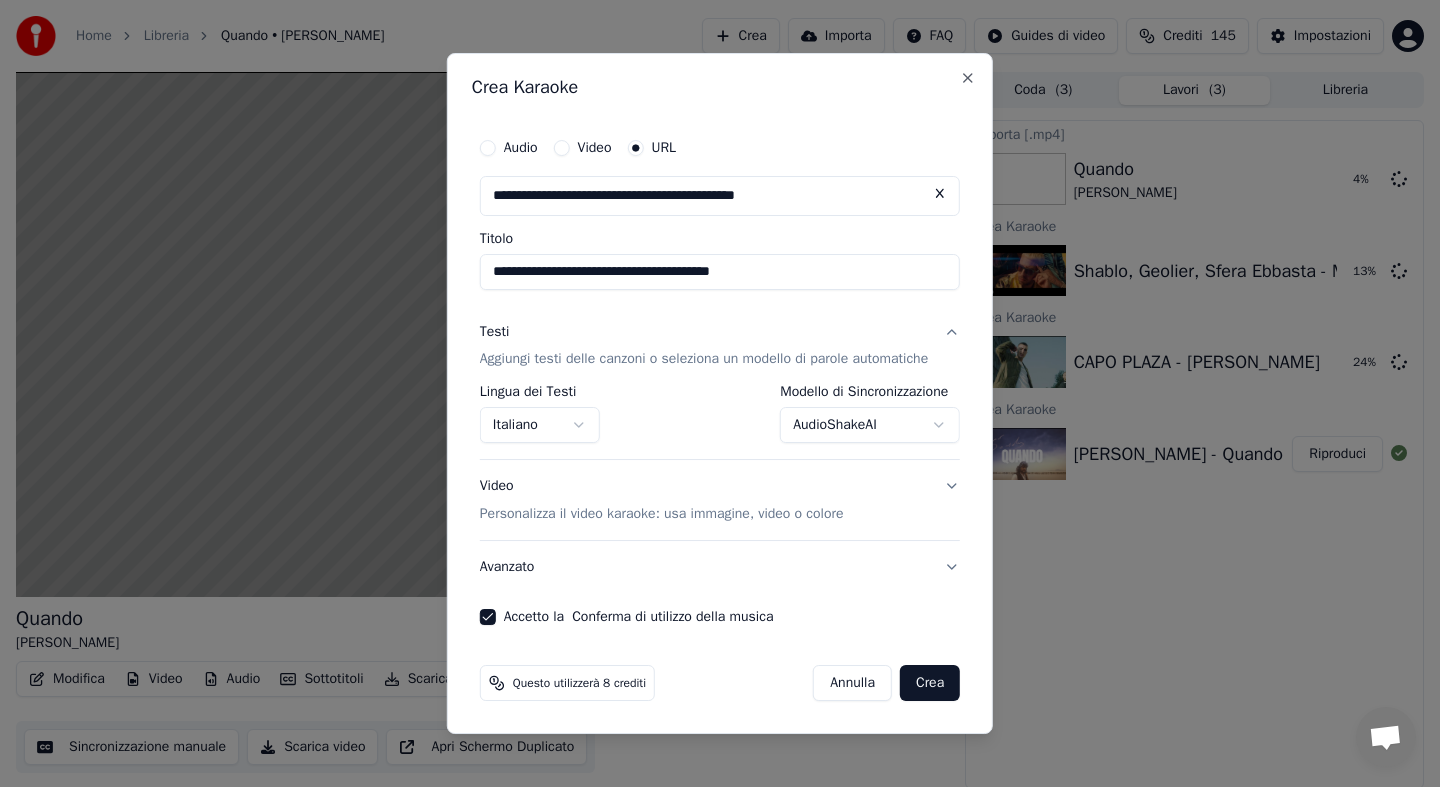 click on "Crea" at bounding box center [930, 683] 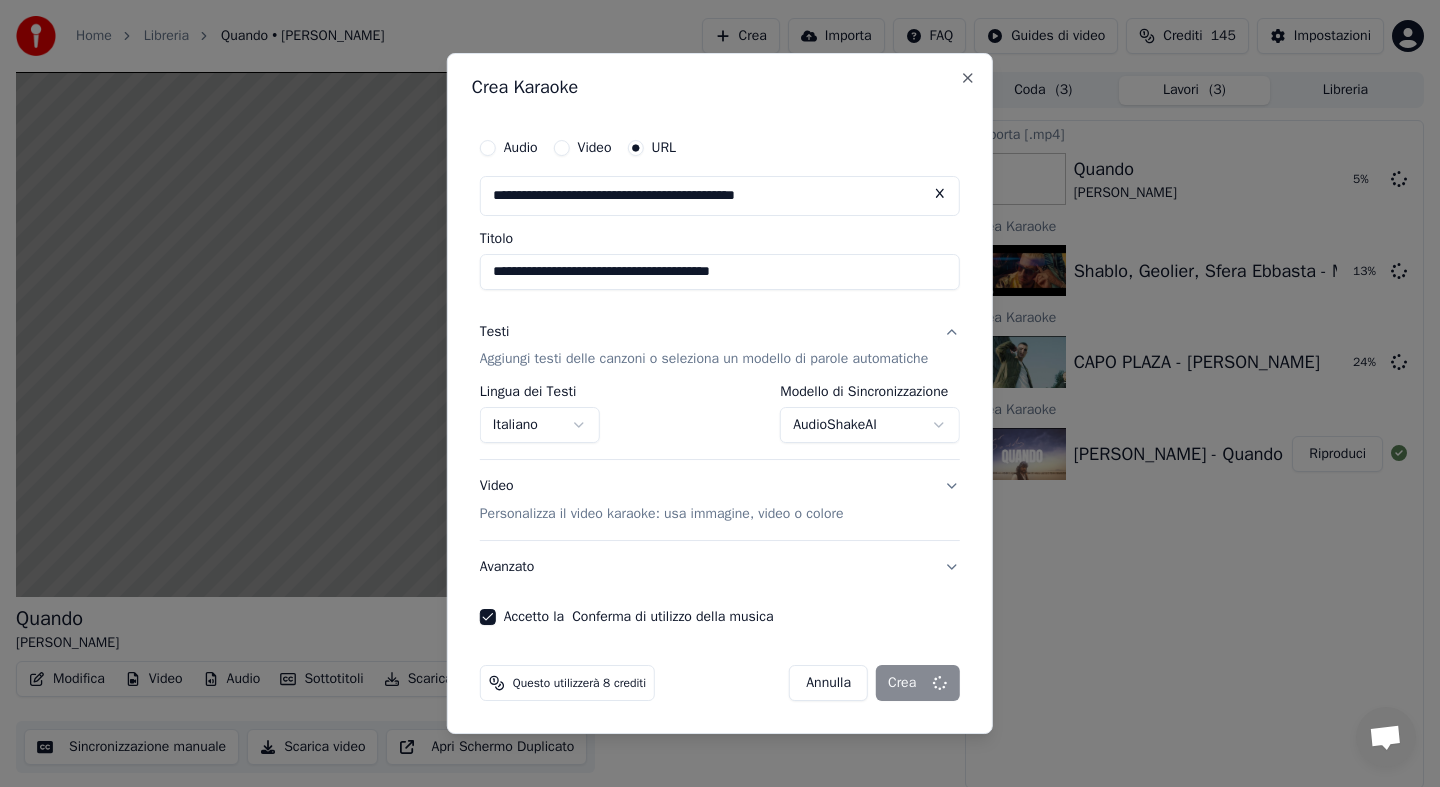 select on "**********" 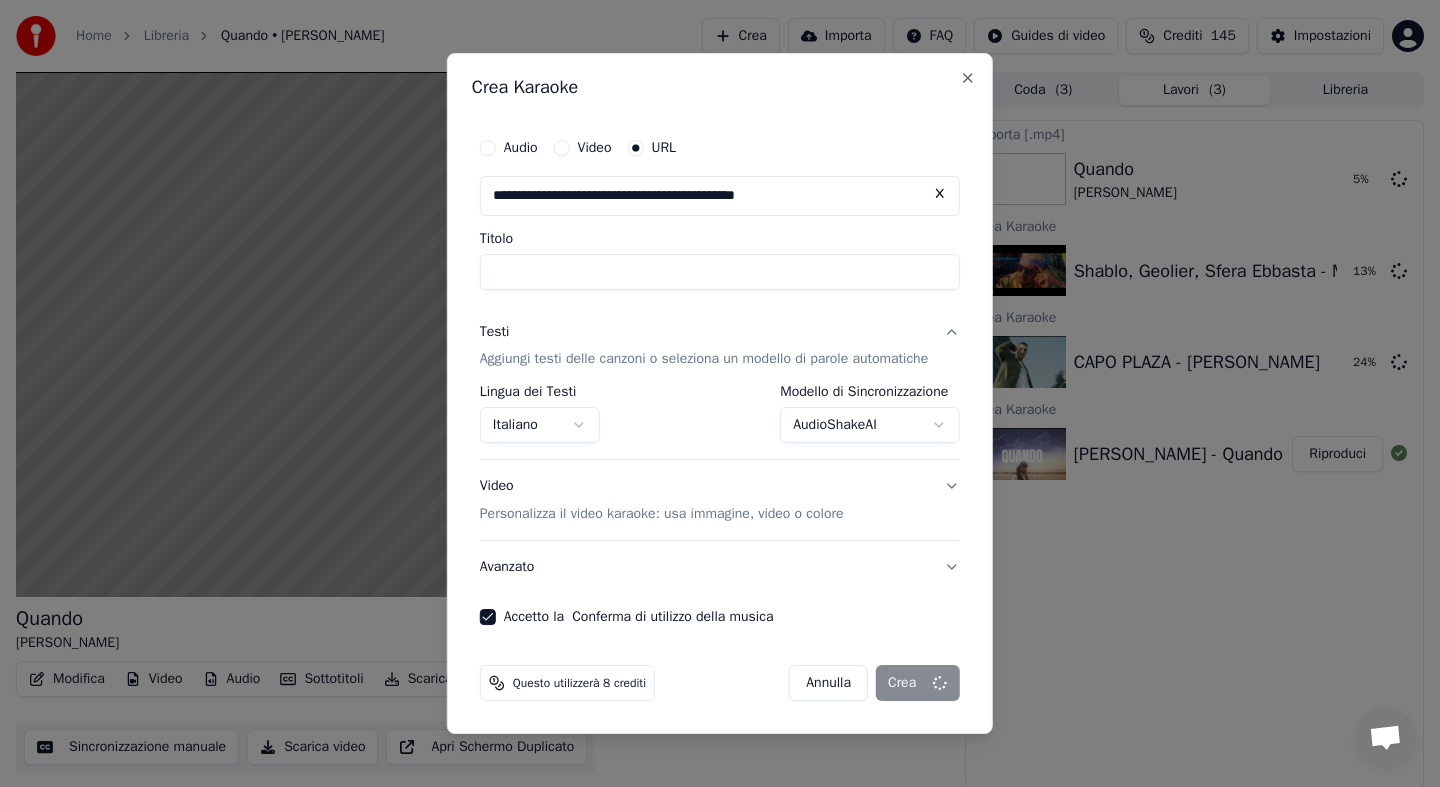 select 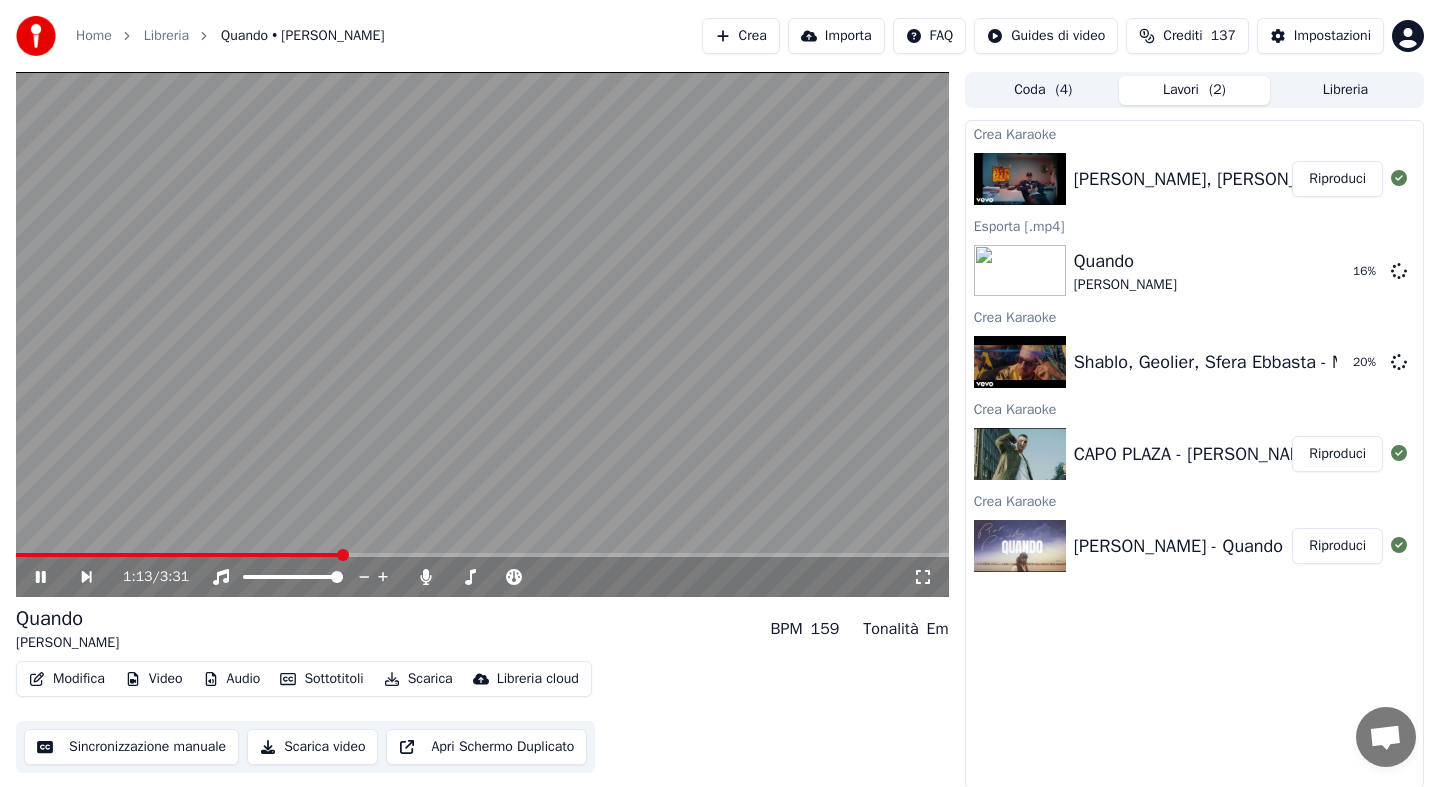 click 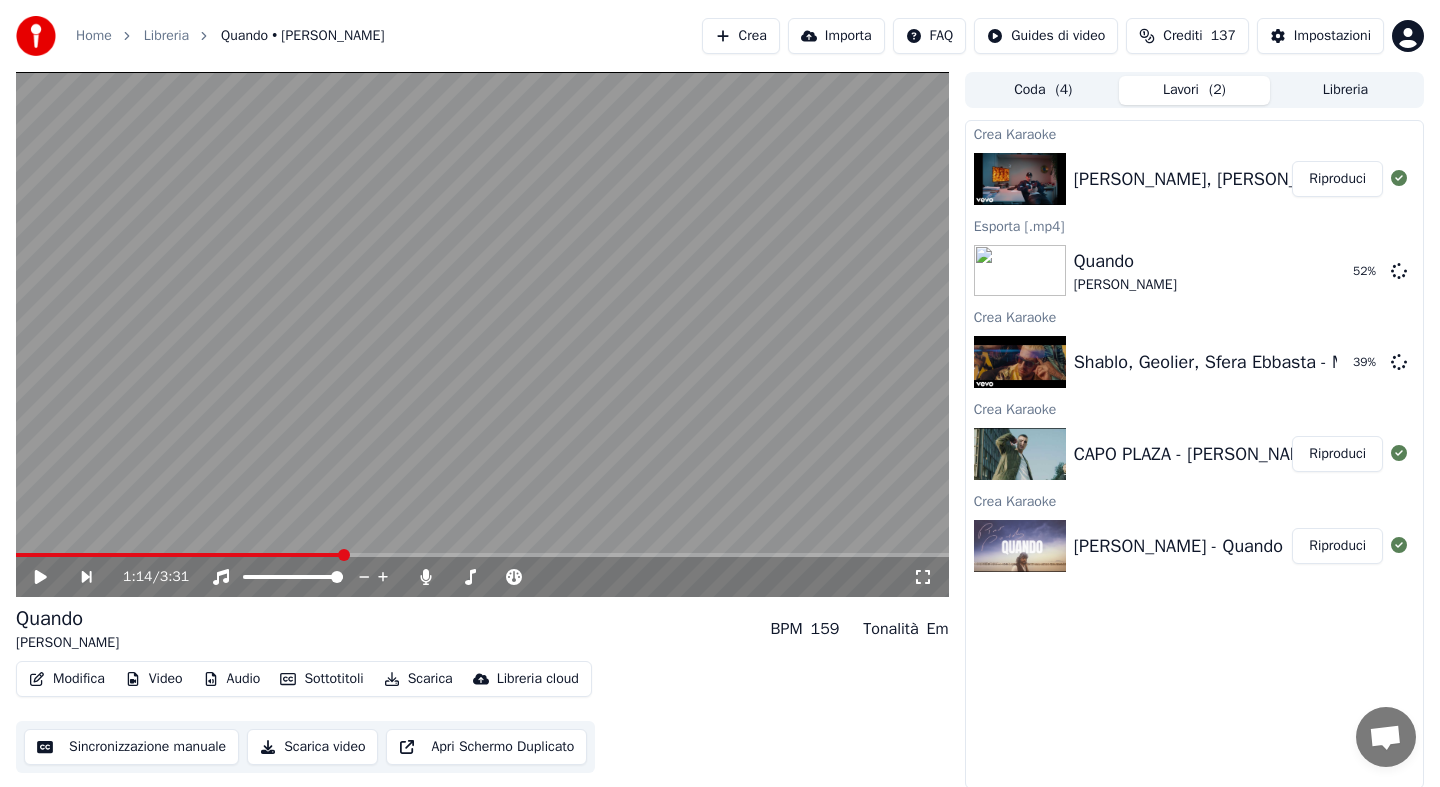 click on "Crea" at bounding box center (741, 36) 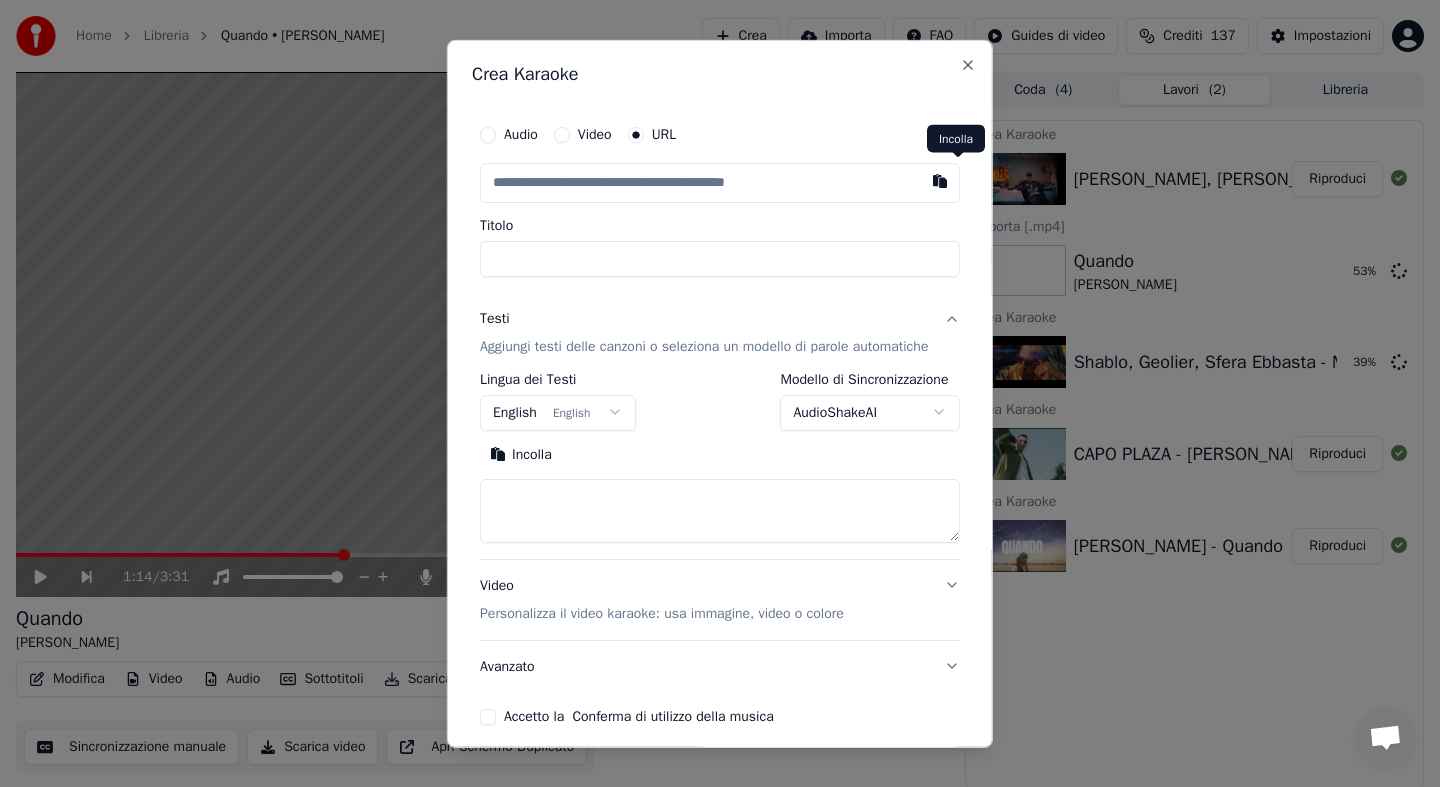 click at bounding box center [940, 180] 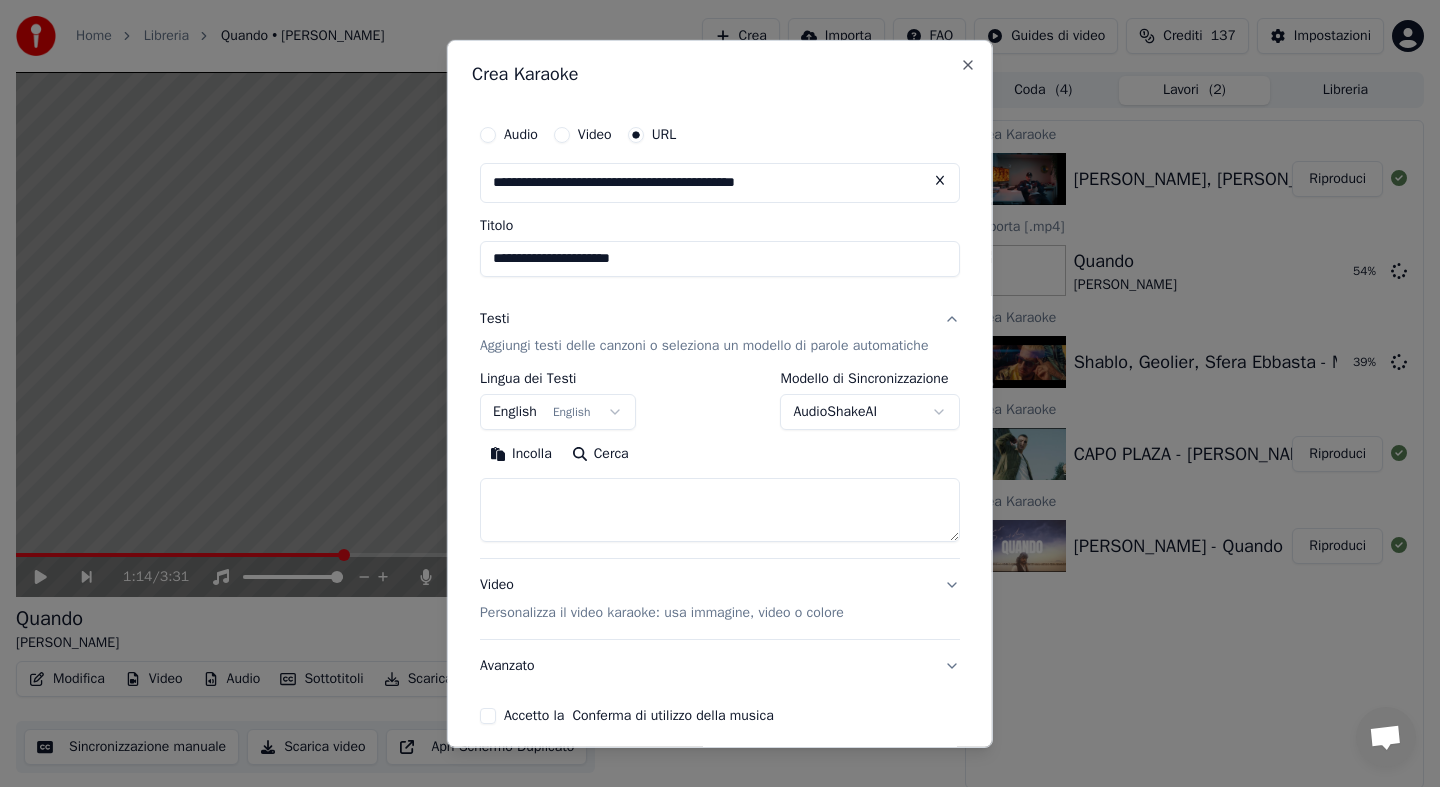 type on "**********" 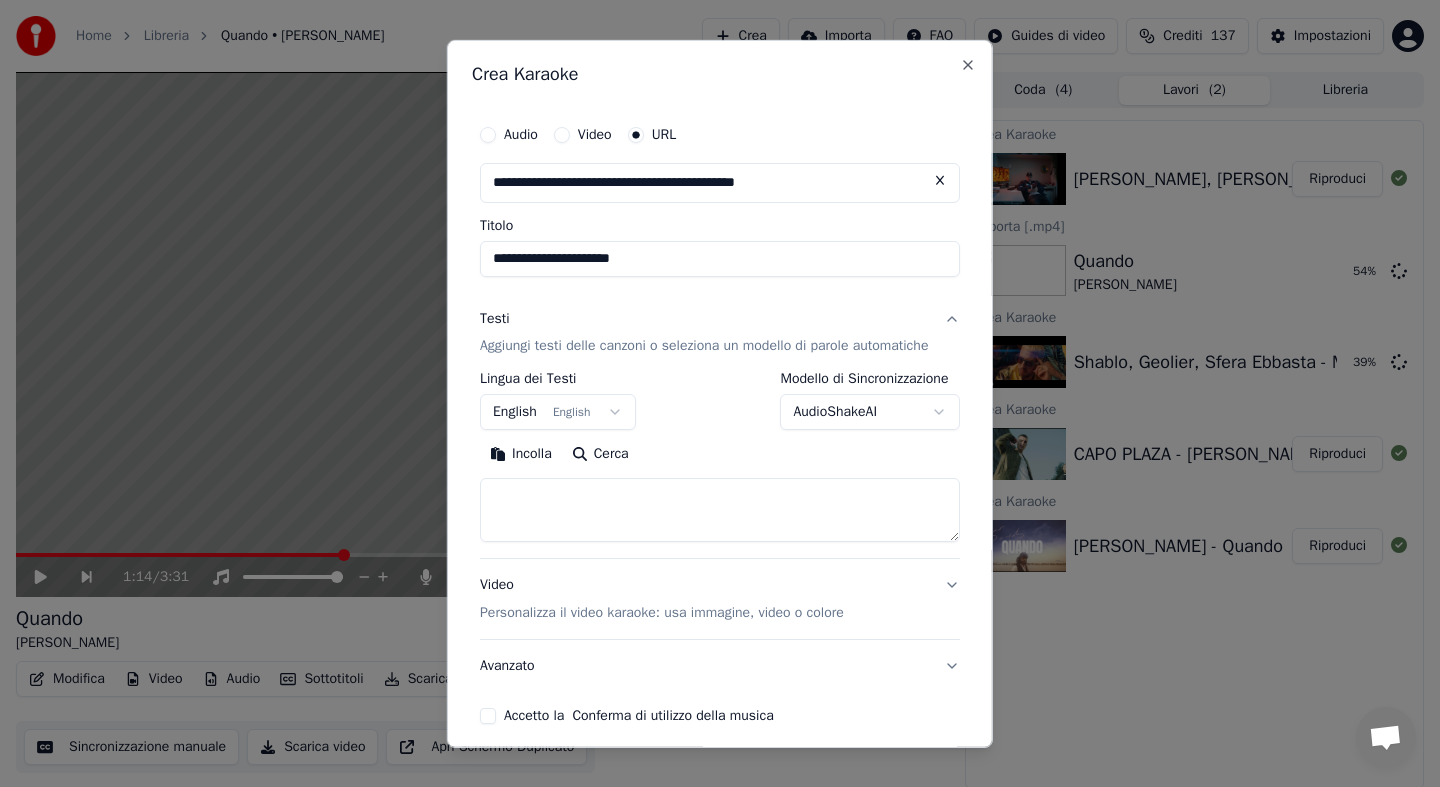 click on "**********" at bounding box center [720, 393] 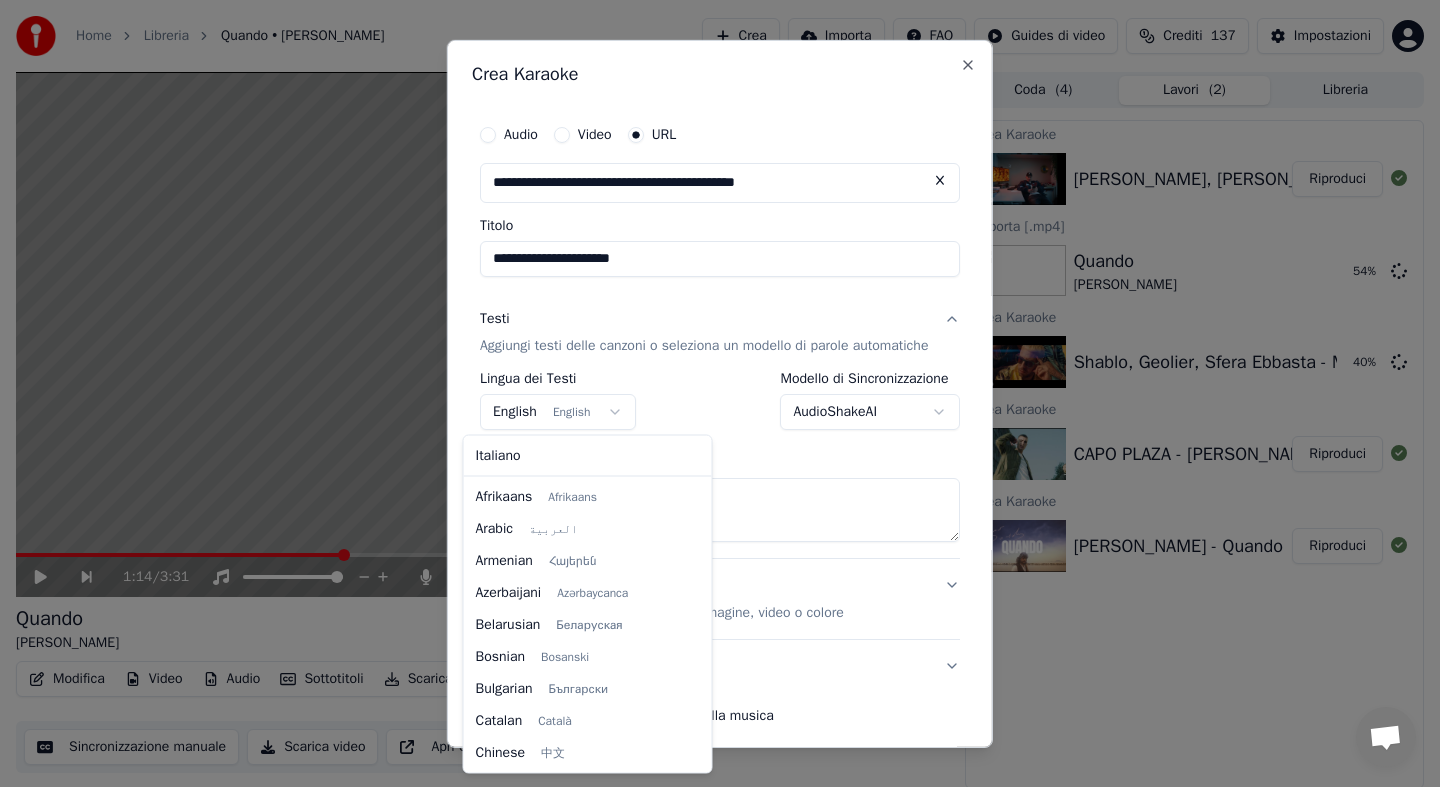 scroll, scrollTop: 160, scrollLeft: 0, axis: vertical 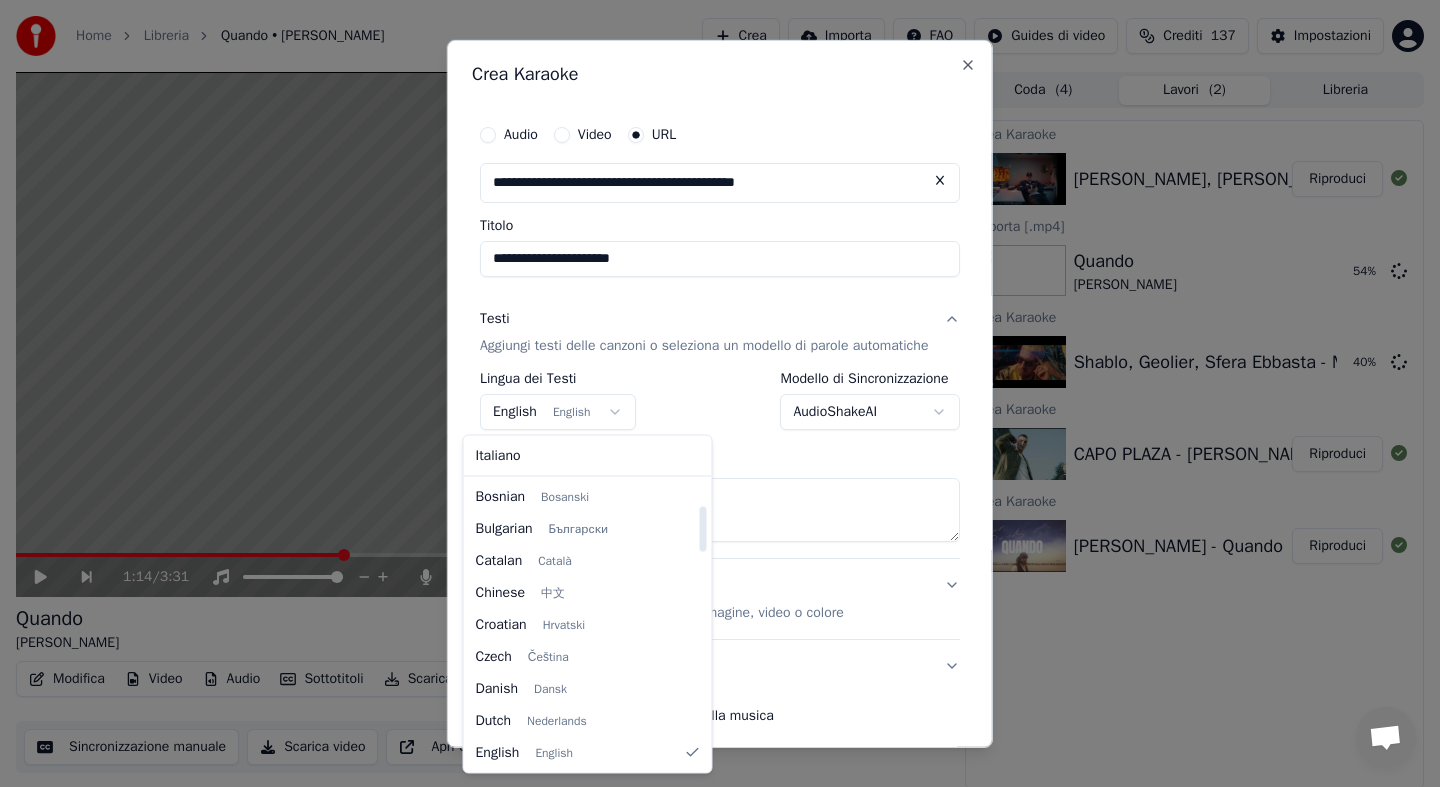 click on "Italiano Afrikaans Afrikaans Arabic العربية Armenian Հայերեն Azerbaijani Azərbaycanca Belarusian Беларуская Bosnian Bosanski Bulgarian Български Catalan Català Chinese 中文 Croatian Hrvatski Czech Čeština Danish Dansk Dutch Nederlands English English Estonian Eesti Filipino Filipino Finnish Suomi French Français Galician Galego German Deutsch Greek Ελληνικά Hebrew עברית Hindi हिन्दी Hungarian Magyar Icelandic Íslenska Indonesian Bahasa Indonesia Japanese 日本語 Kannada ಕನ್ನಡ Kazakh Қазақша Korean 한국어 Kurdish Kurmanji Latvian Latviešu Lithuanian Lietuvių Macedonian Македонски Maori Māori Malay Bahasa Melayu Marathi मराठी Nepali नेपाली Norwegian Norsk Persian فارسی Polish Polski Portuguese Português Romanian Română Russian Русский Serbian Српски Slovak Slovenčina Slovenian Slovenščina Spanish Español Swahili Kiswahili Swedish Svenska Tamil தமிழ் Thai" at bounding box center (588, 604) 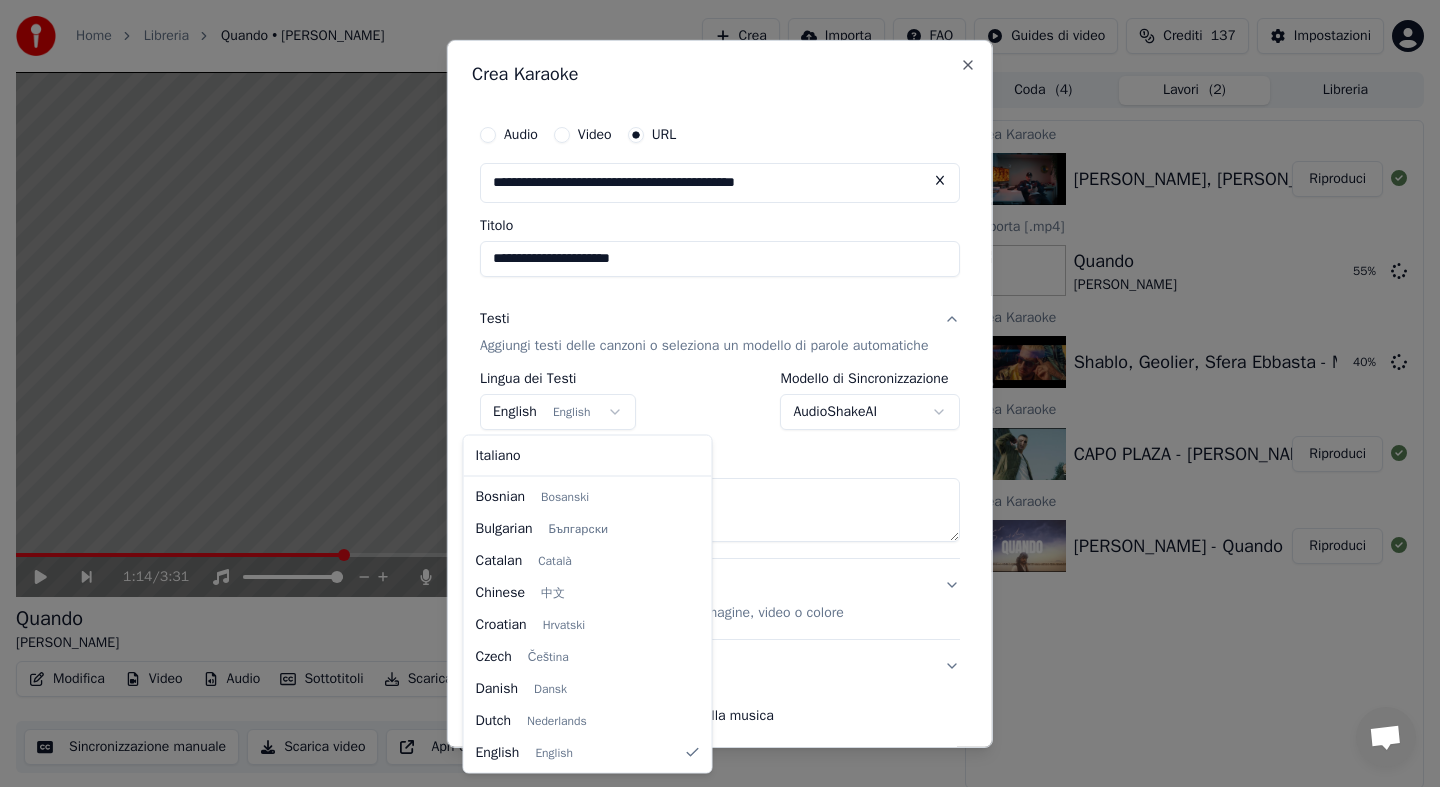 select on "**" 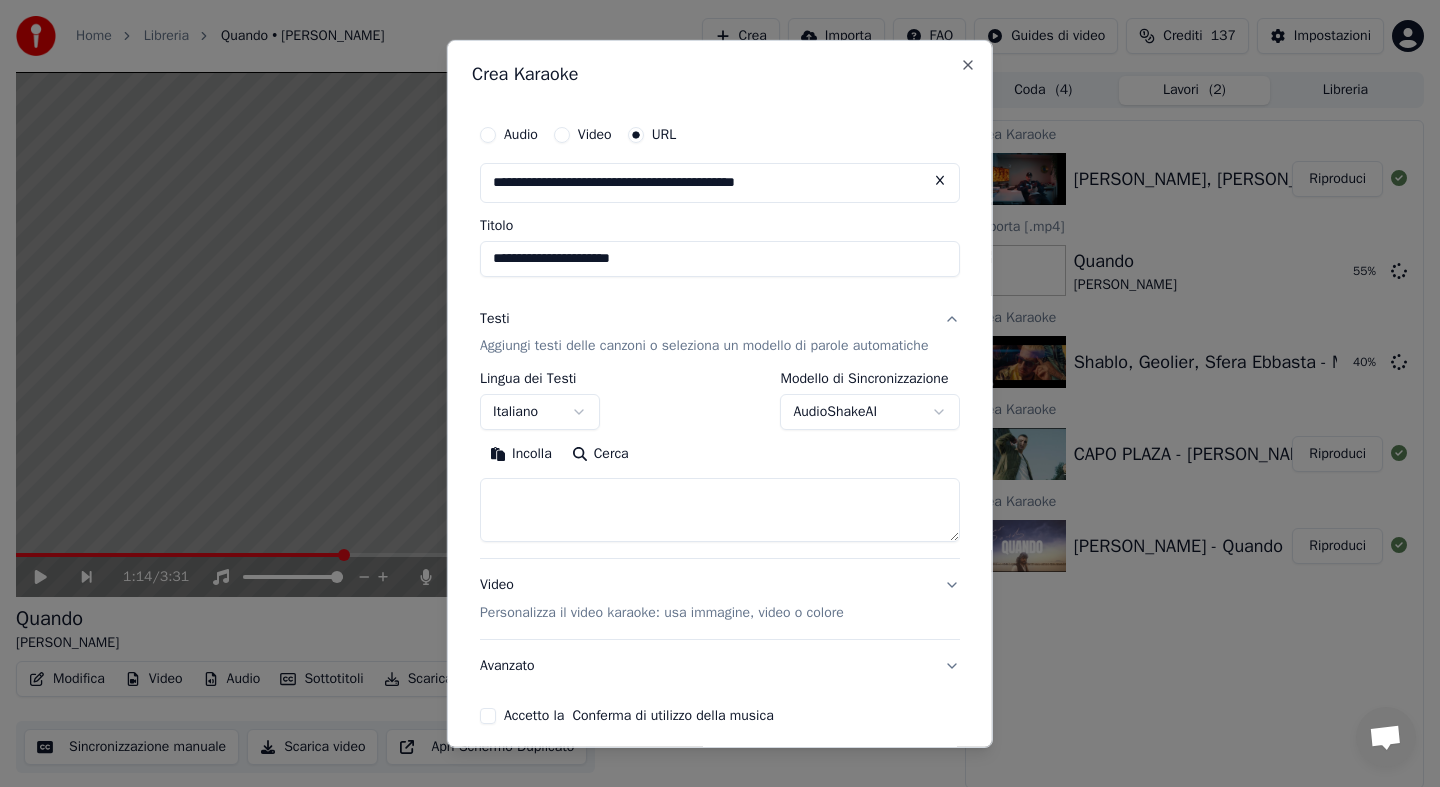 click on "**********" at bounding box center (720, 393) 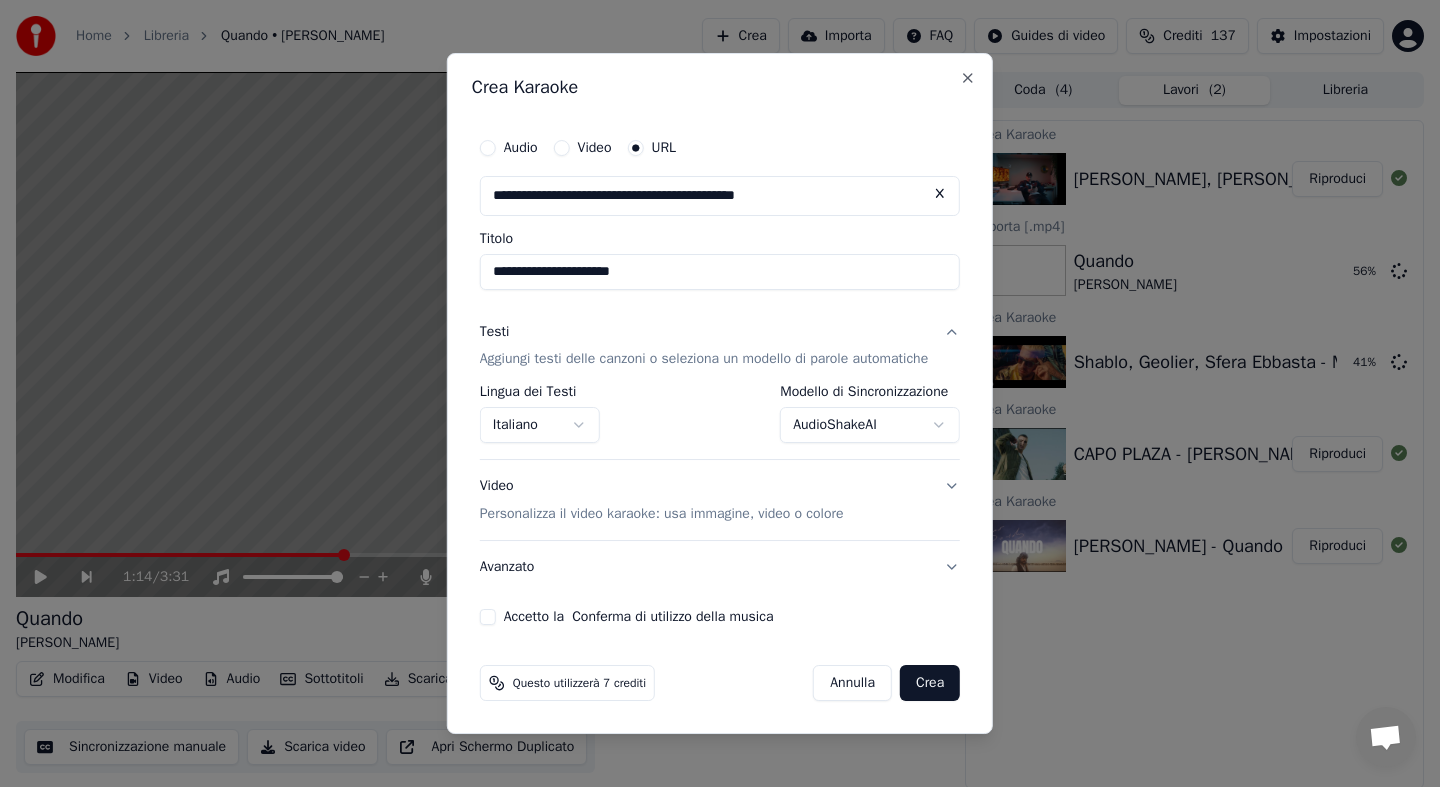 click on "Accetto la   Conferma di utilizzo della musica" at bounding box center [488, 617] 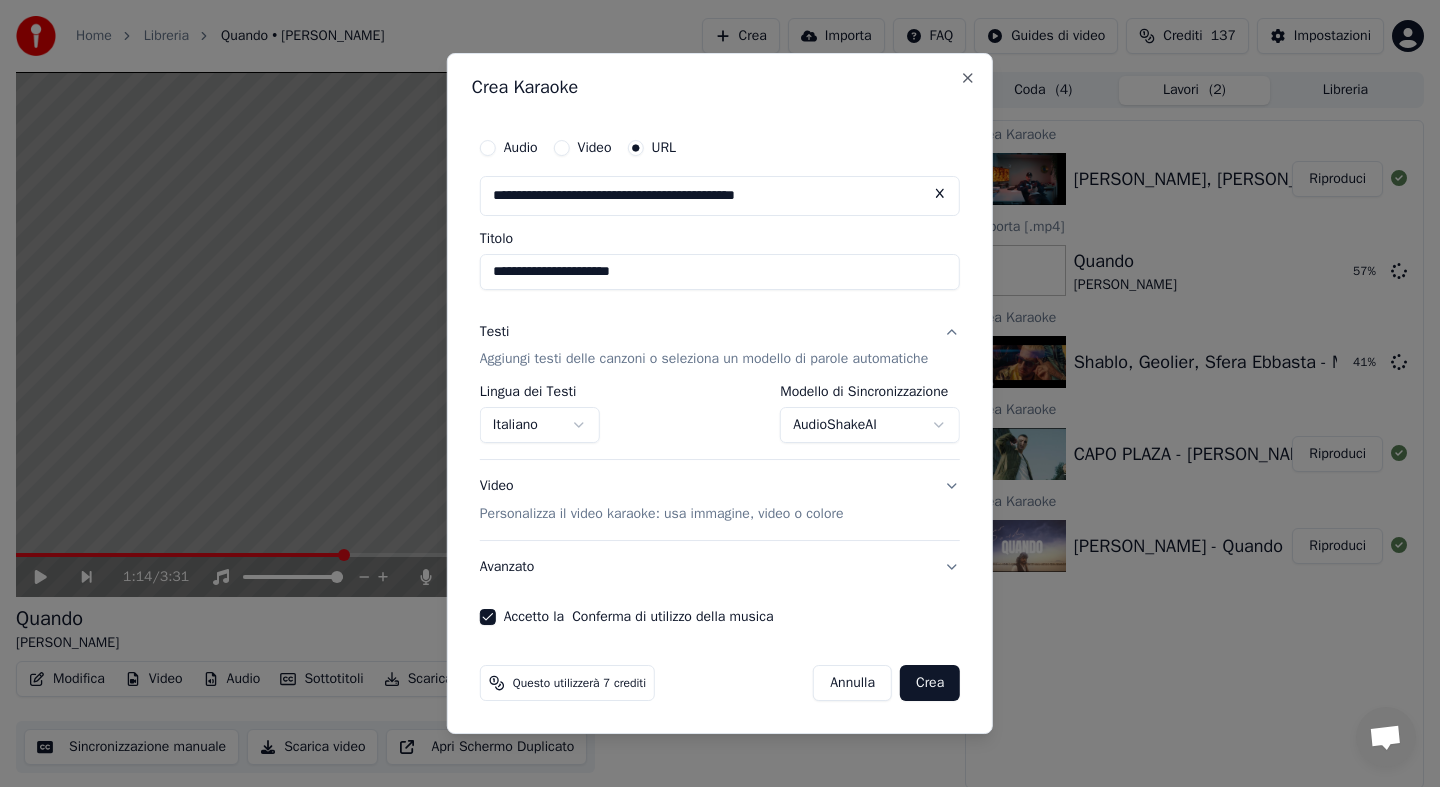 click on "Crea" at bounding box center (930, 683) 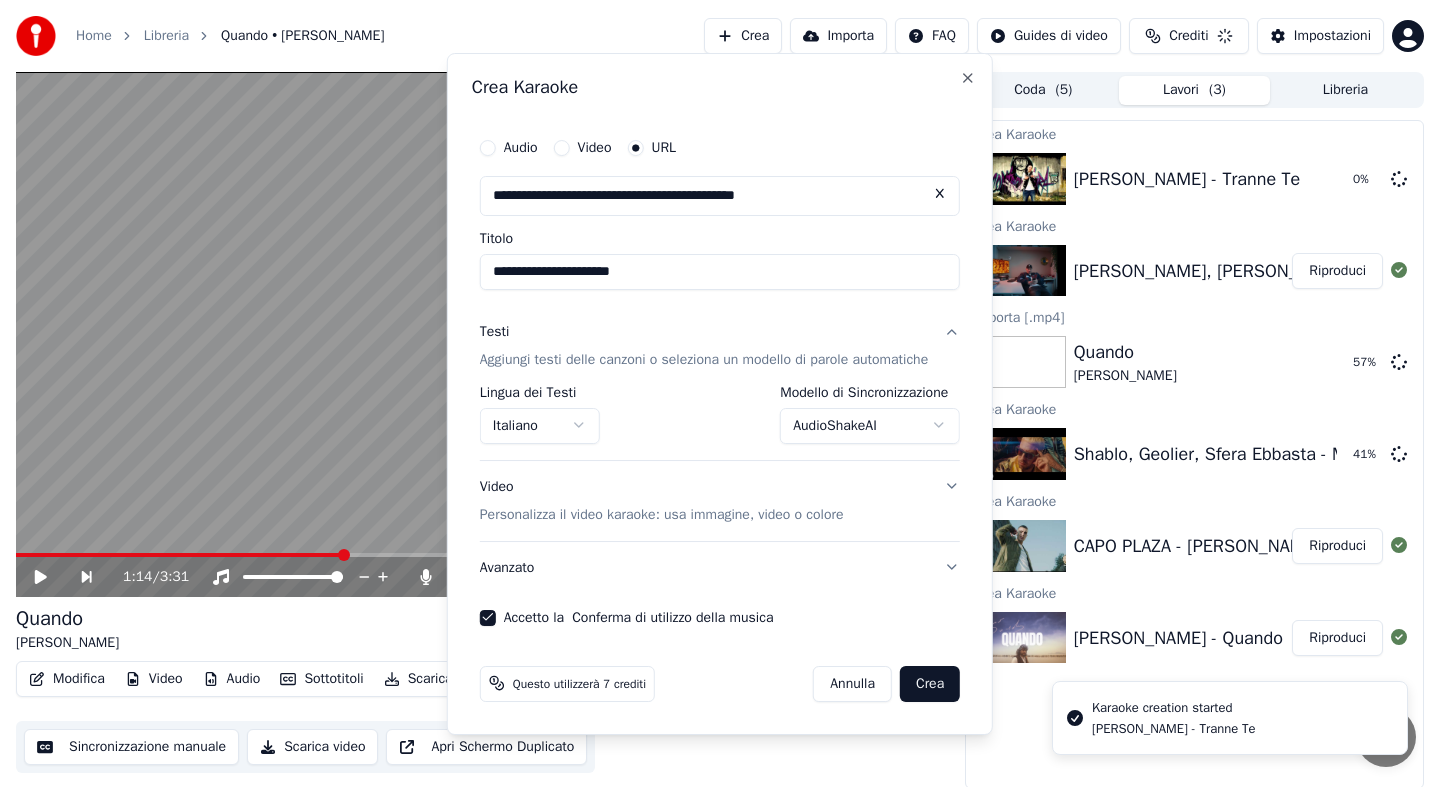 select on "**********" 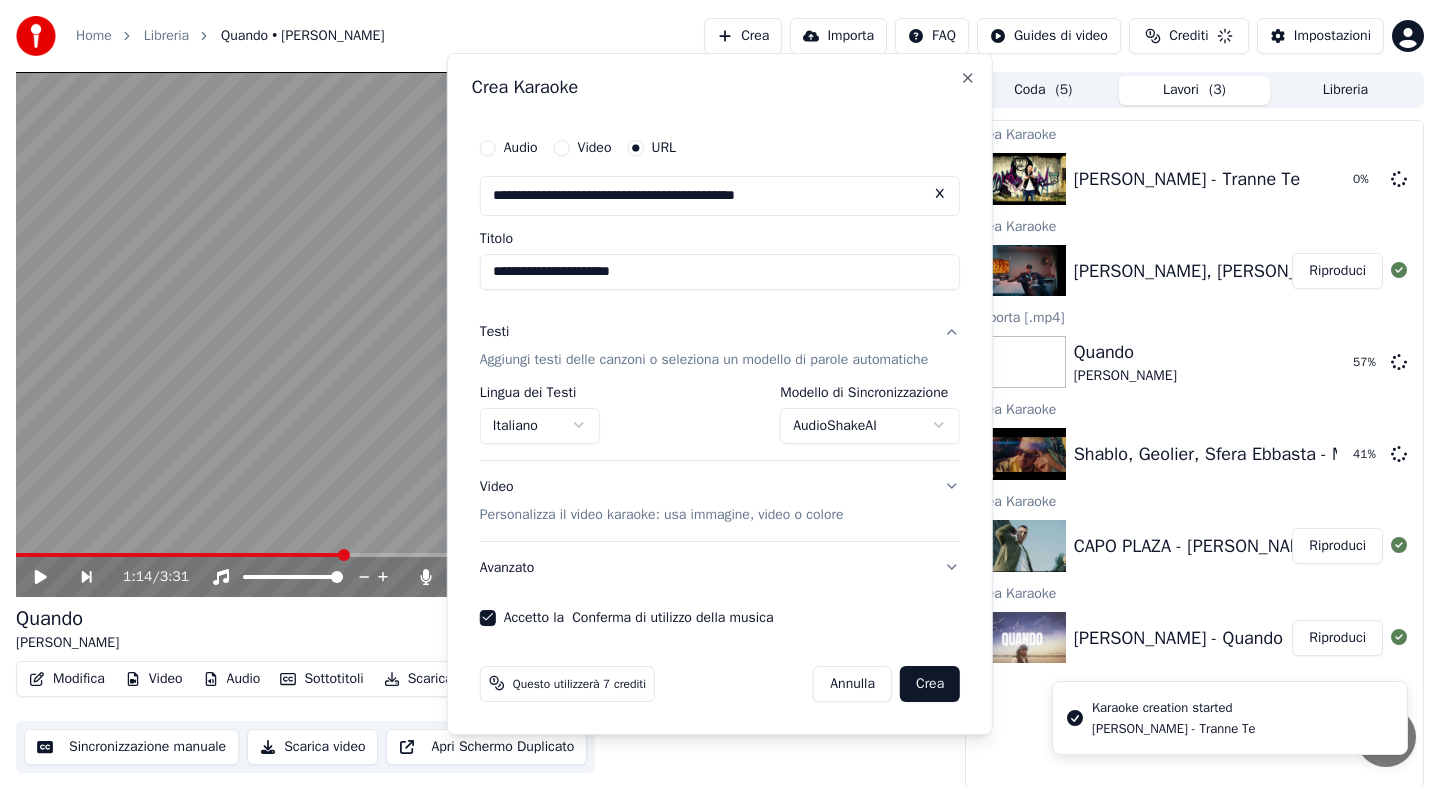 type 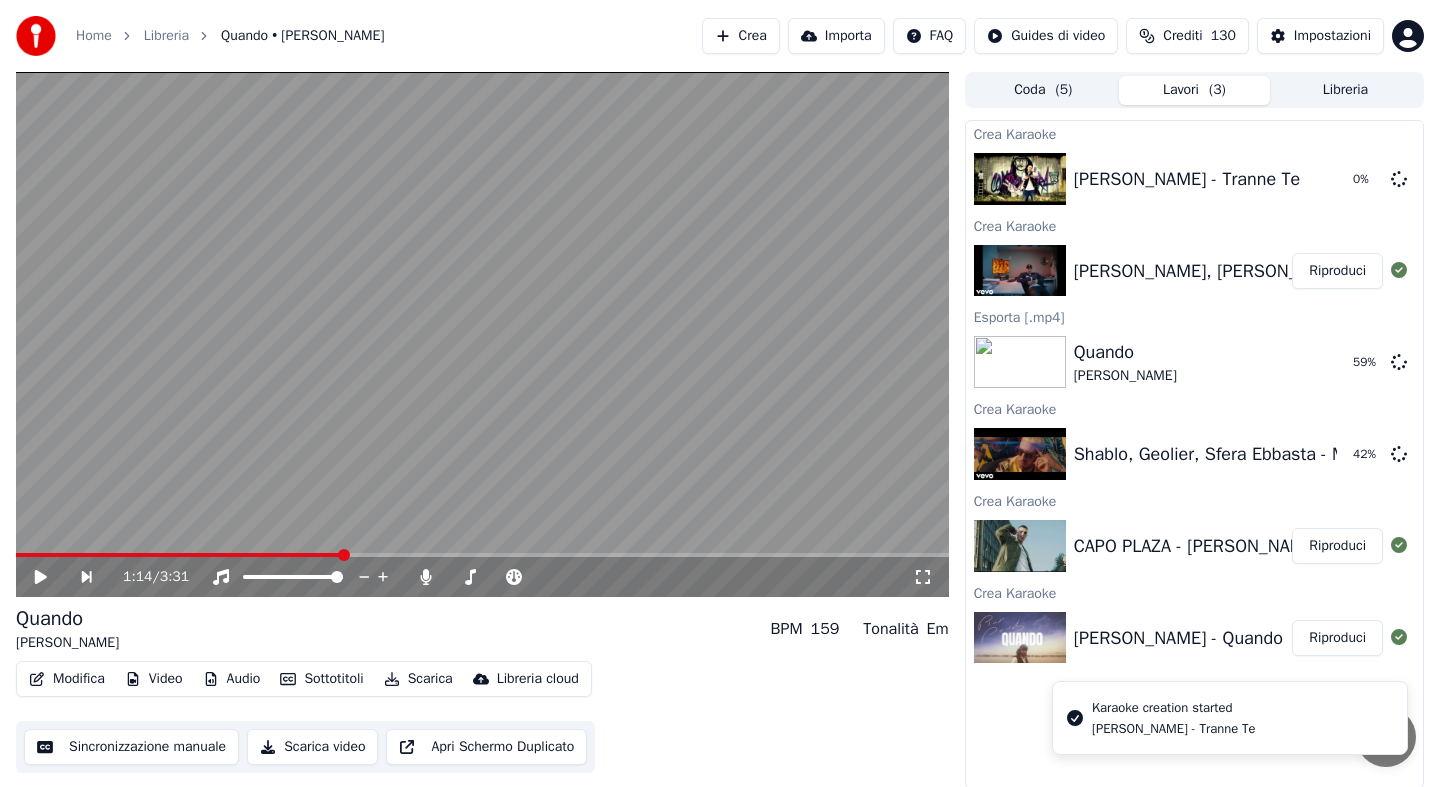click on "Riproduci" at bounding box center (1337, 546) 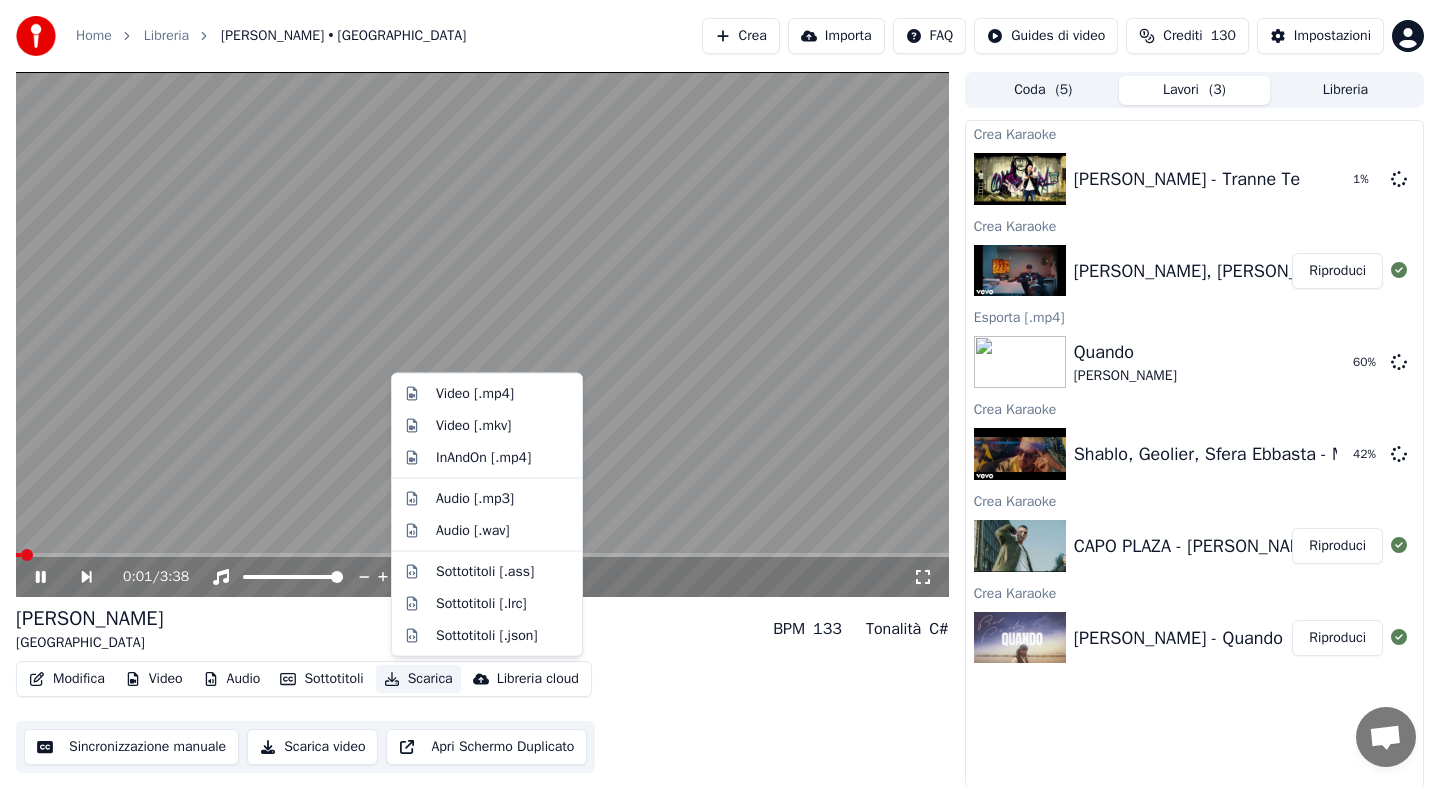 click on "Scarica" at bounding box center (418, 679) 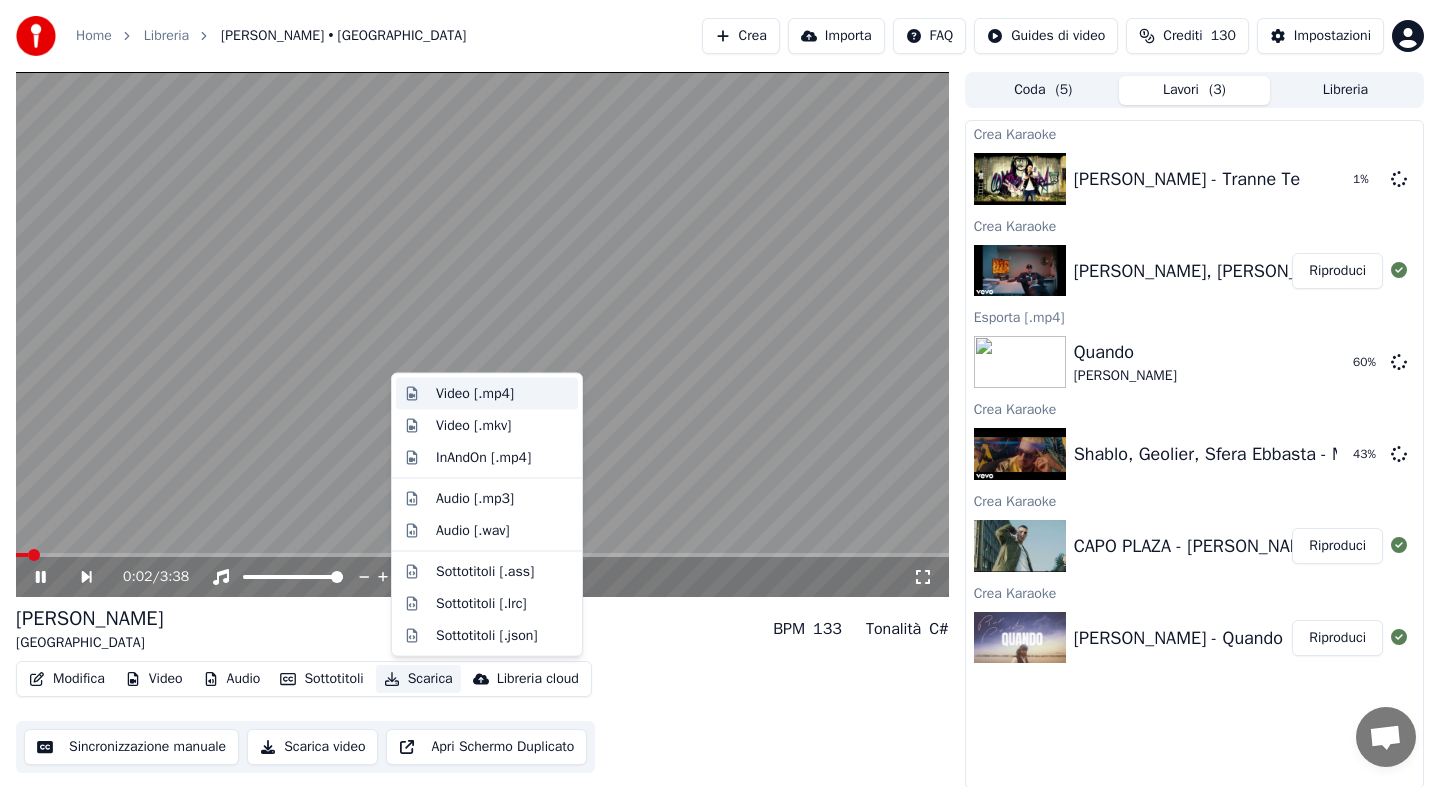 click on "Video [.mp4]" at bounding box center (475, 394) 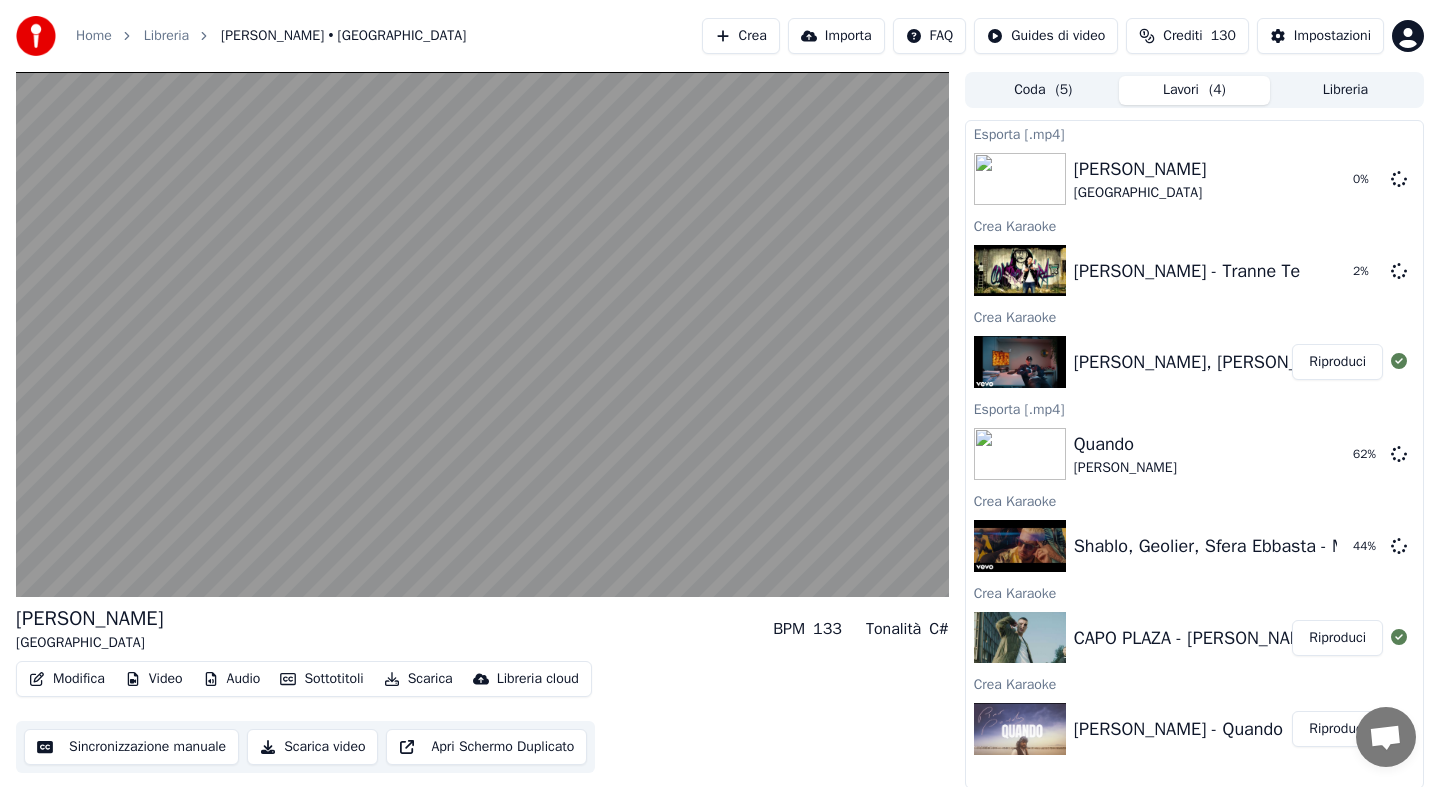 click on "Riproduci" at bounding box center [1337, 362] 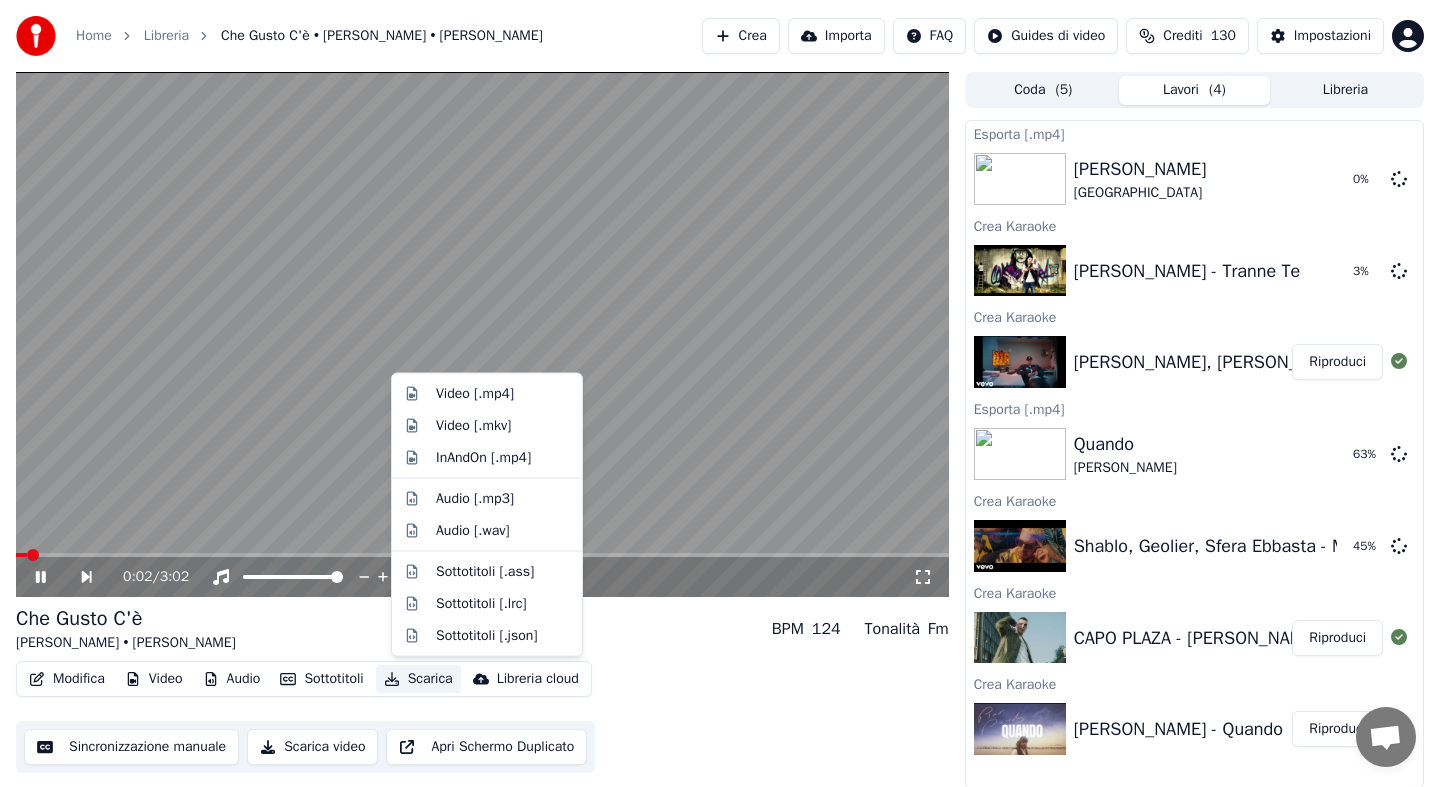 click on "Scarica" at bounding box center [418, 679] 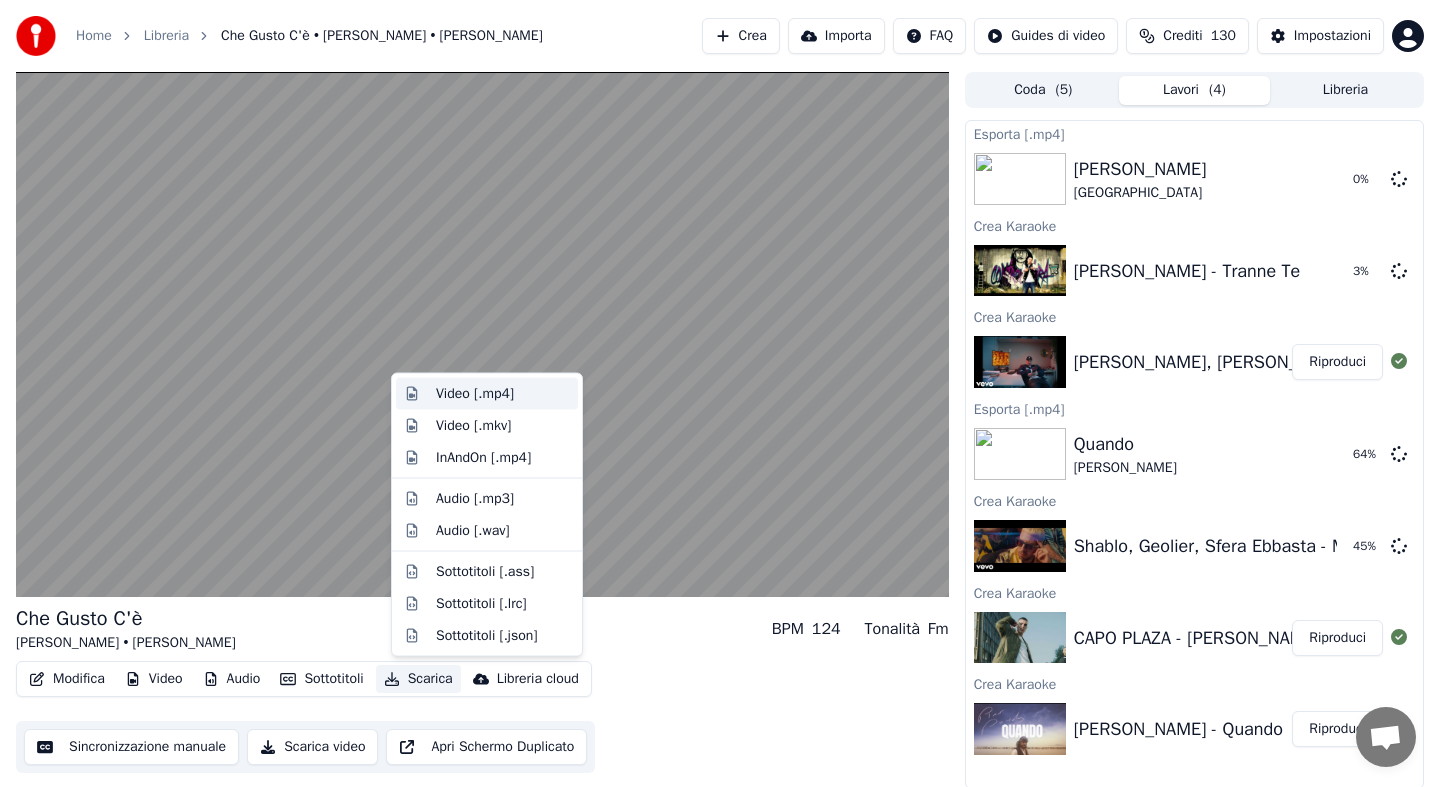 click on "Video [.mp4]" at bounding box center [475, 394] 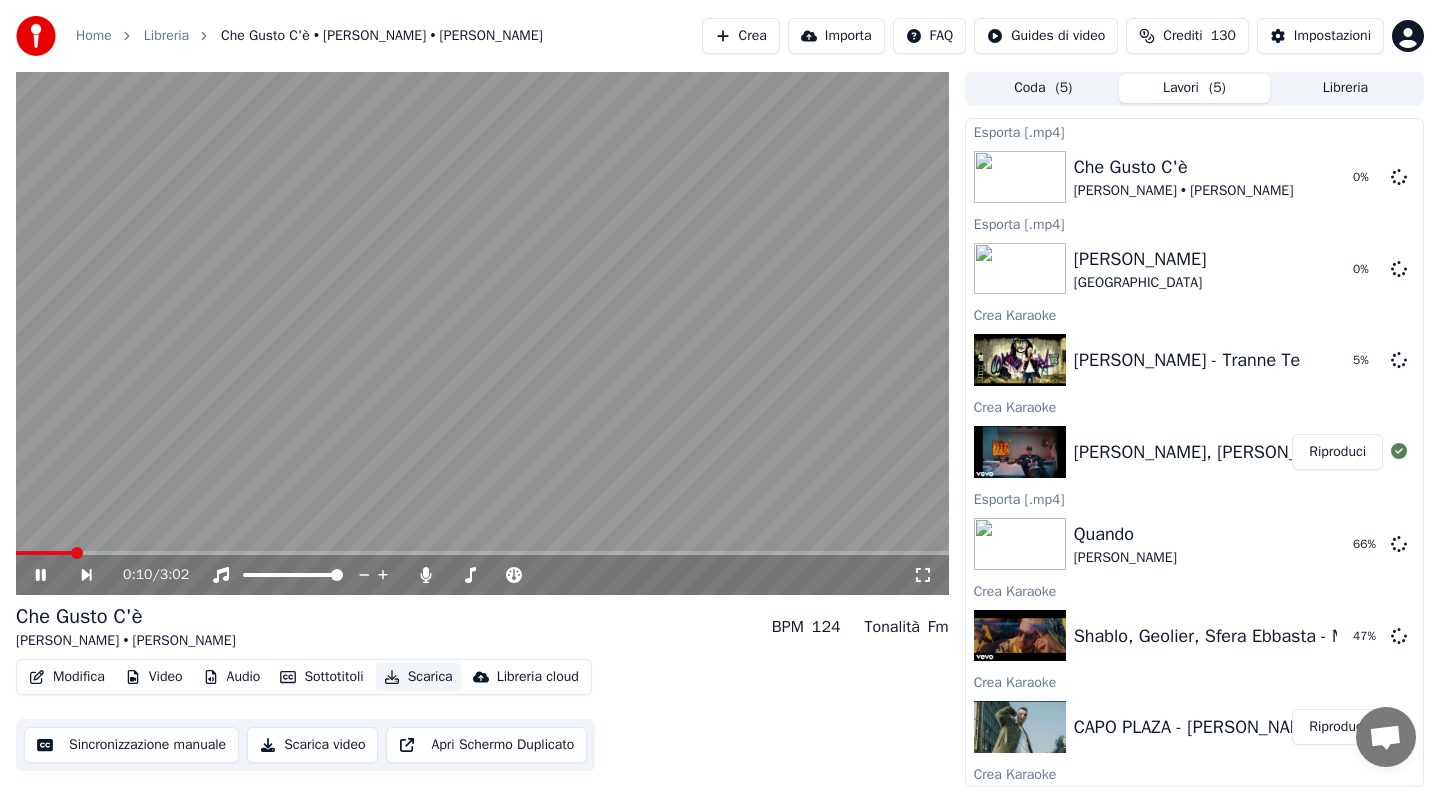 scroll, scrollTop: 0, scrollLeft: 0, axis: both 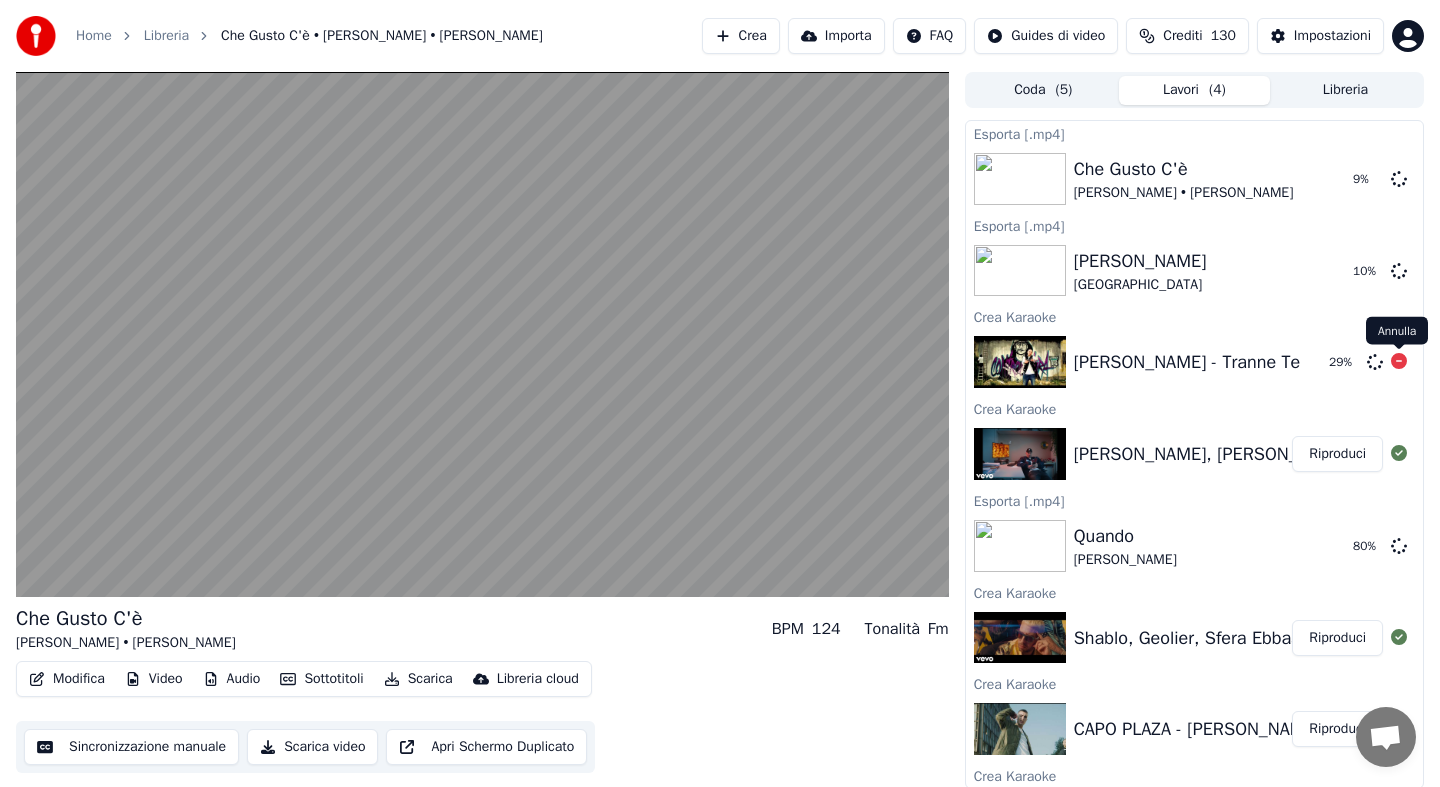 click 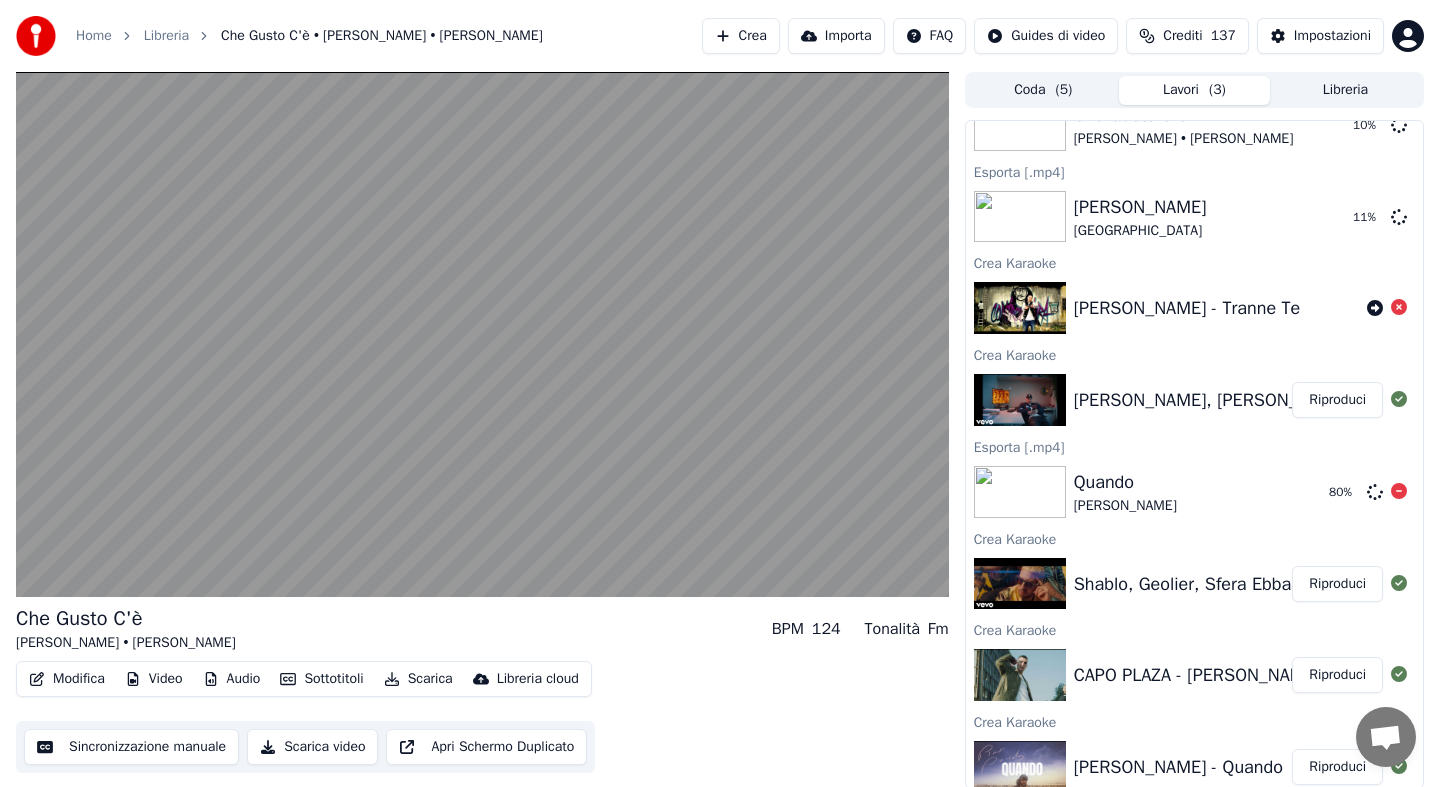 scroll, scrollTop: 67, scrollLeft: 0, axis: vertical 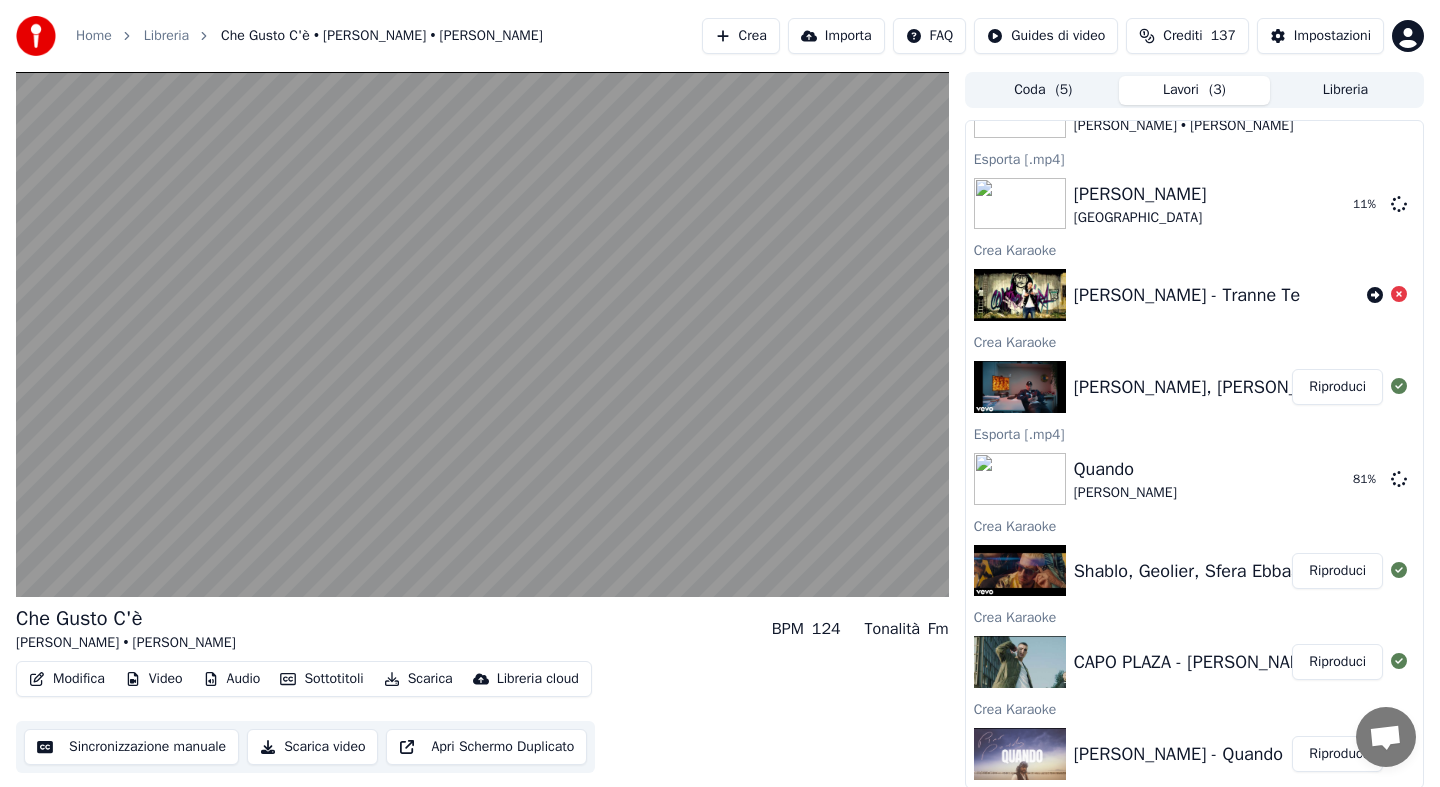 click on "Riproduci" at bounding box center [1337, 571] 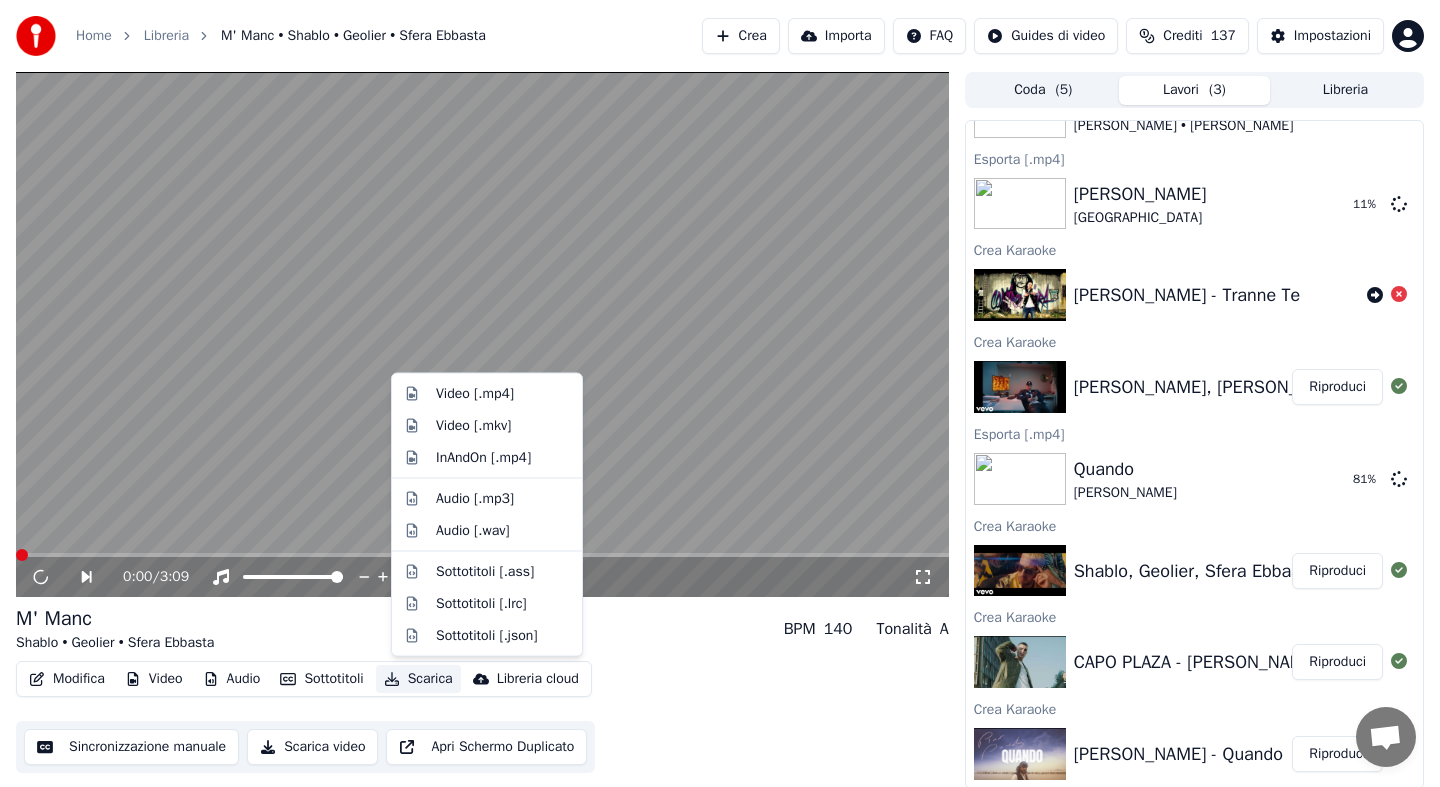 click on "Scarica" at bounding box center [418, 679] 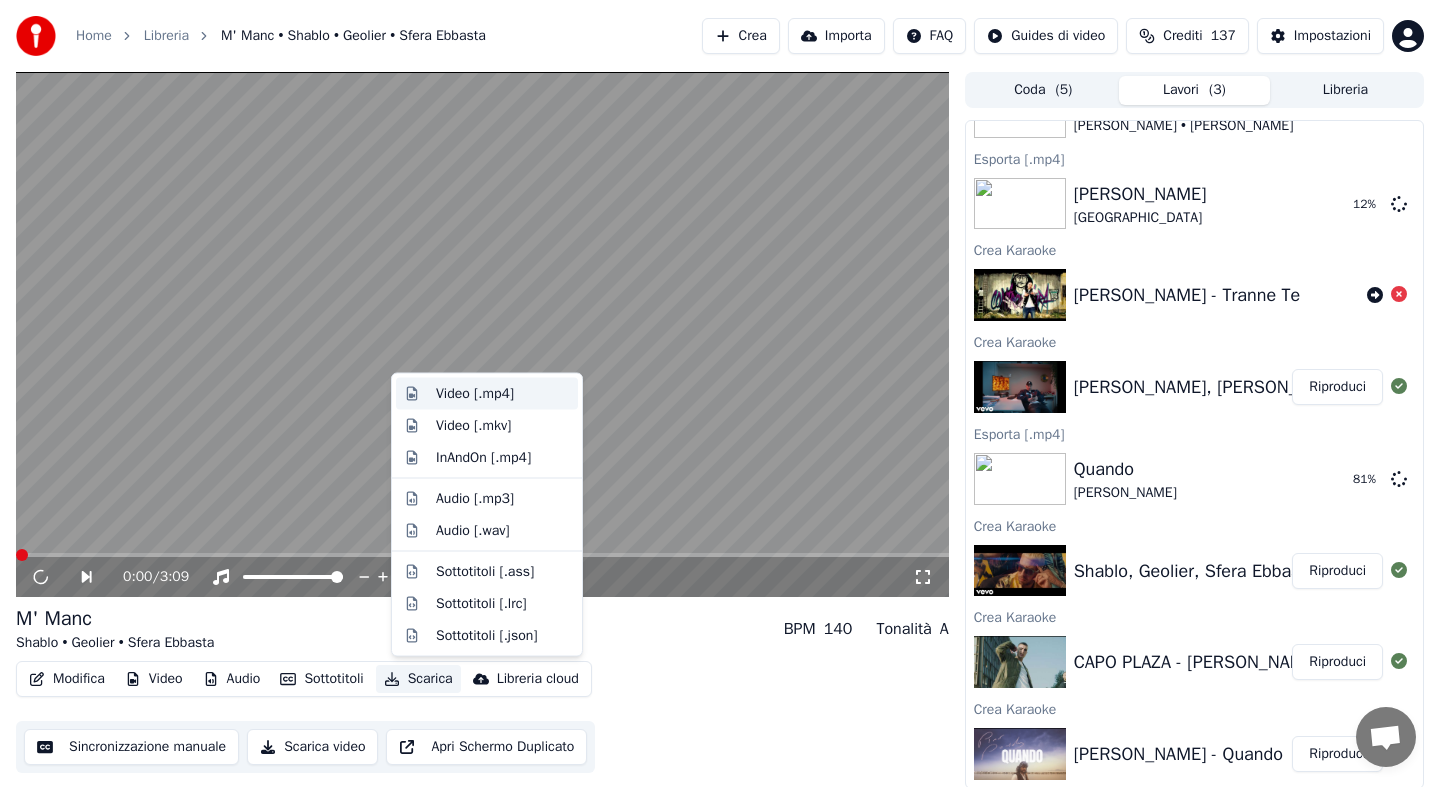 click on "Video [.mp4]" at bounding box center (475, 394) 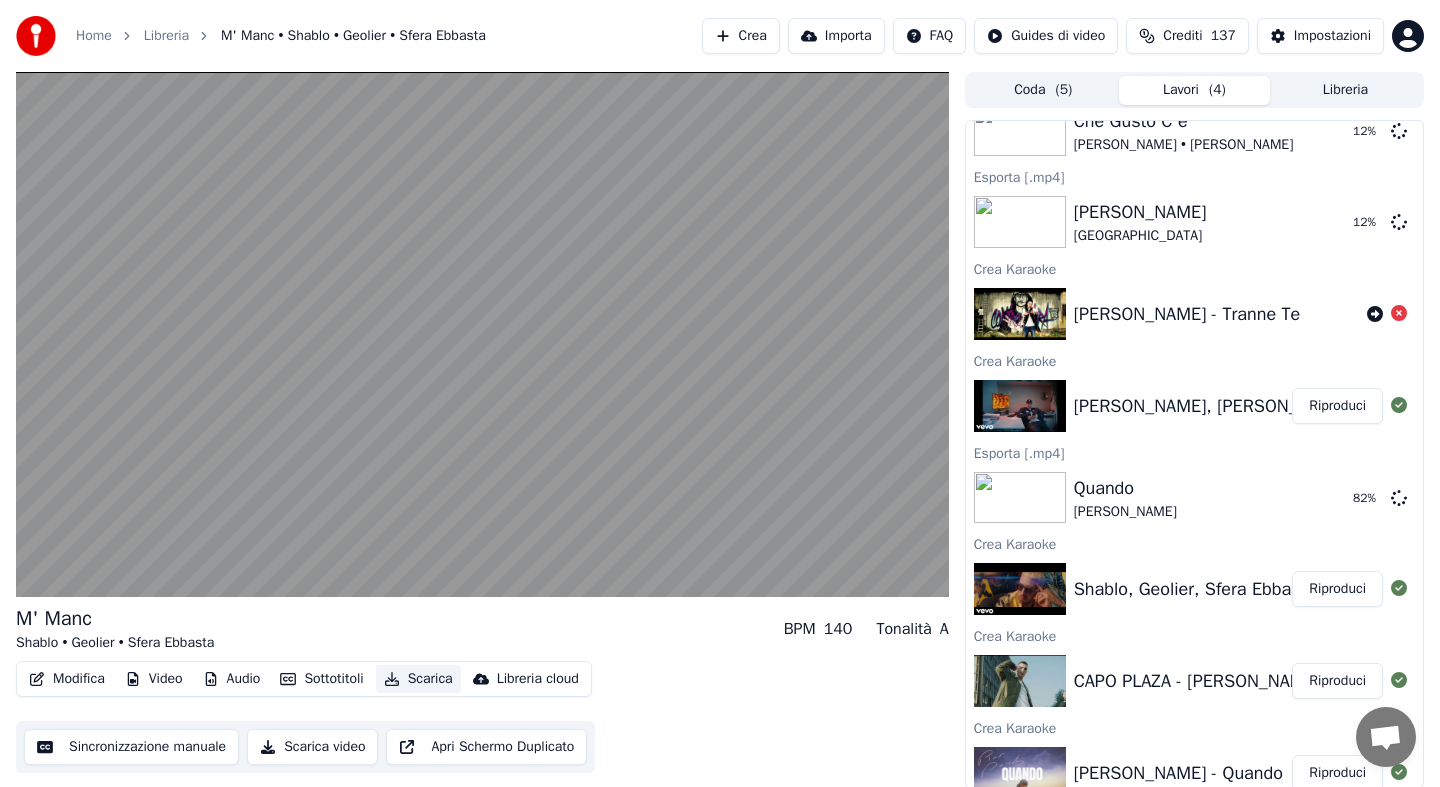 scroll, scrollTop: 158, scrollLeft: 0, axis: vertical 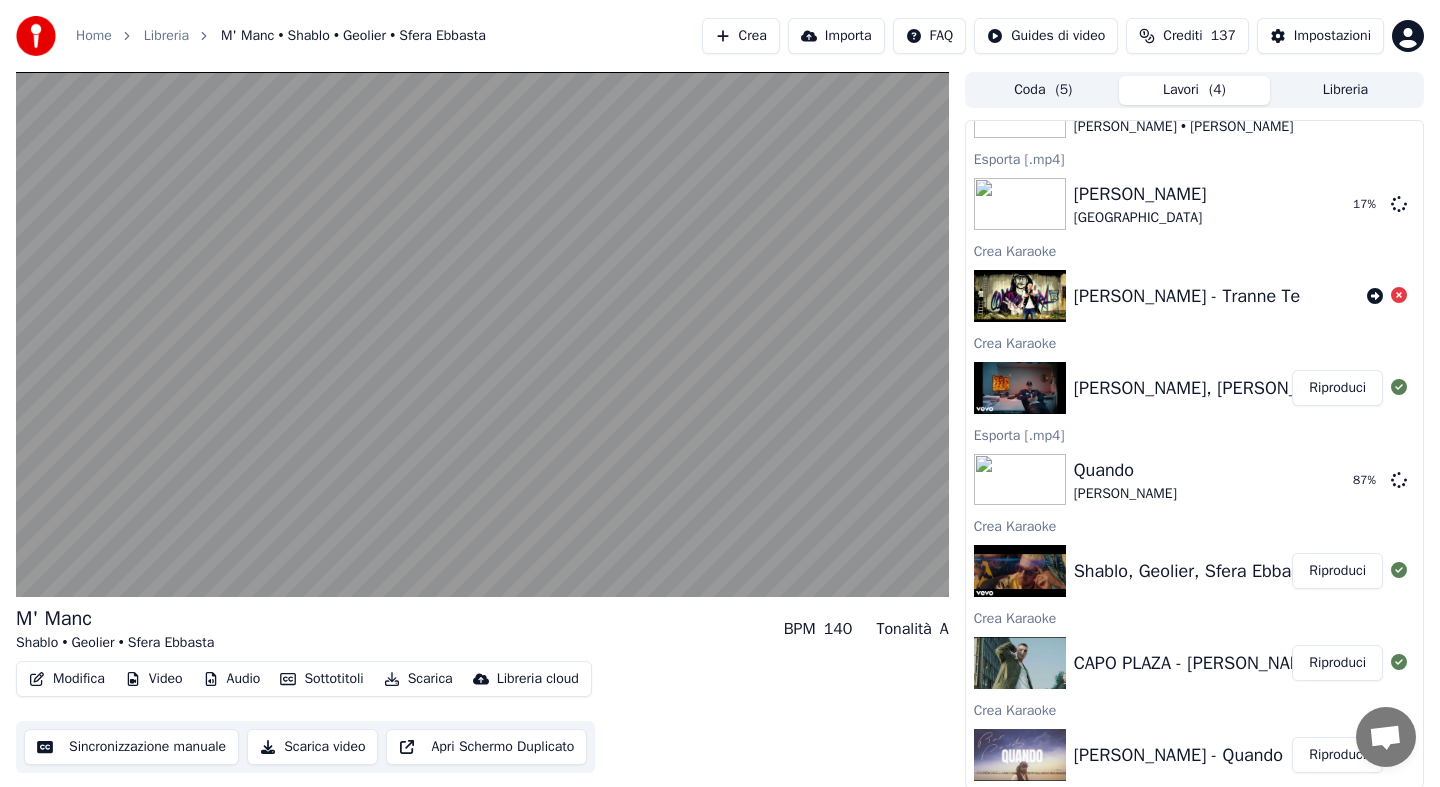 click on "Sottotitoli" at bounding box center [321, 679] 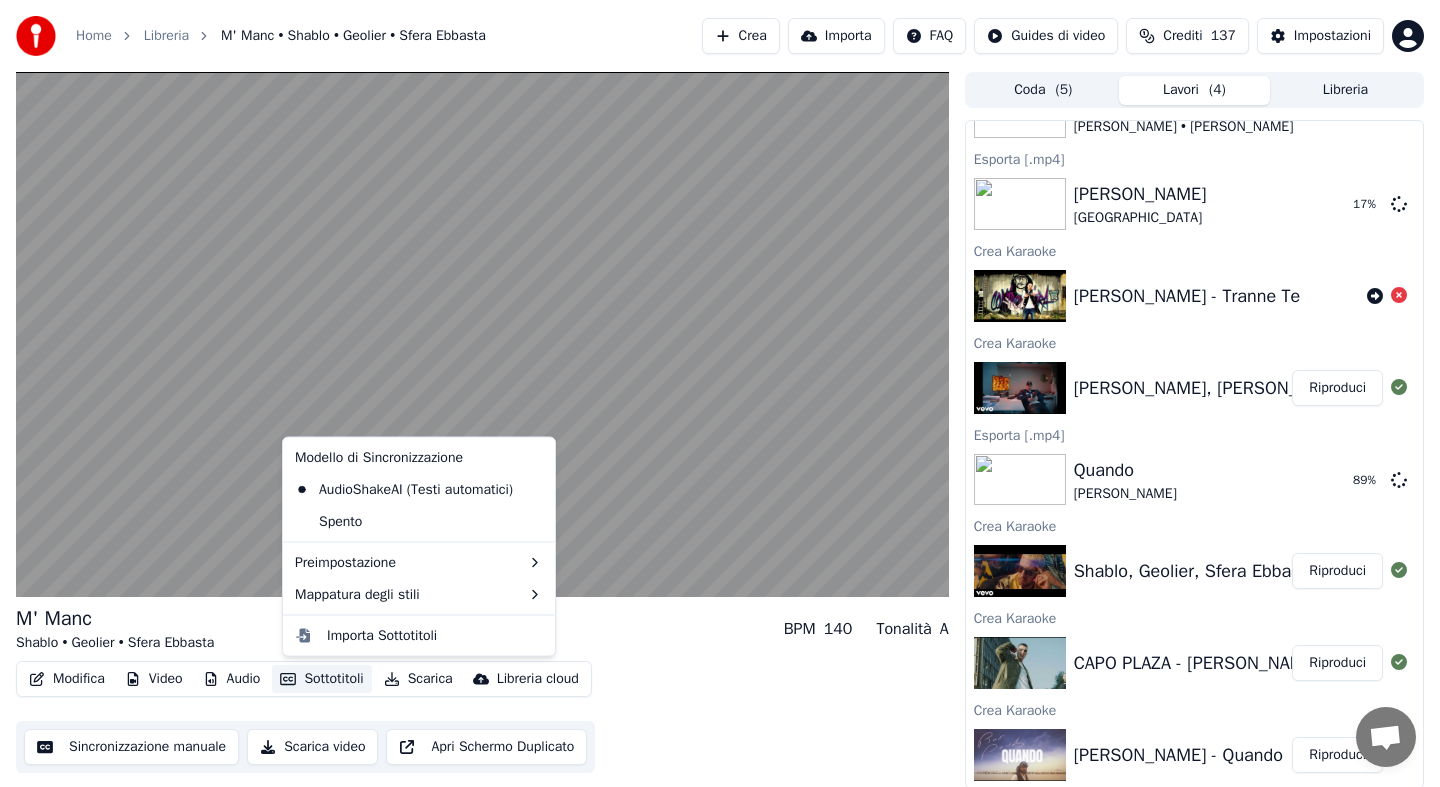 click on "Modifica Video Audio Sottotitoli Scarica Libreria cloud Sincronizzazione manuale Scarica video Apri Schermo Duplicato" at bounding box center (482, 717) 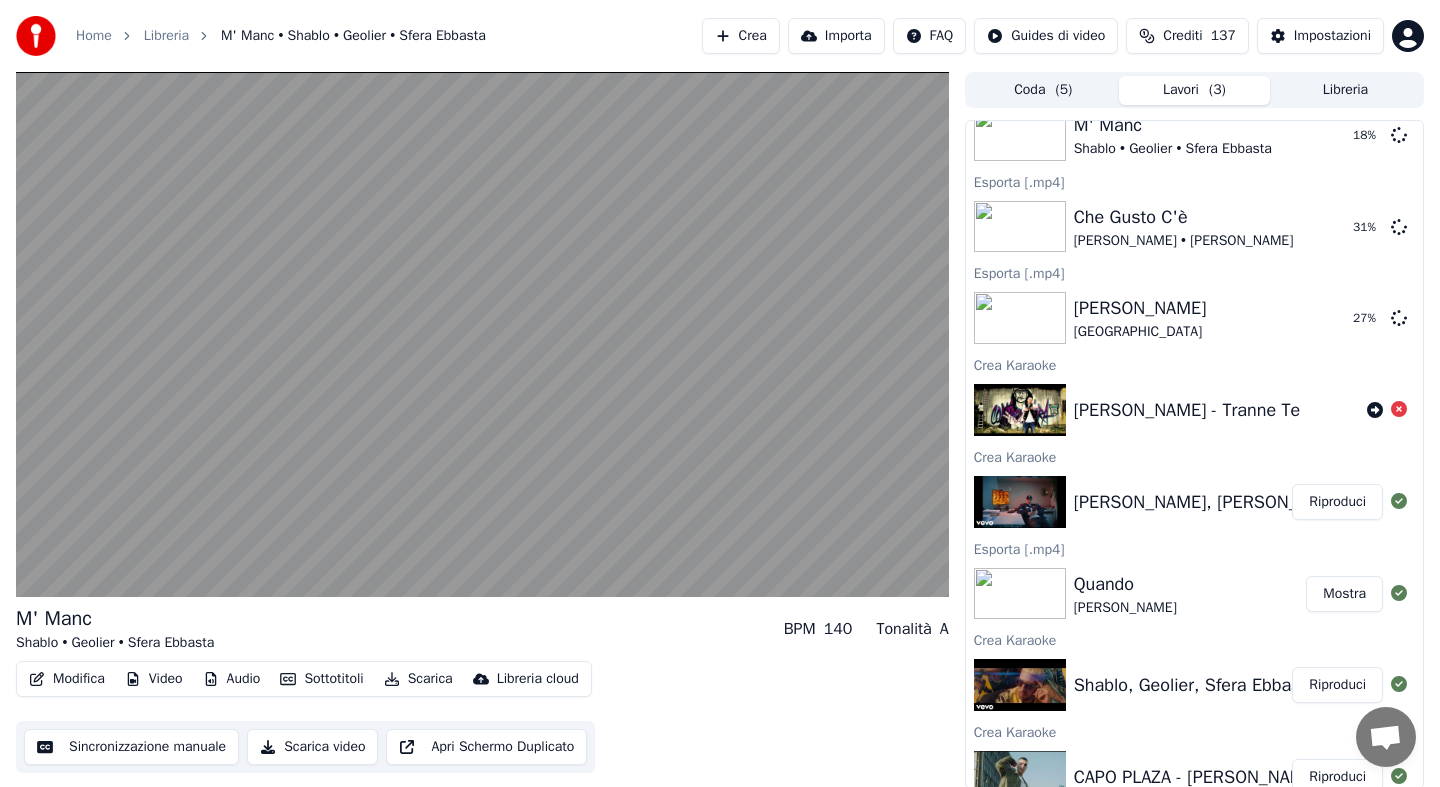 scroll, scrollTop: 0, scrollLeft: 0, axis: both 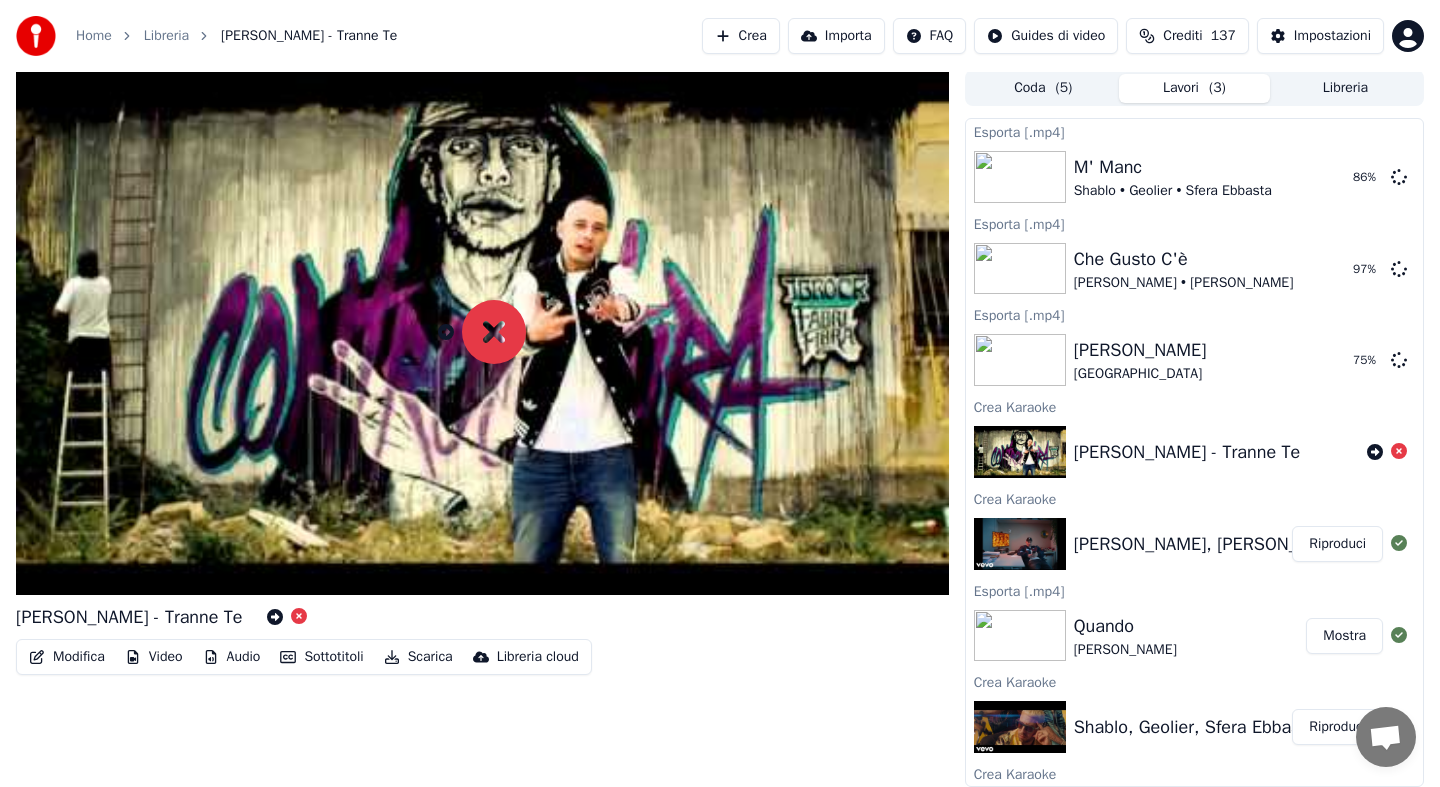 click on "Crea" at bounding box center (741, 36) 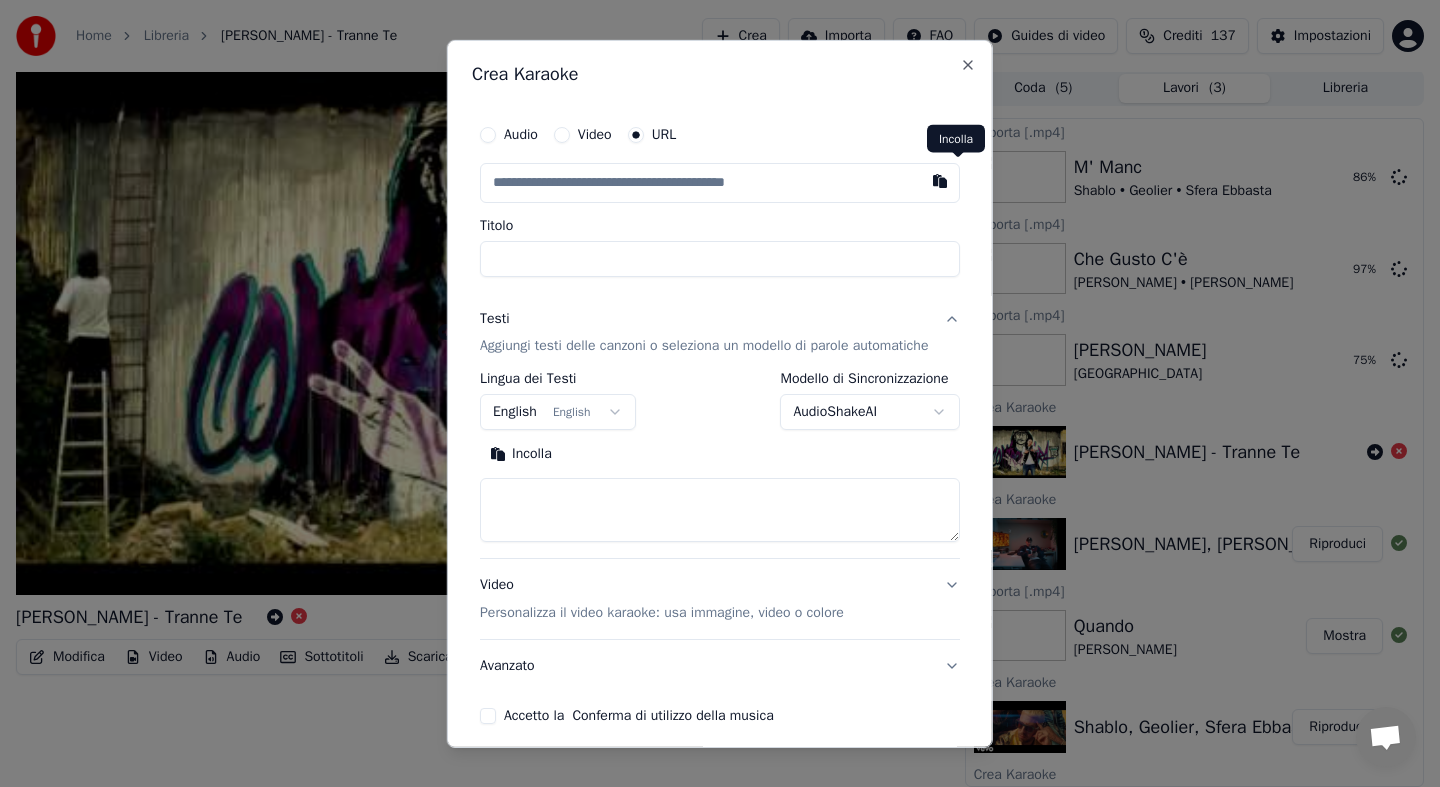 click at bounding box center [940, 180] 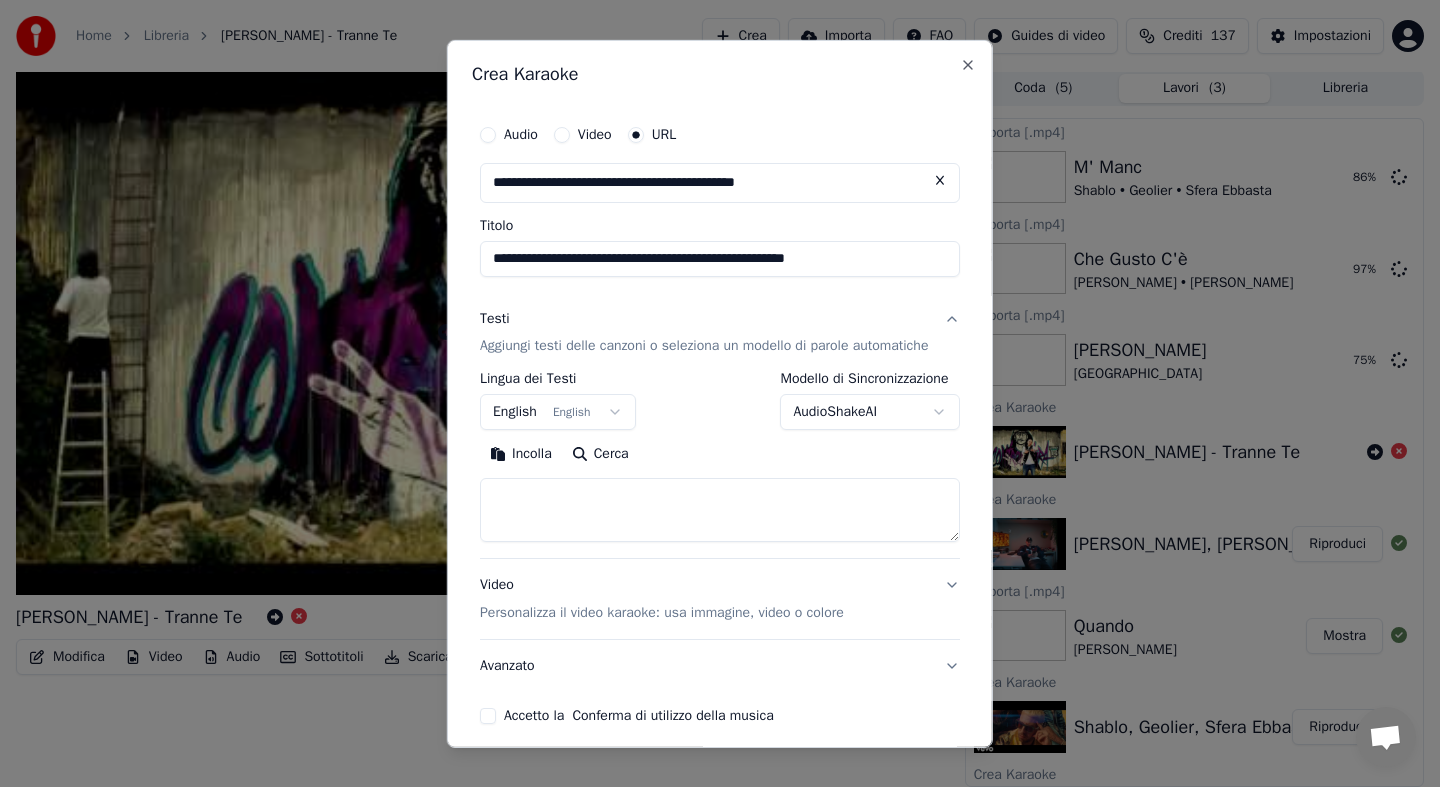 type on "**********" 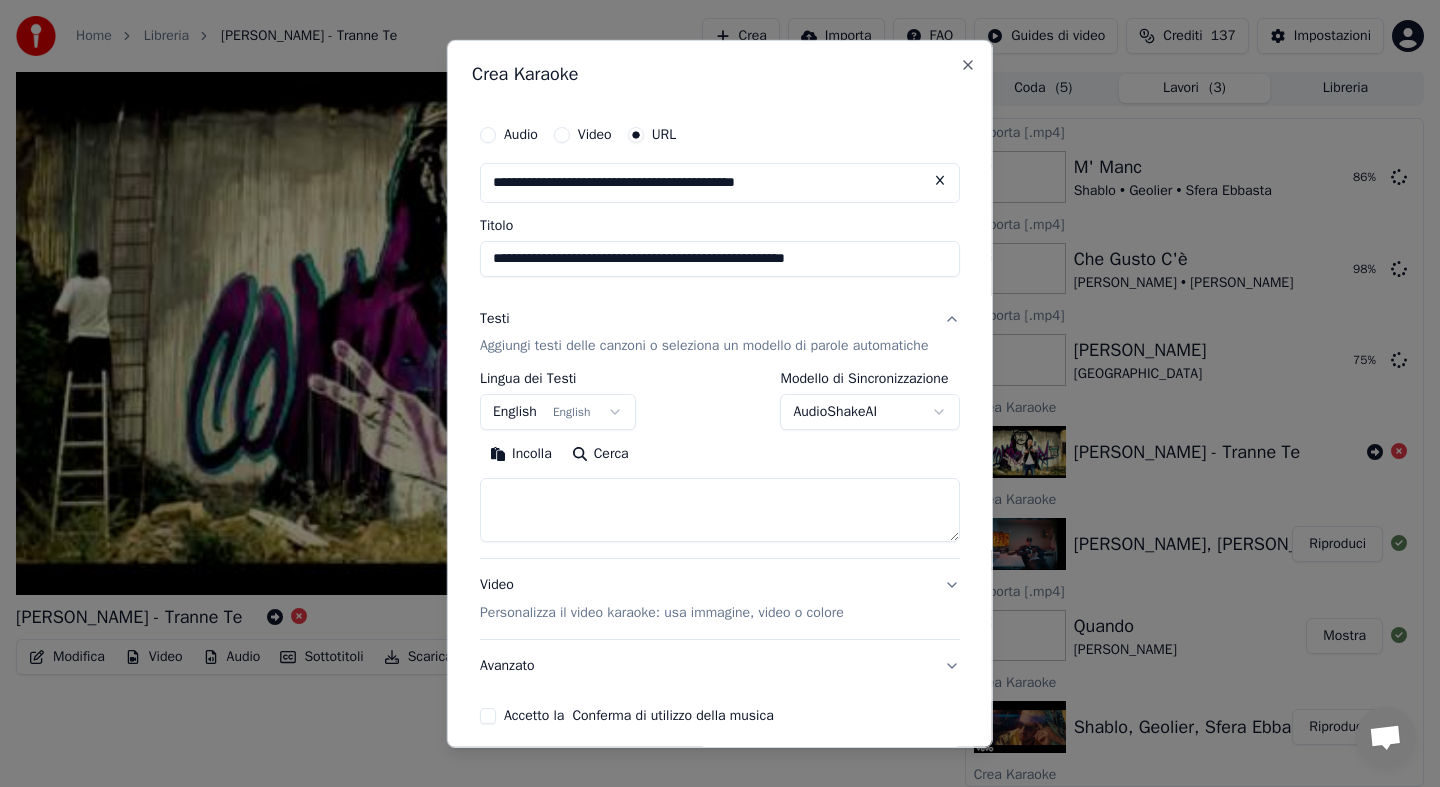 click on "**********" at bounding box center [720, 391] 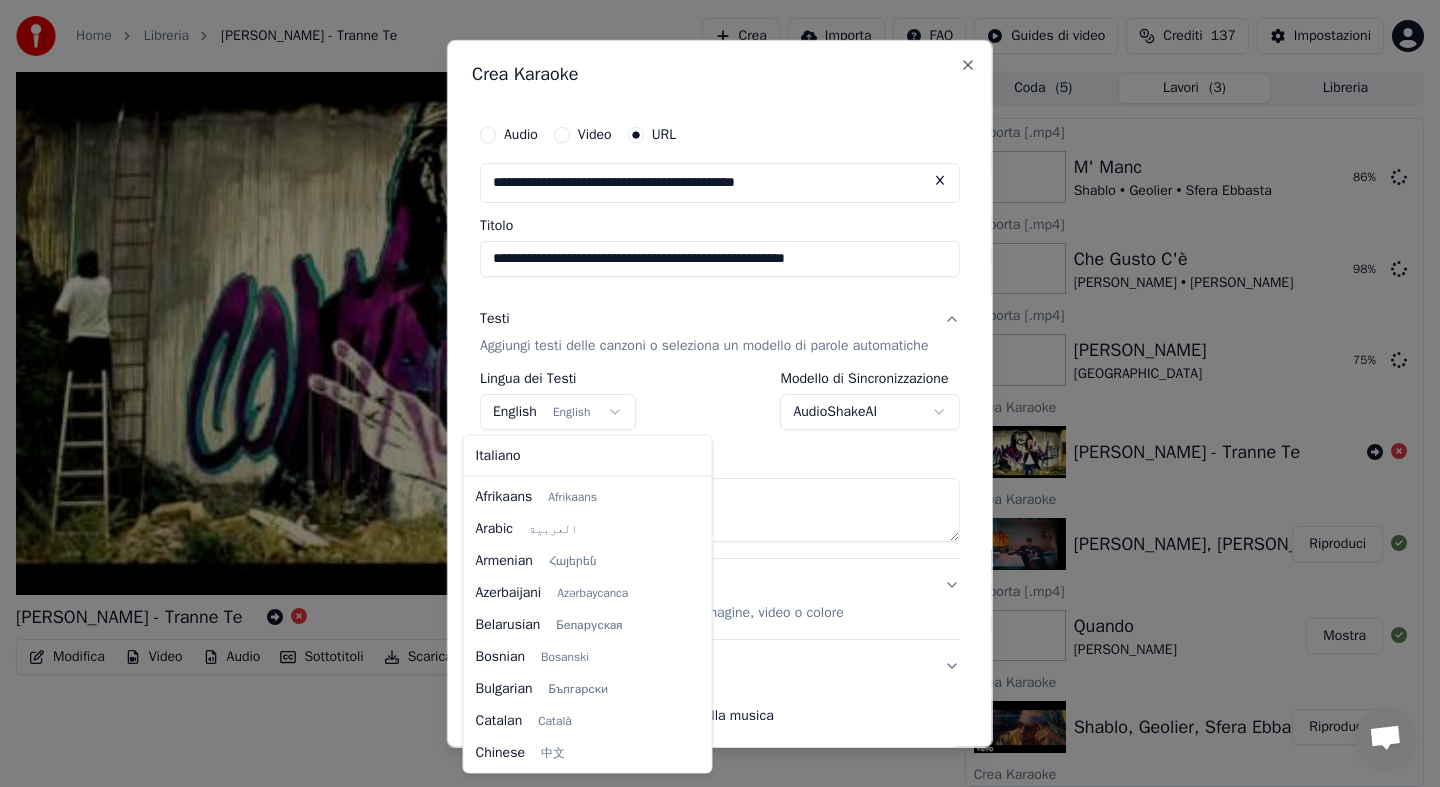 scroll, scrollTop: 160, scrollLeft: 0, axis: vertical 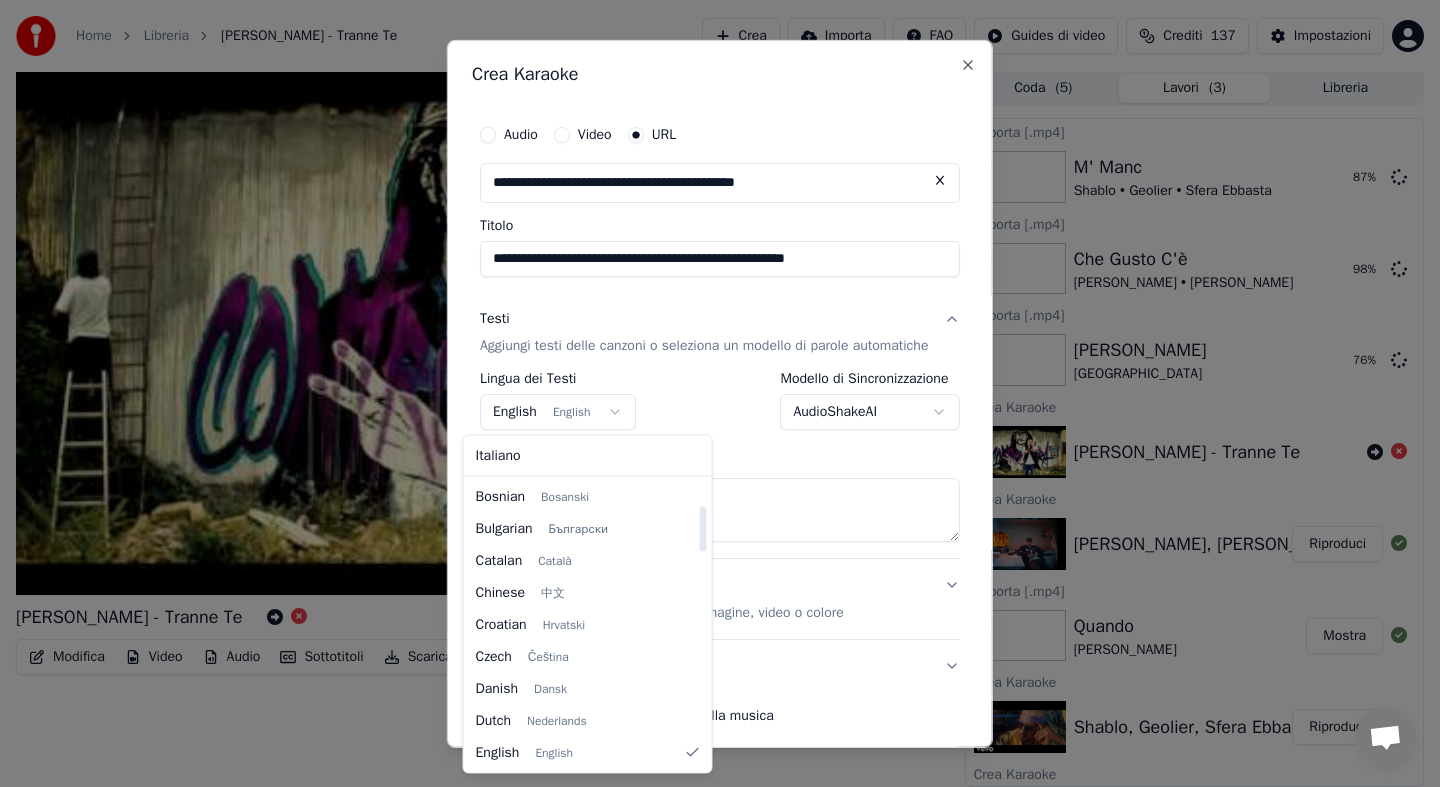 select on "**" 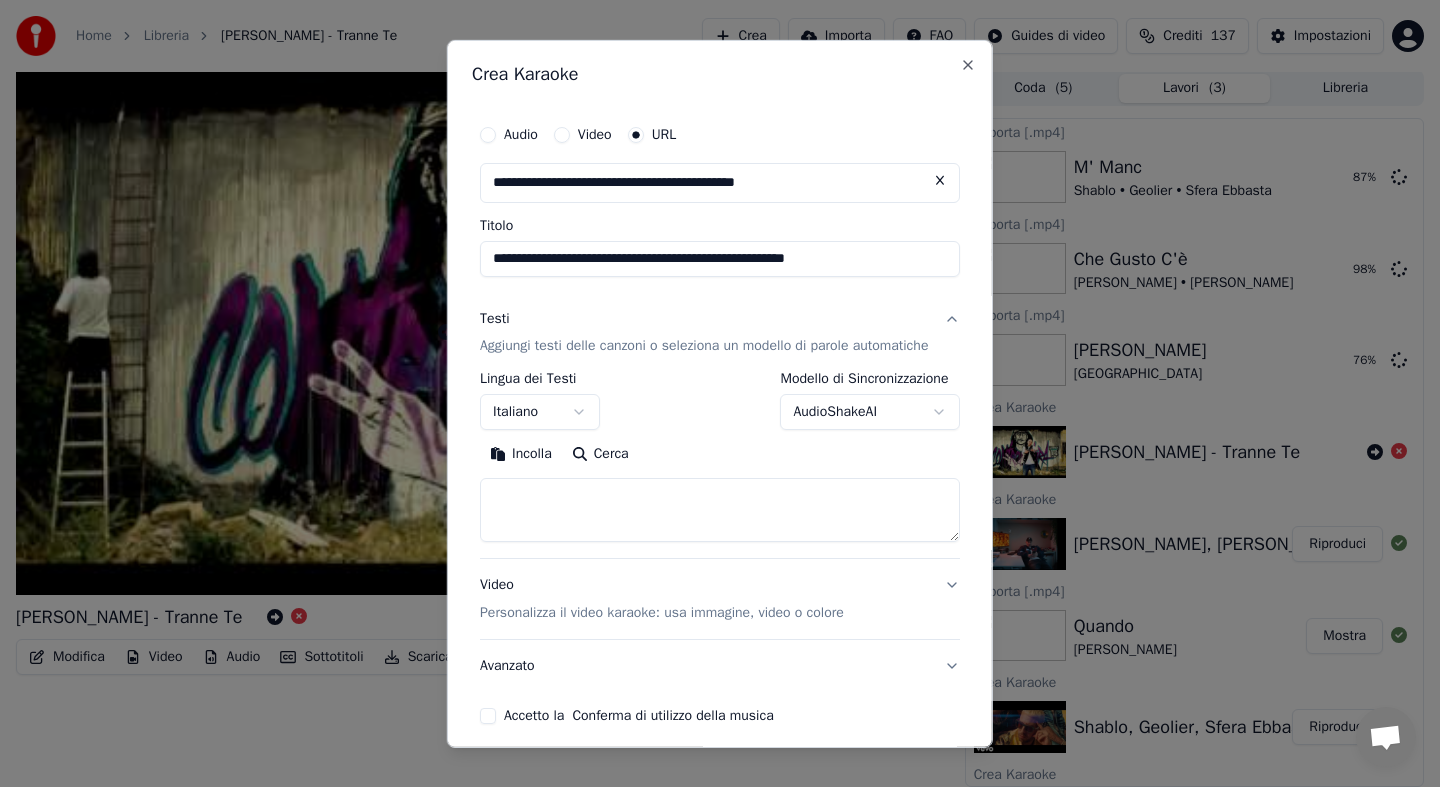 click on "**********" at bounding box center [720, 391] 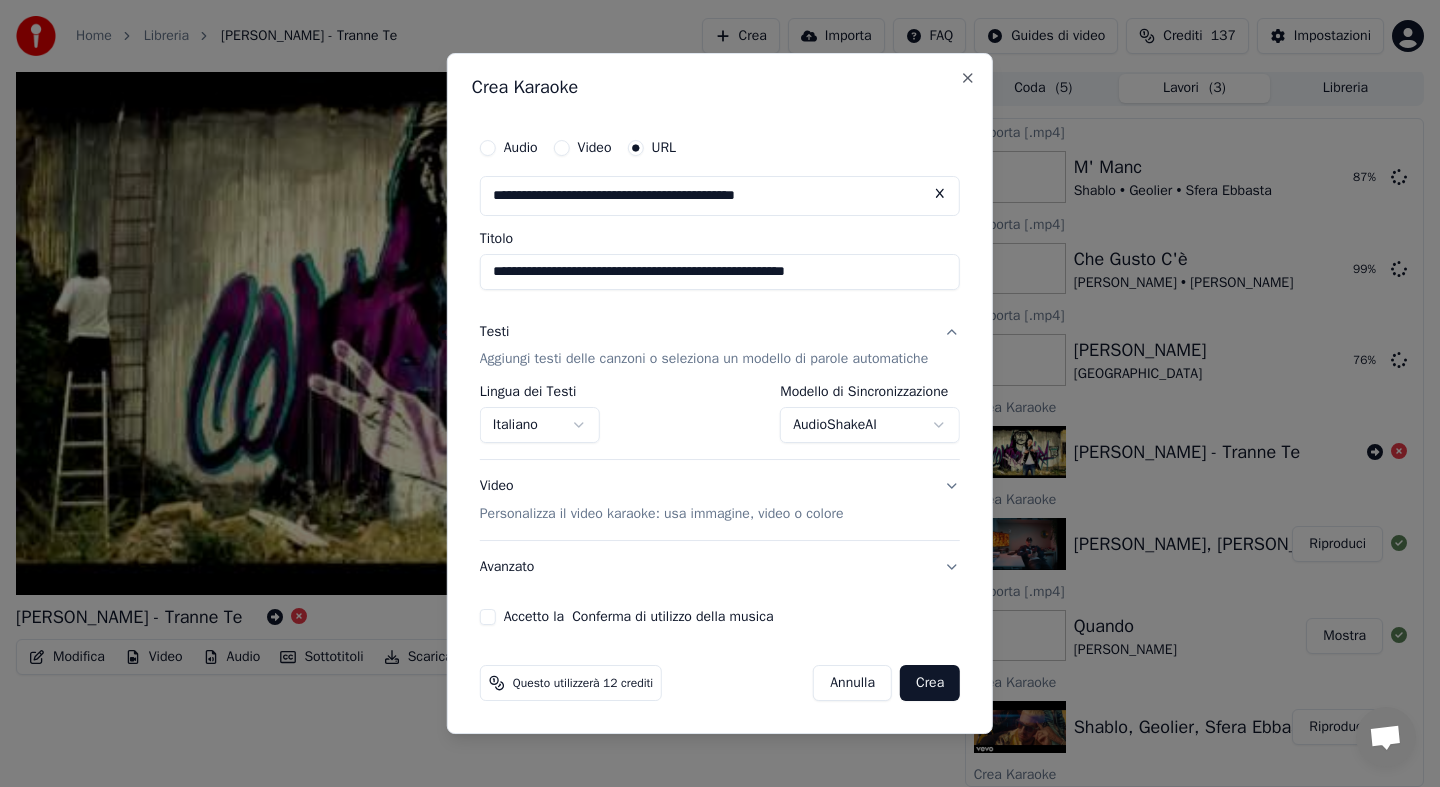 click on "Crea" at bounding box center [930, 683] 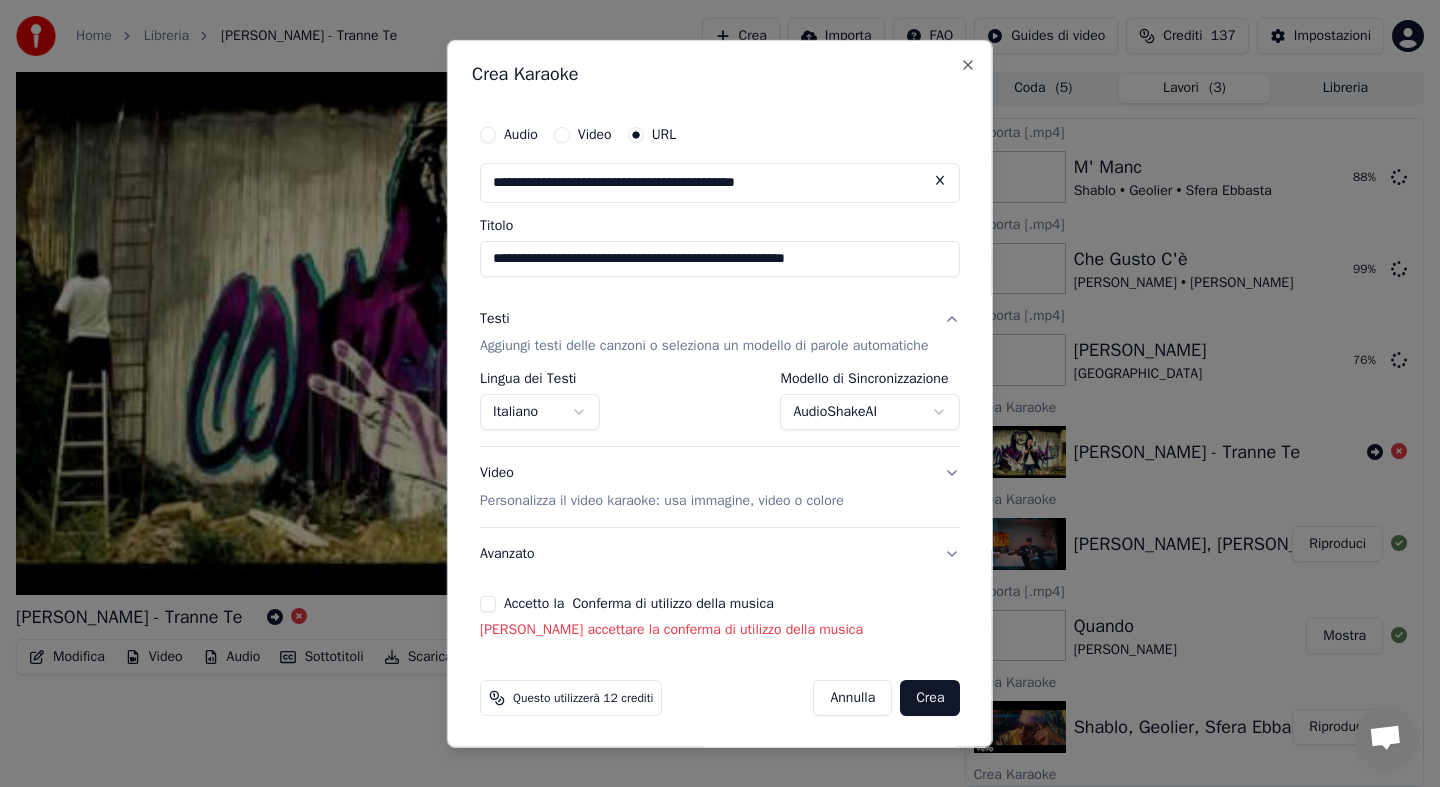 click on "Accetto la   Conferma di utilizzo della musica" at bounding box center [488, 604] 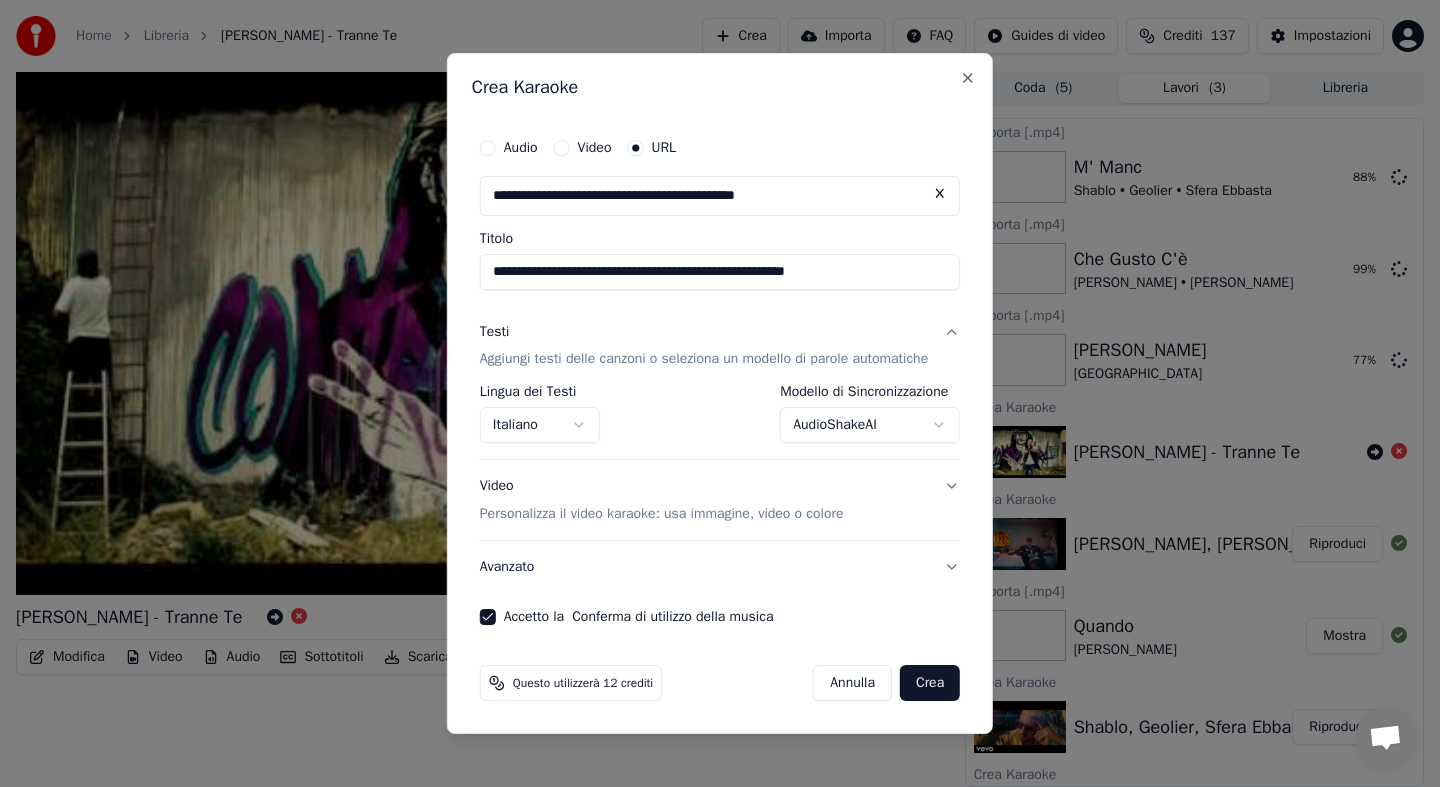 click on "Crea" at bounding box center [930, 683] 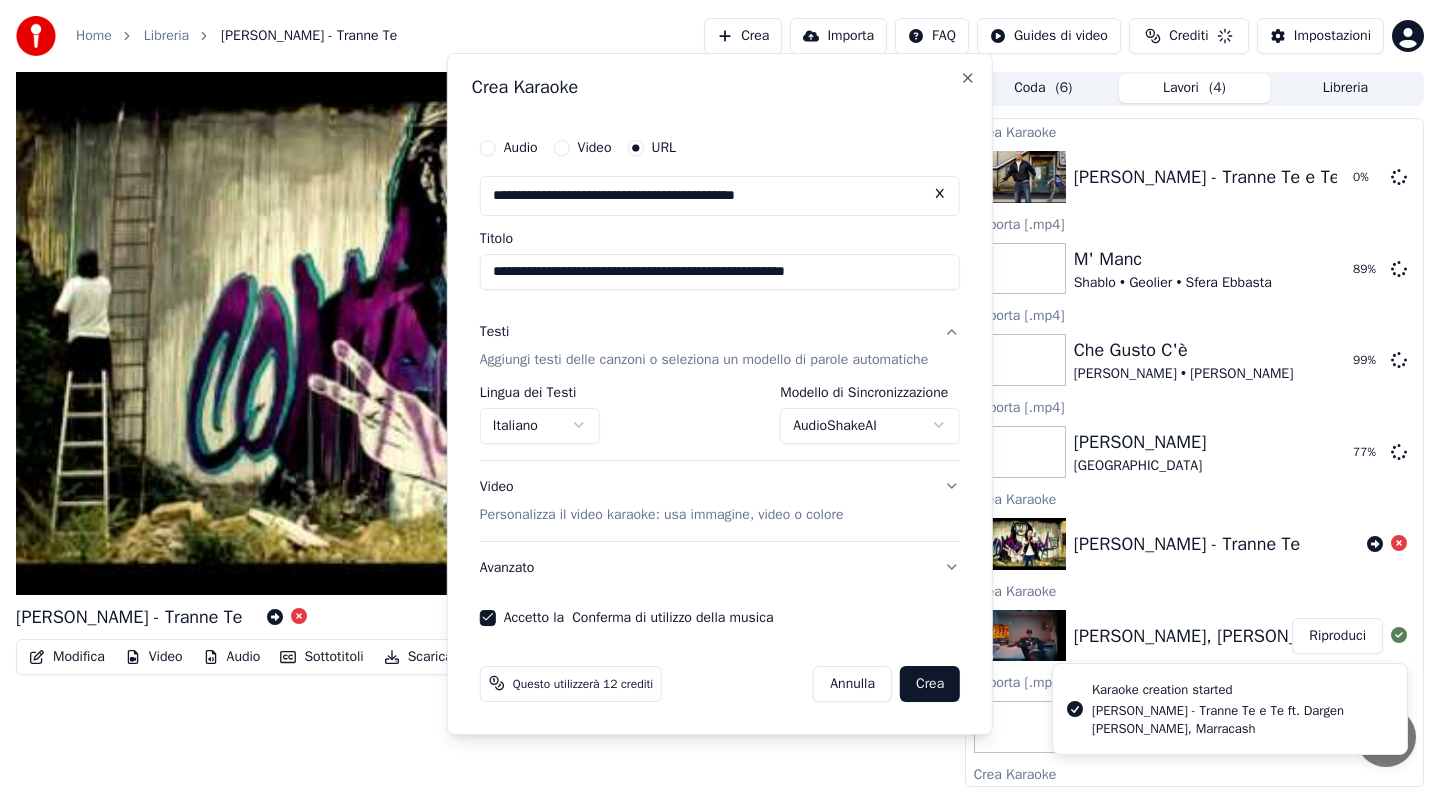 select on "**********" 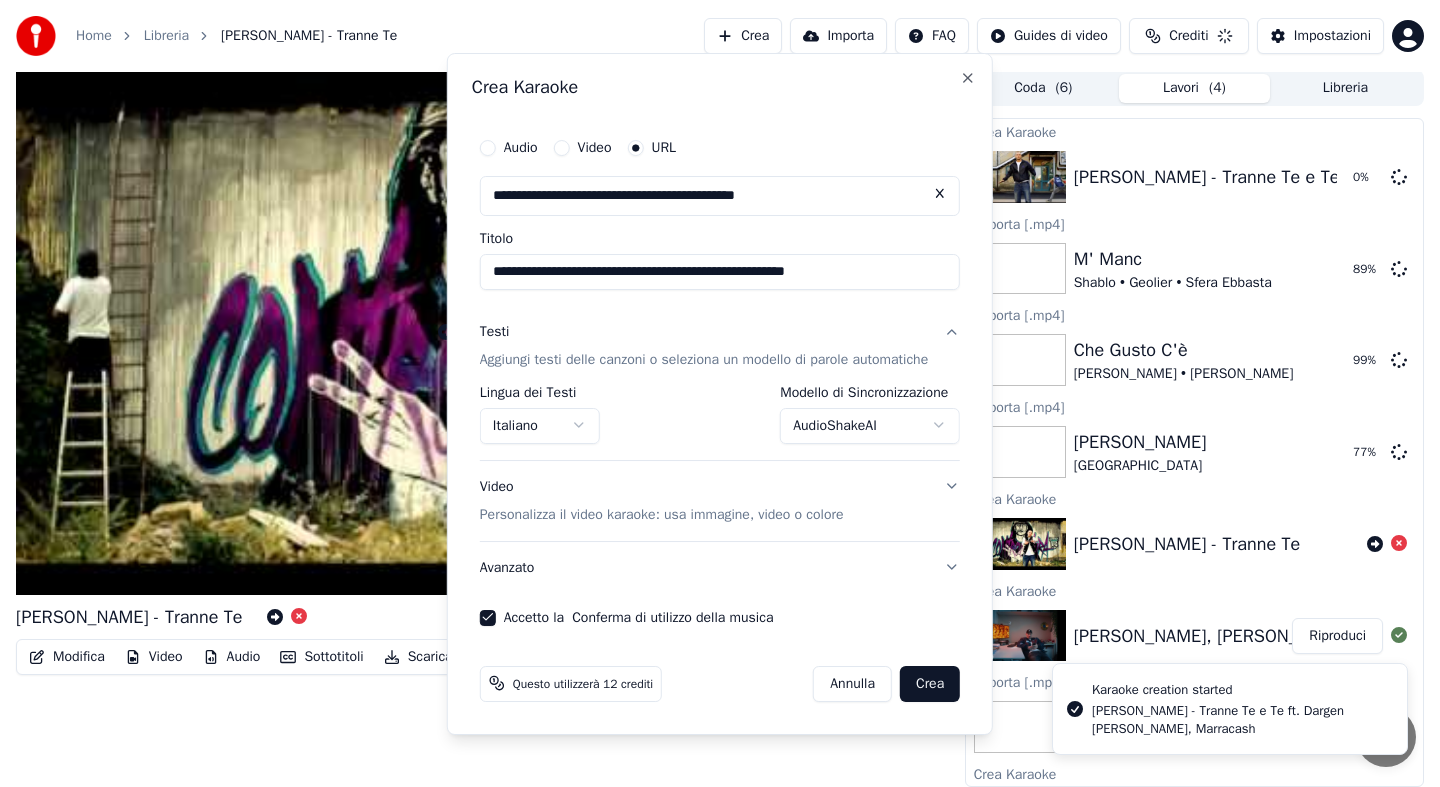 type 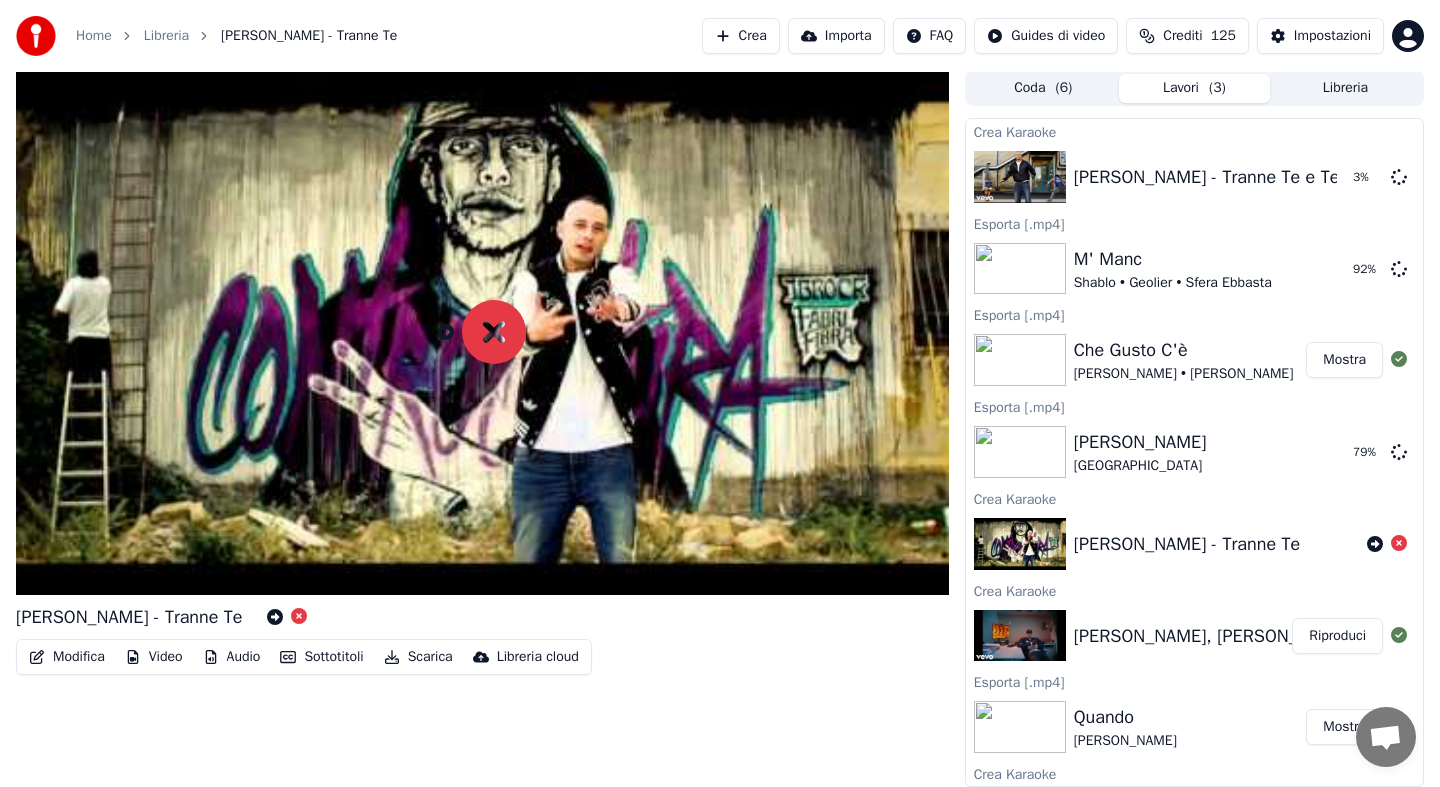 click on "Crea" at bounding box center [741, 36] 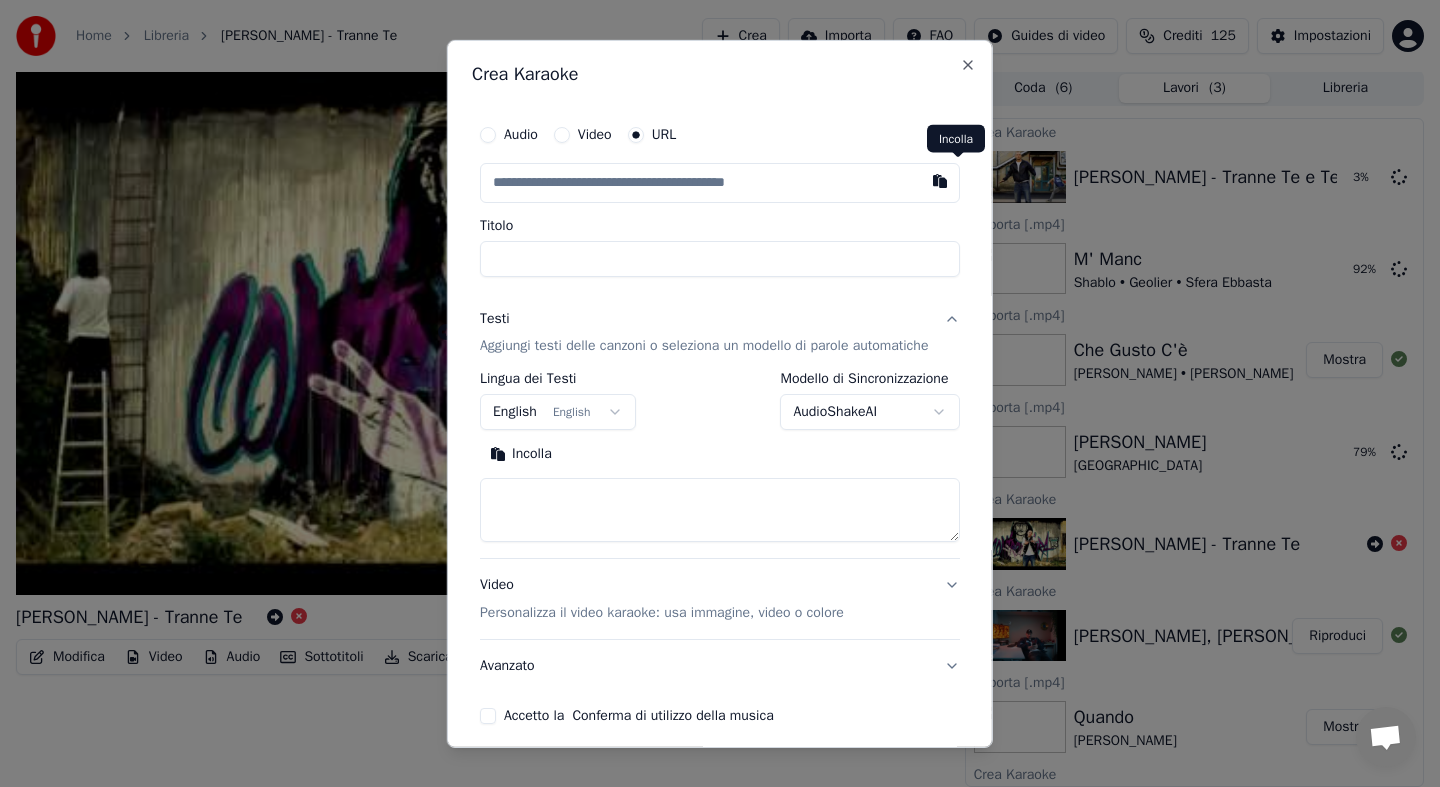 click at bounding box center [940, 180] 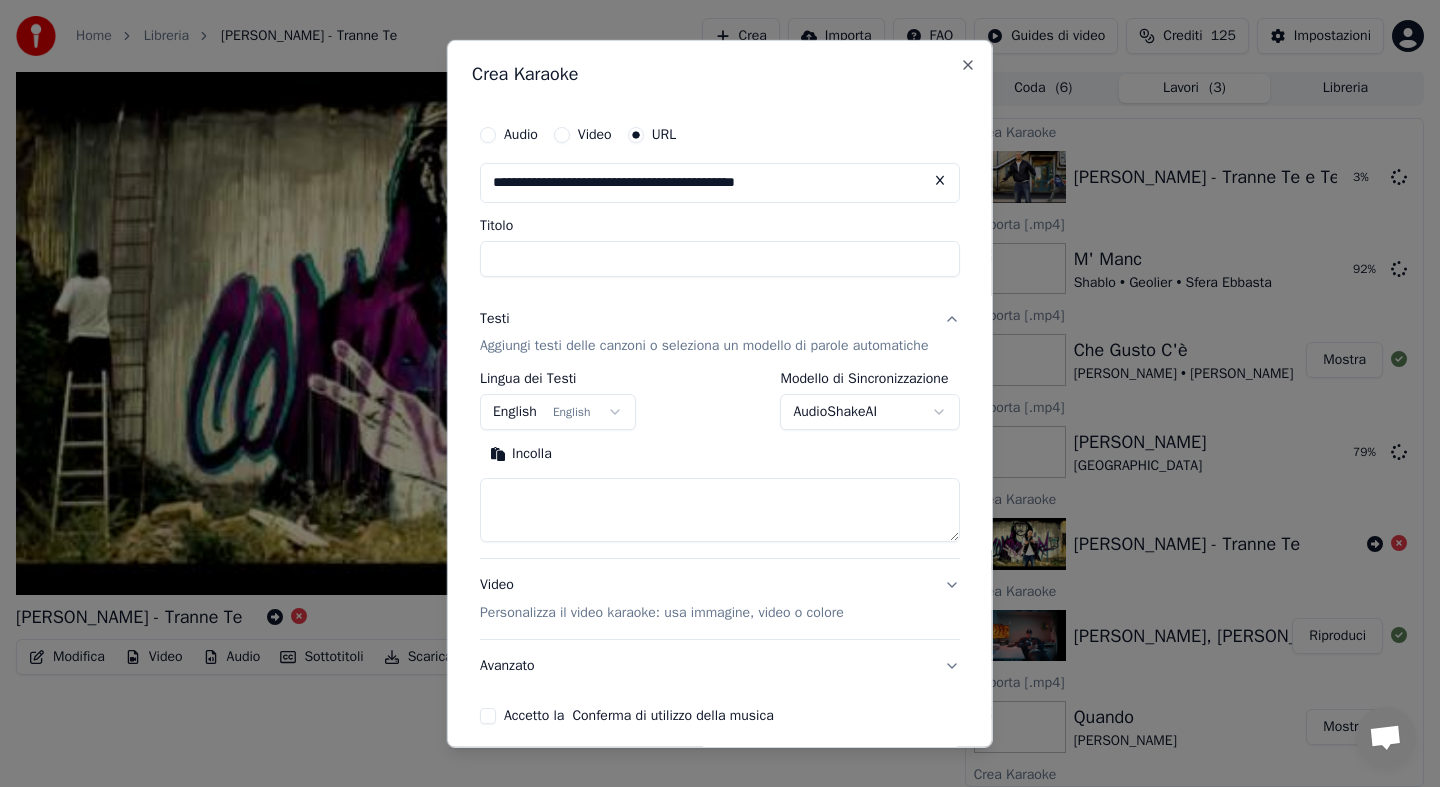 click on "English English" at bounding box center (558, 412) 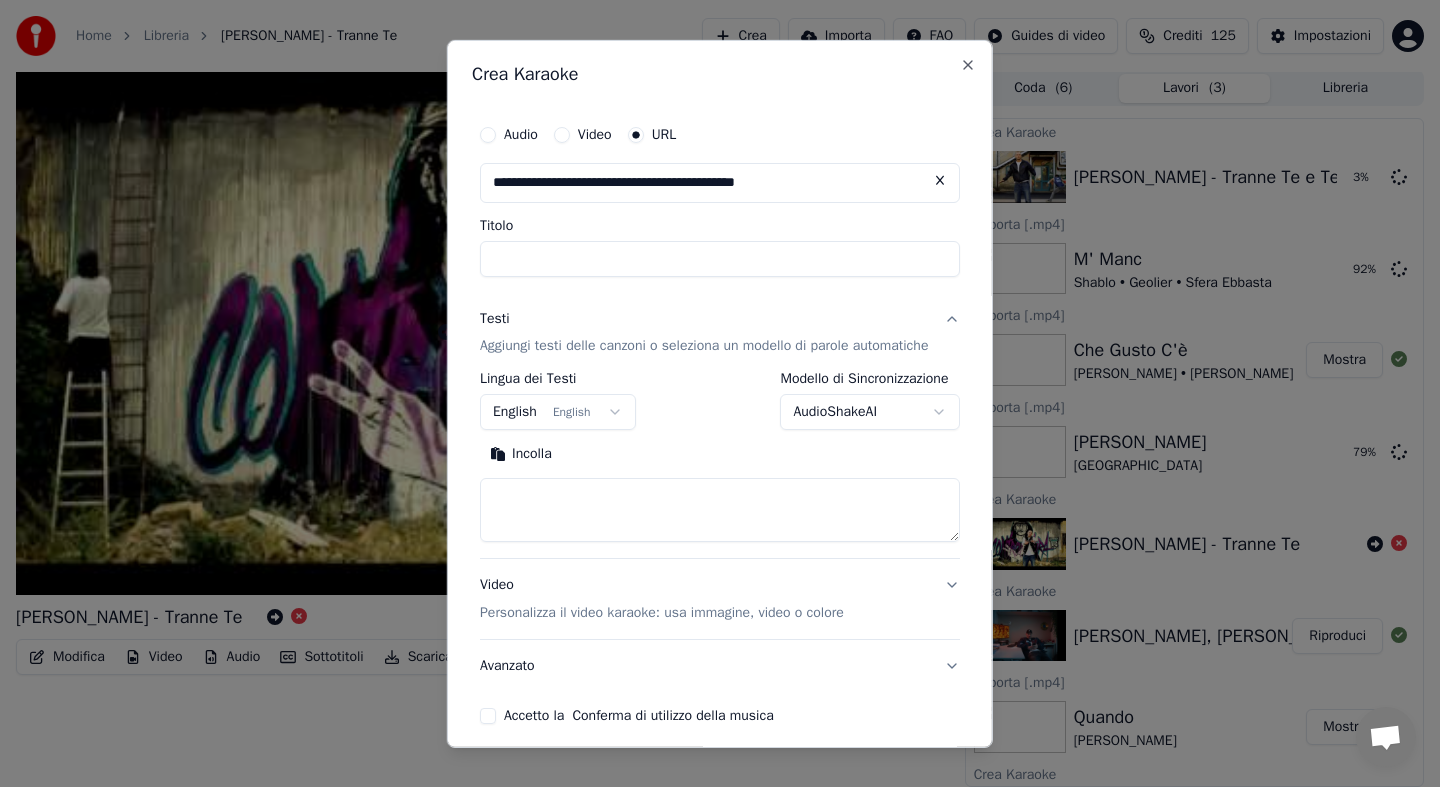 type on "**********" 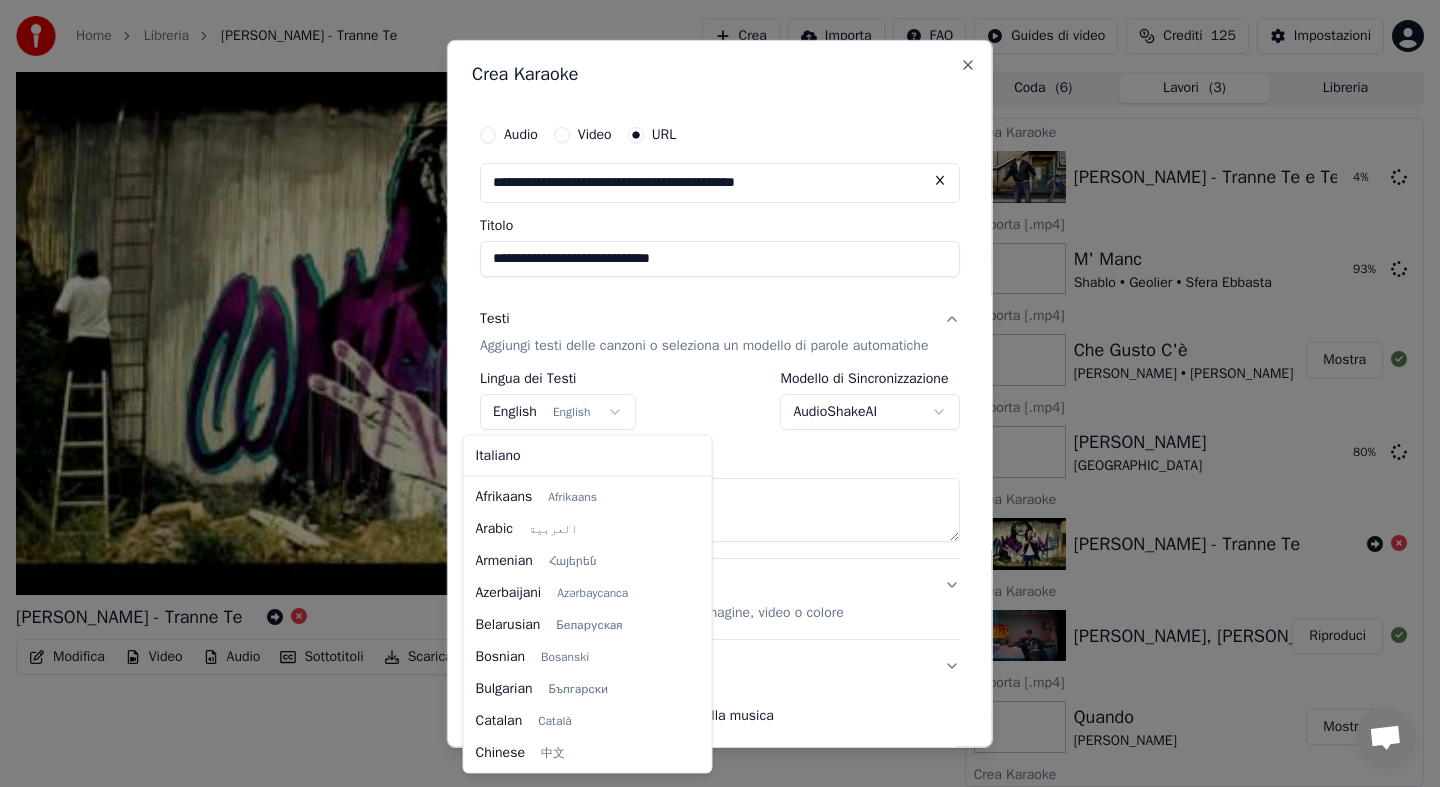 scroll, scrollTop: 160, scrollLeft: 0, axis: vertical 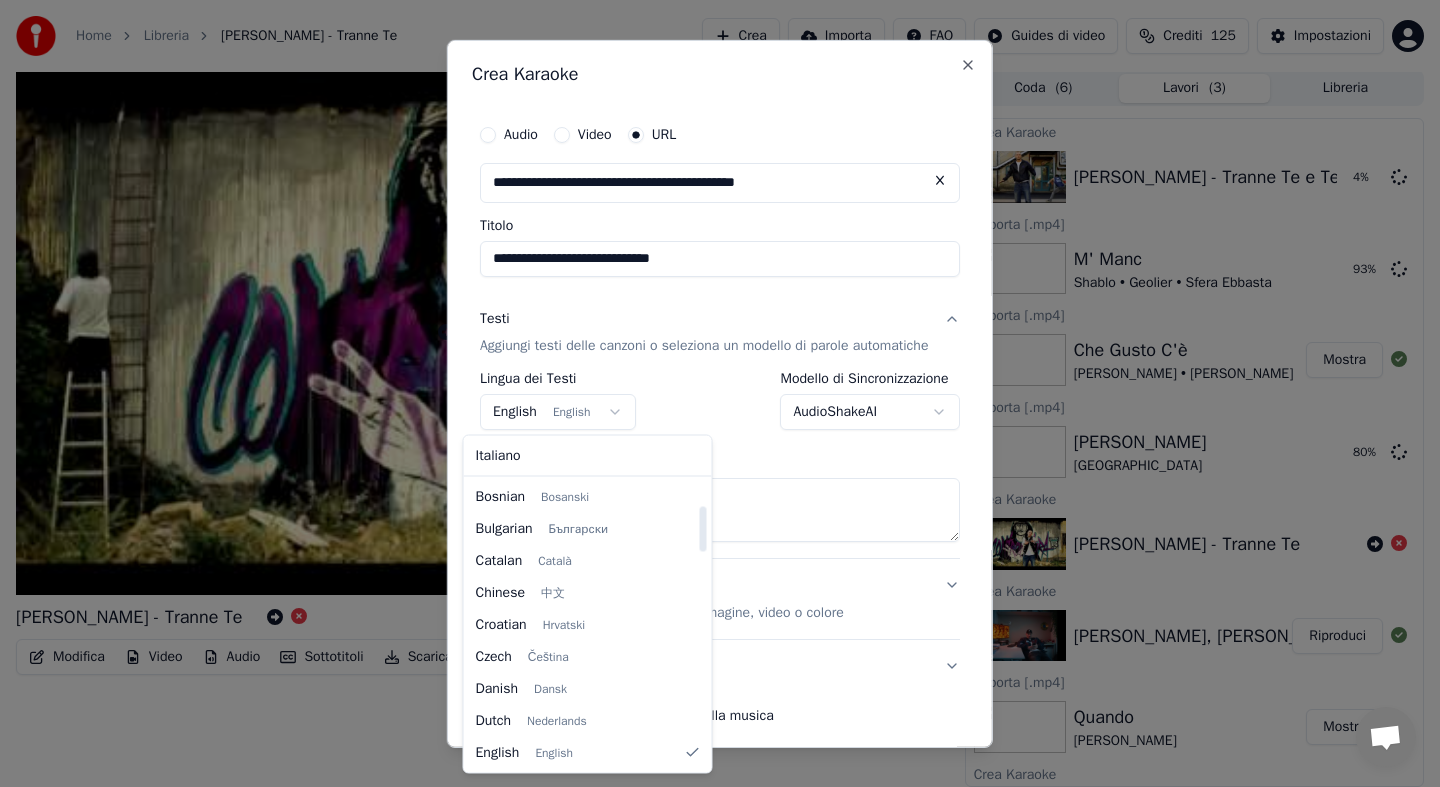 select on "**" 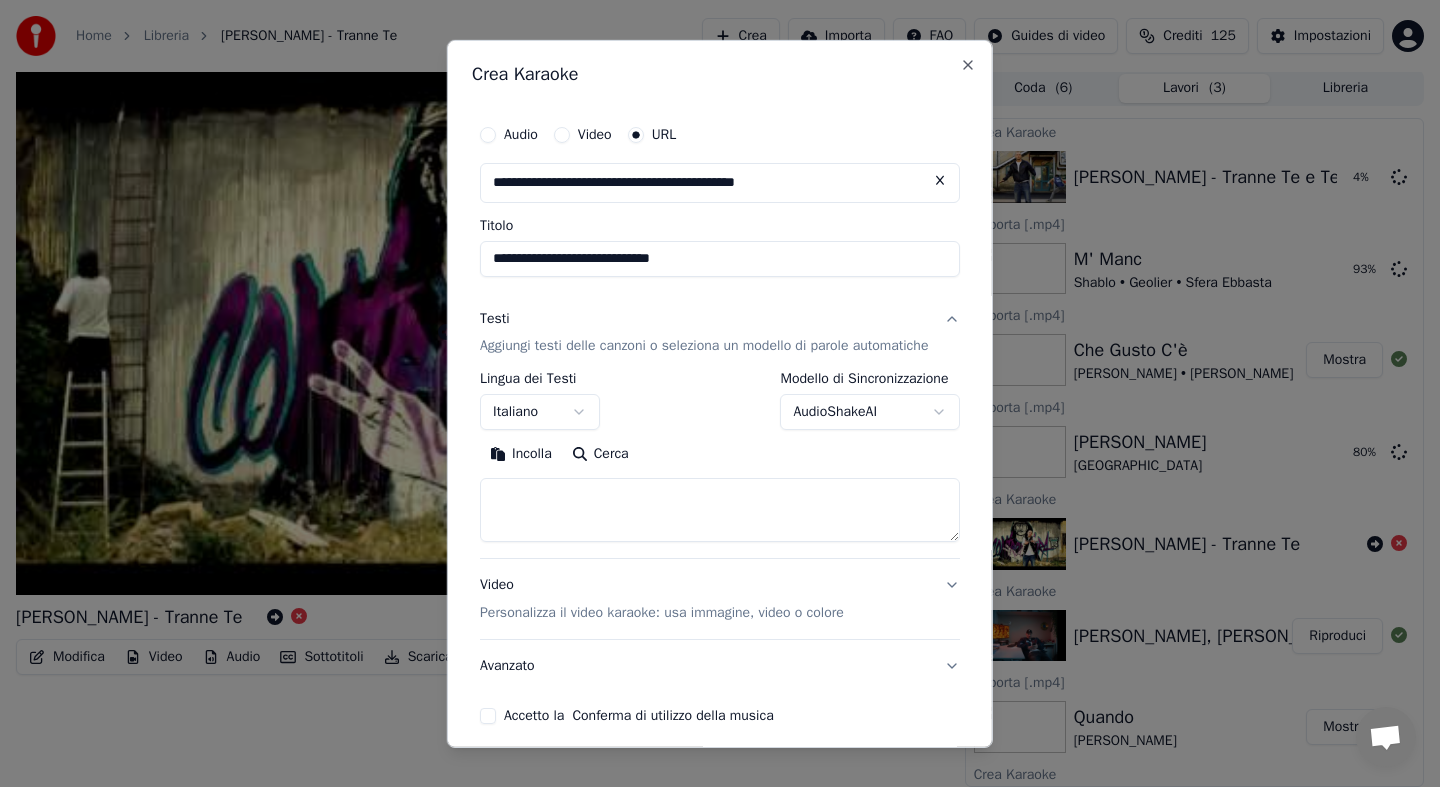 click on "**********" at bounding box center (720, 391) 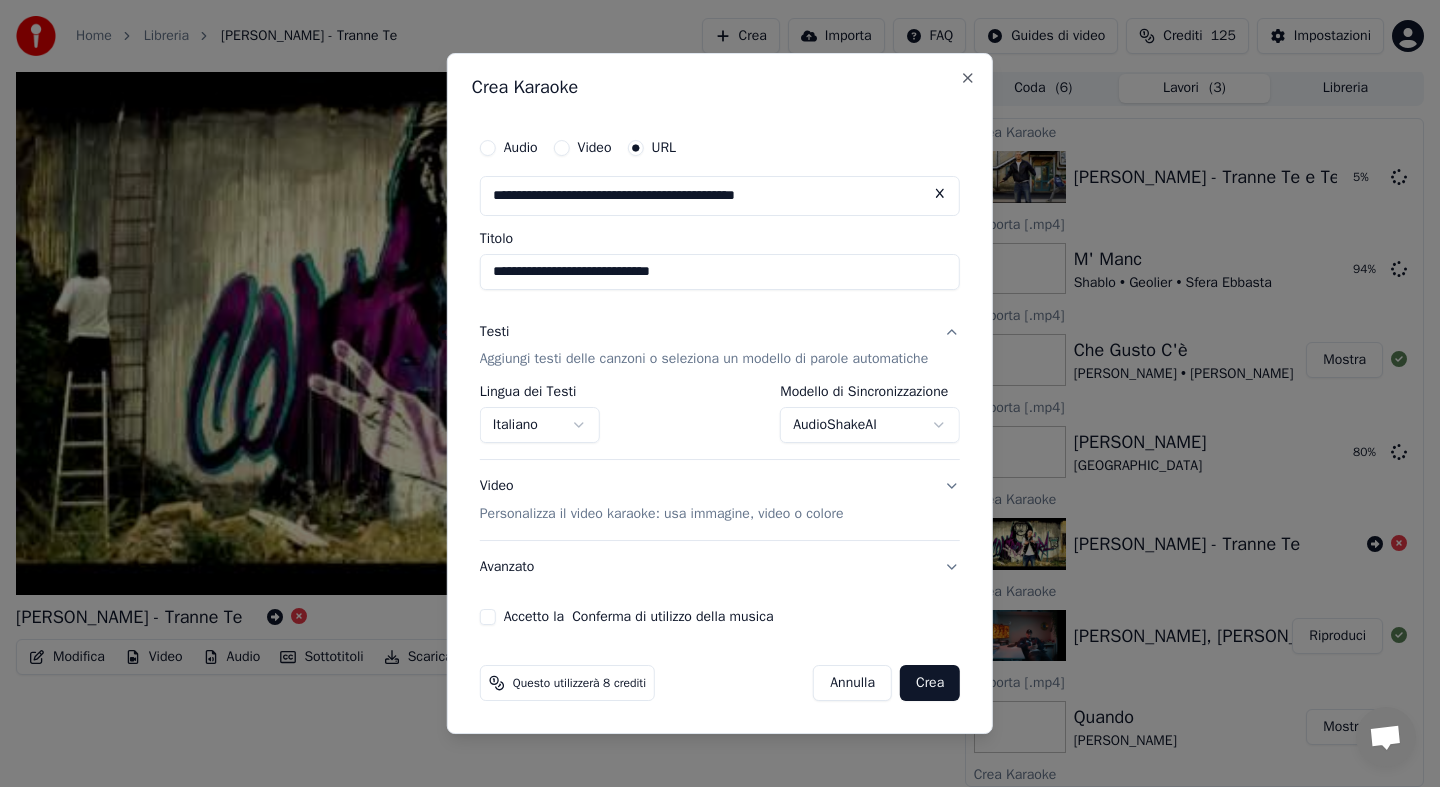 click on "**********" at bounding box center [720, 391] 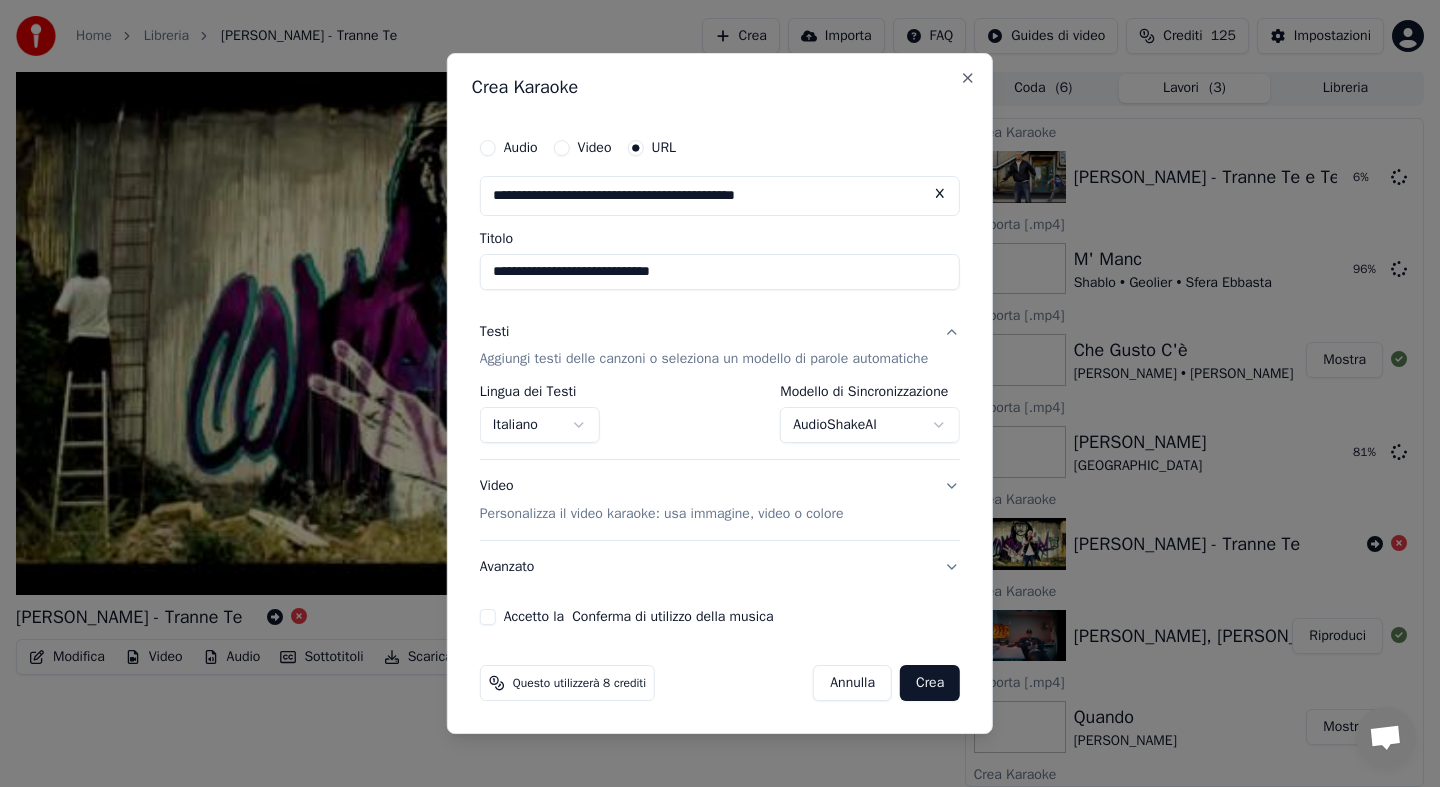 click on "**********" at bounding box center (720, 391) 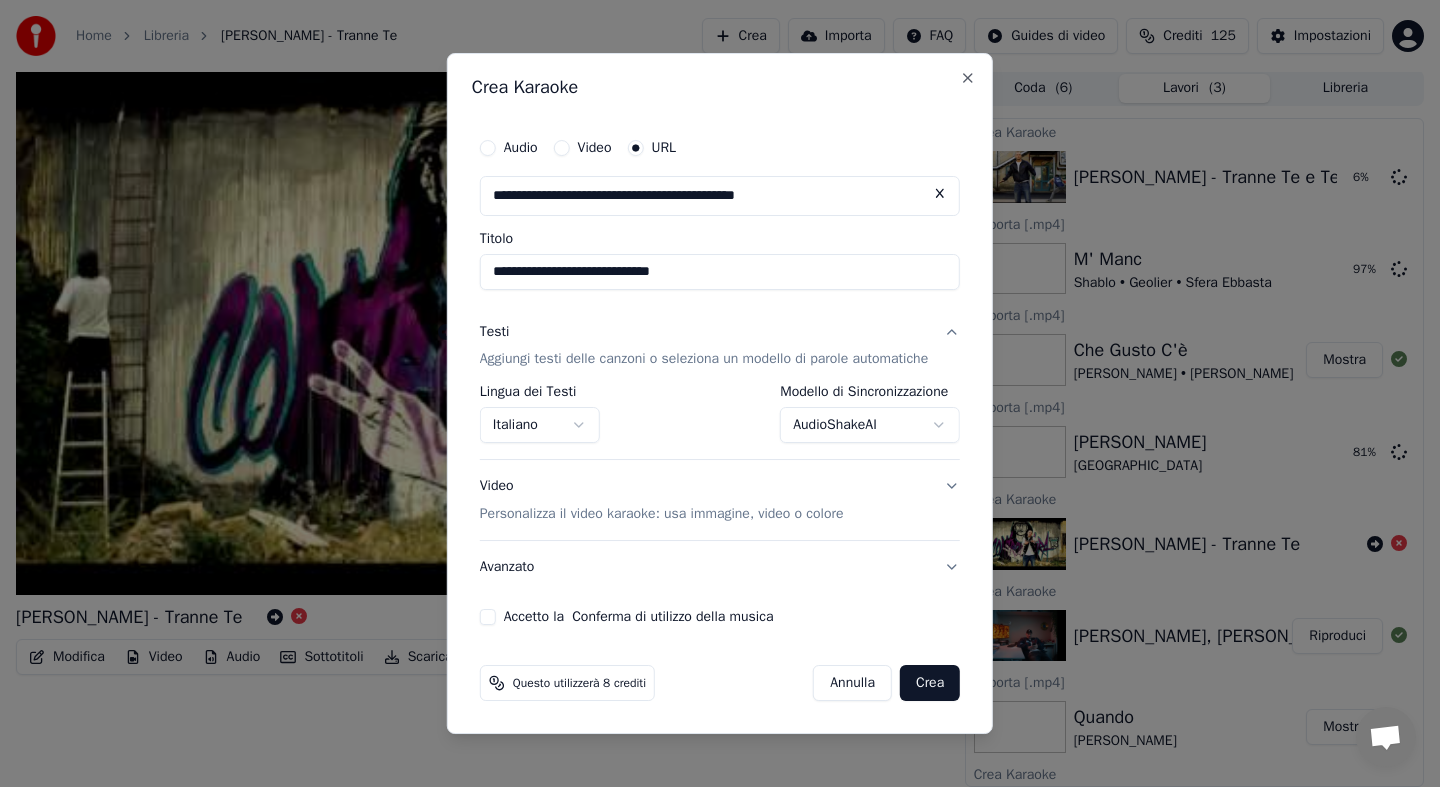 click on "Accetto la   Conferma di utilizzo della musica" at bounding box center [488, 617] 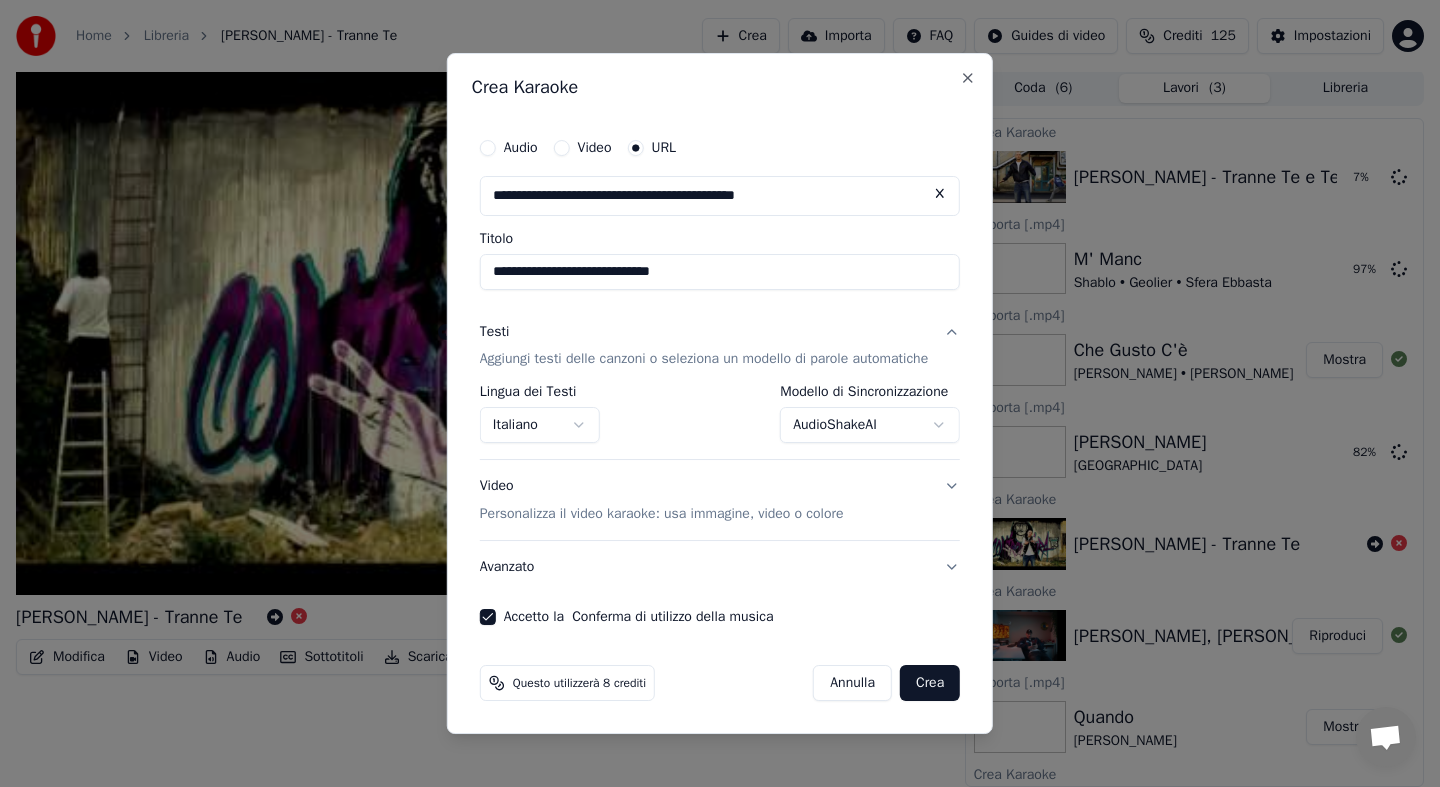 click on "Crea" at bounding box center [930, 683] 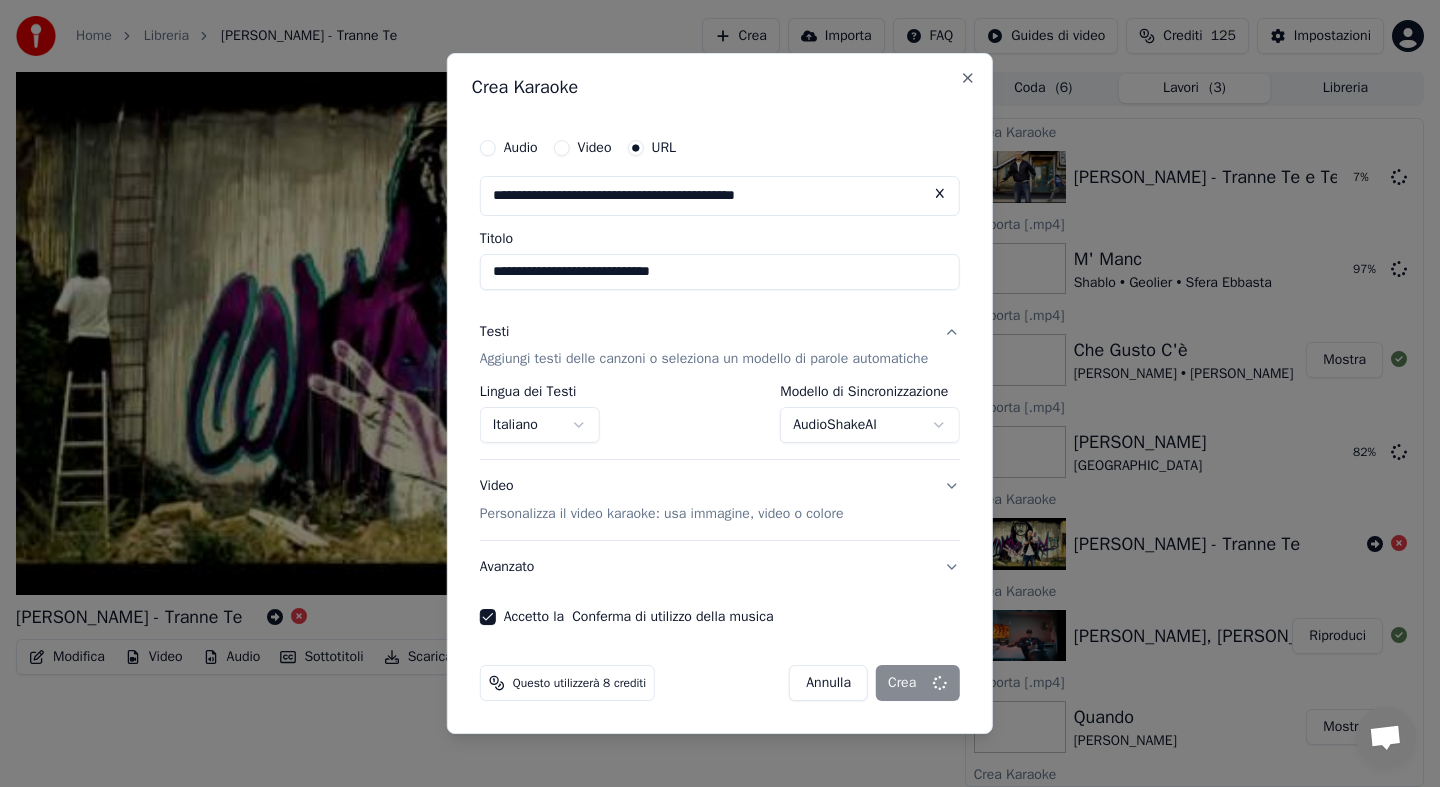 select on "**********" 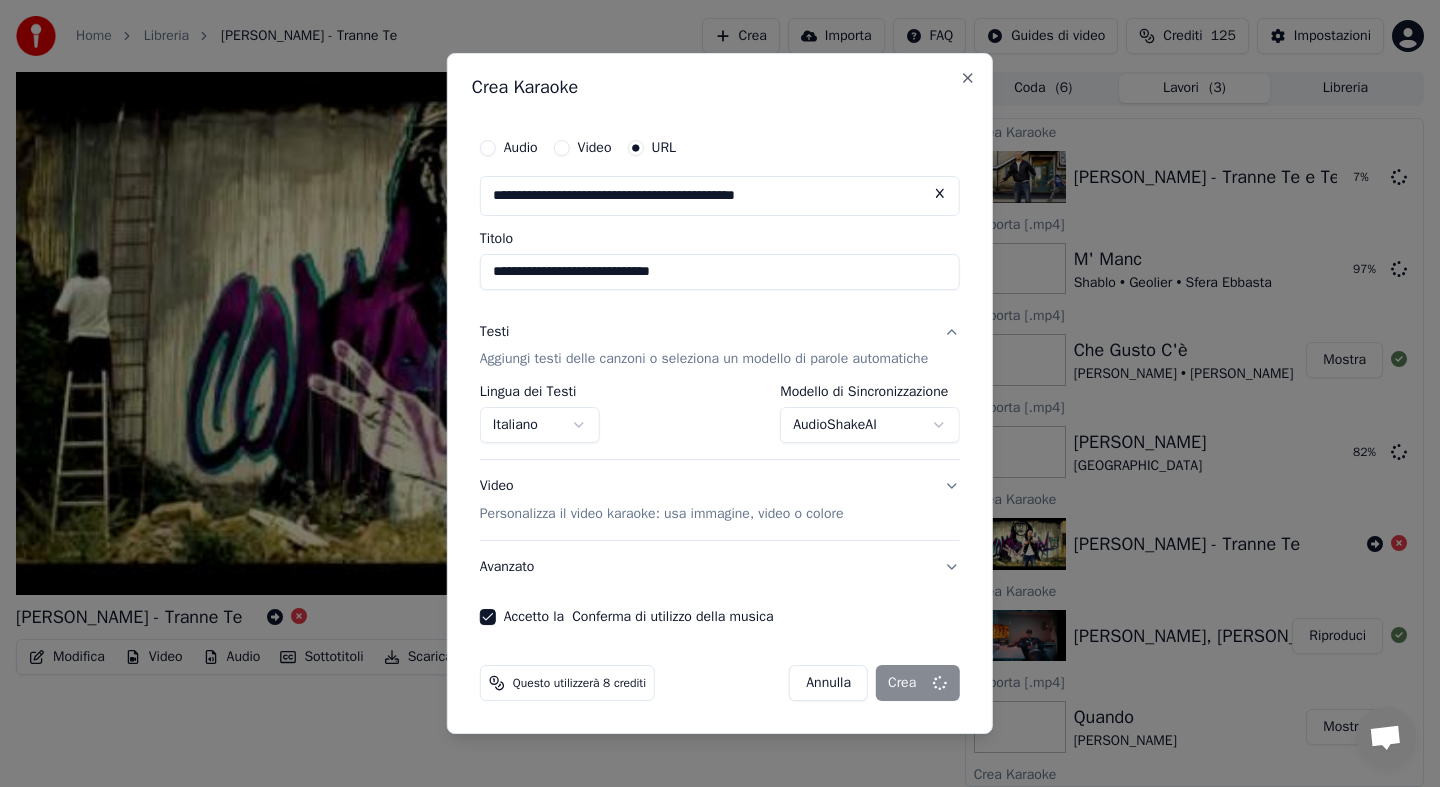 type 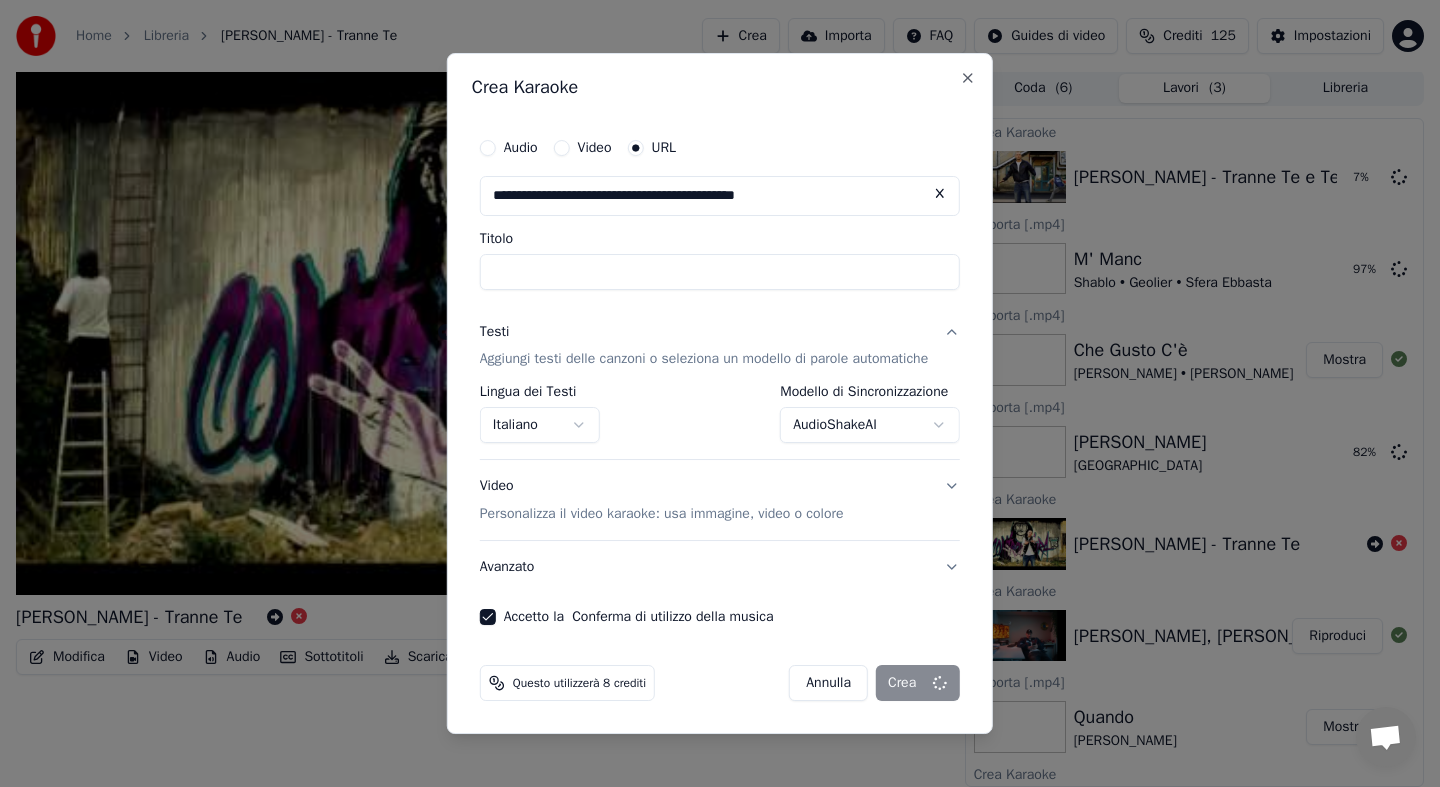 select 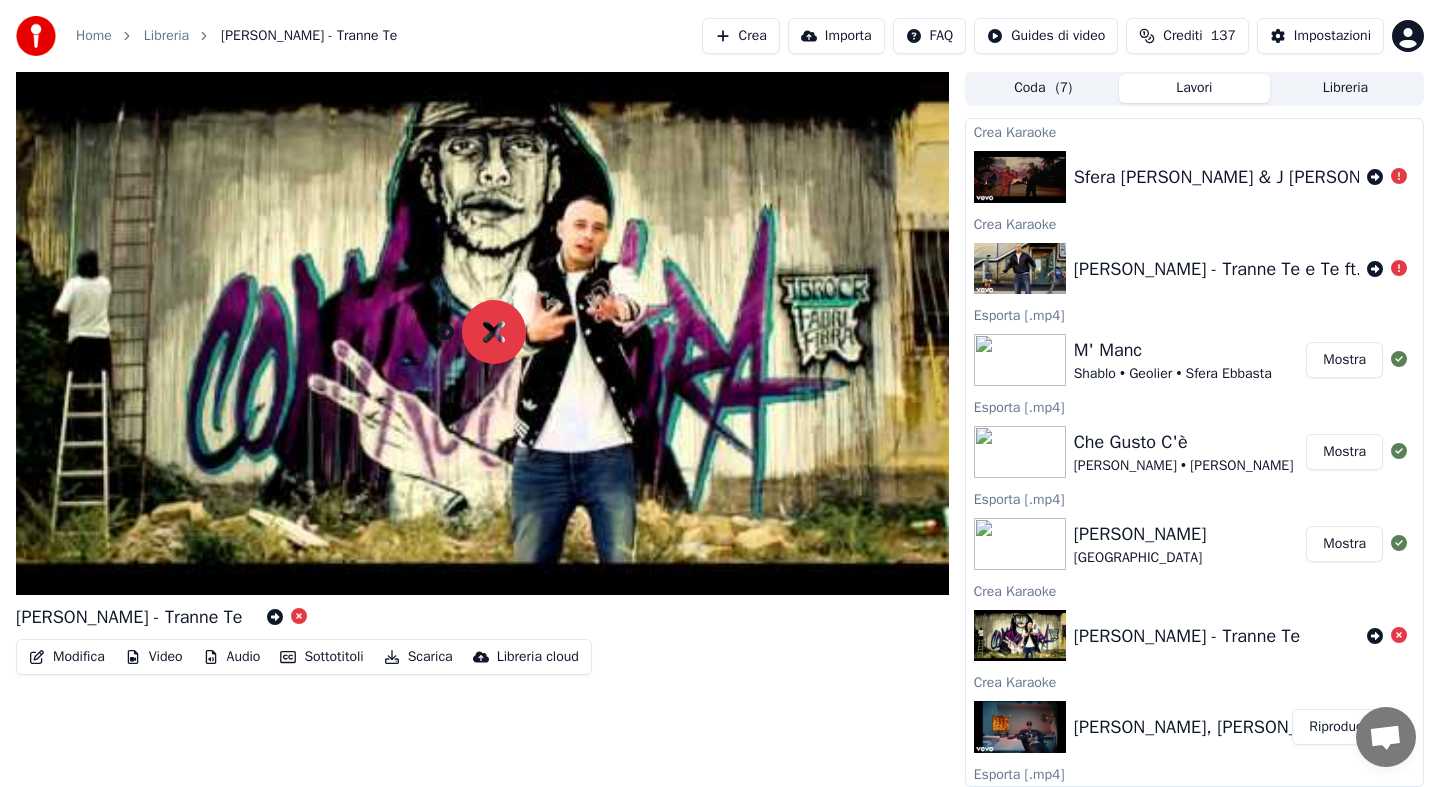 click on "Crea" at bounding box center (741, 36) 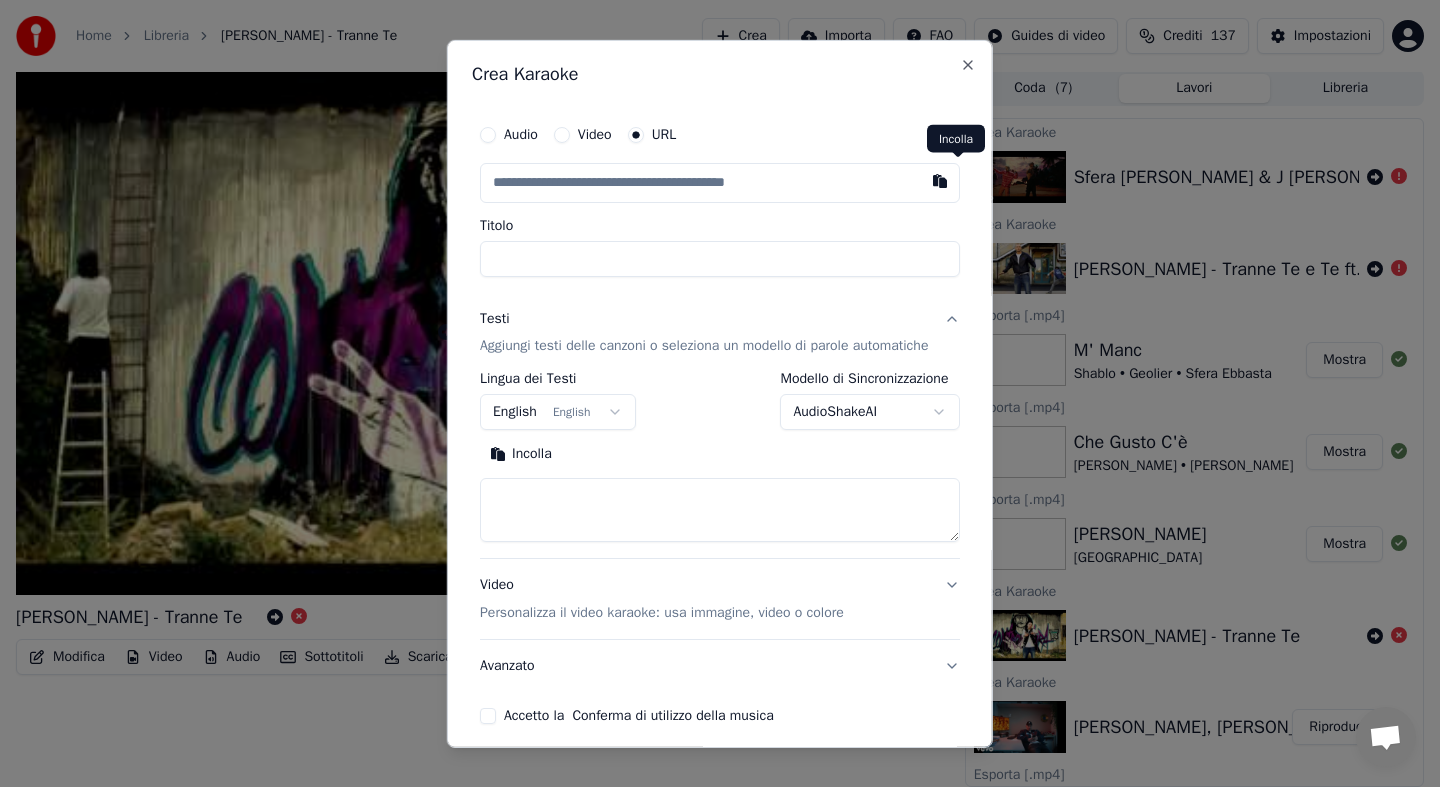 click at bounding box center [940, 180] 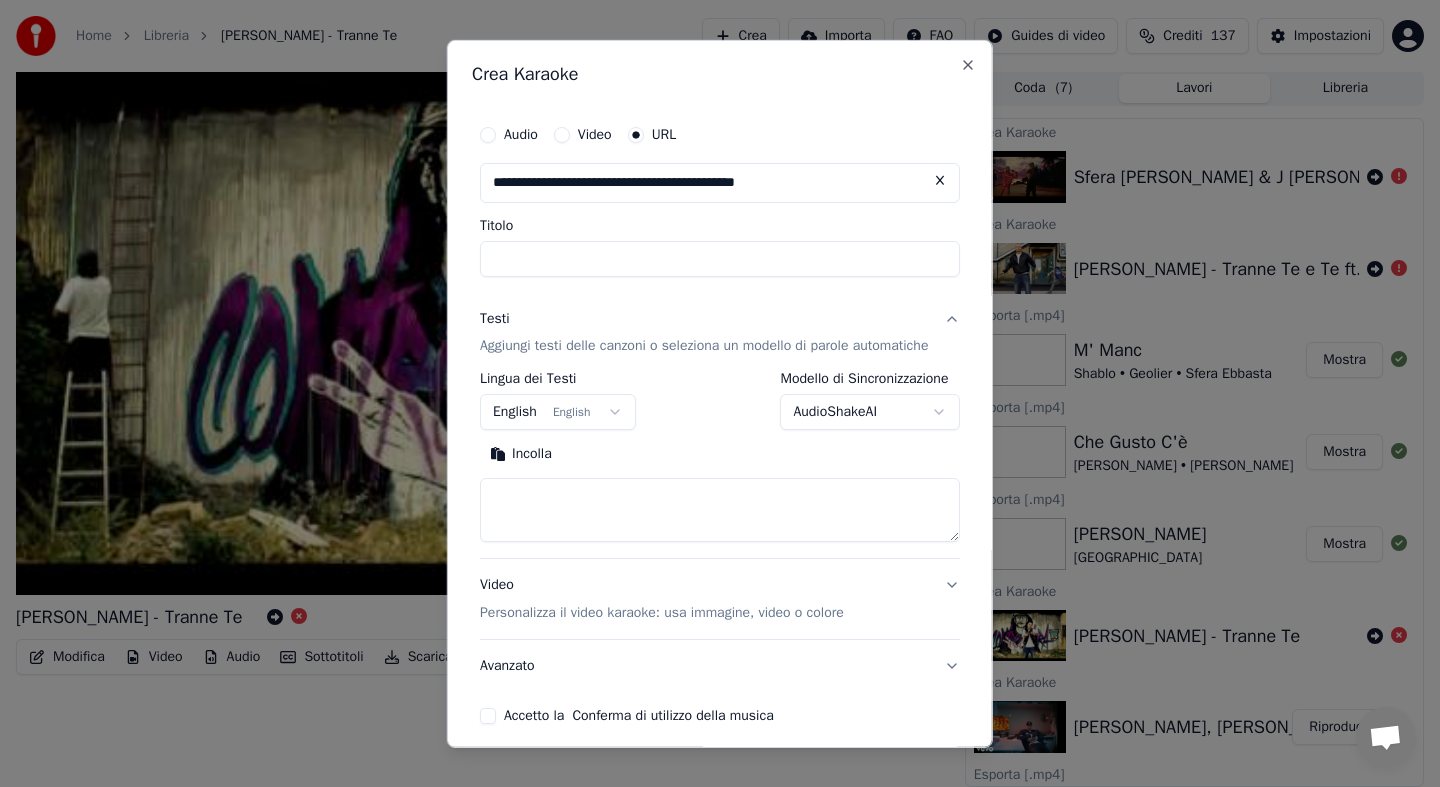 type on "**********" 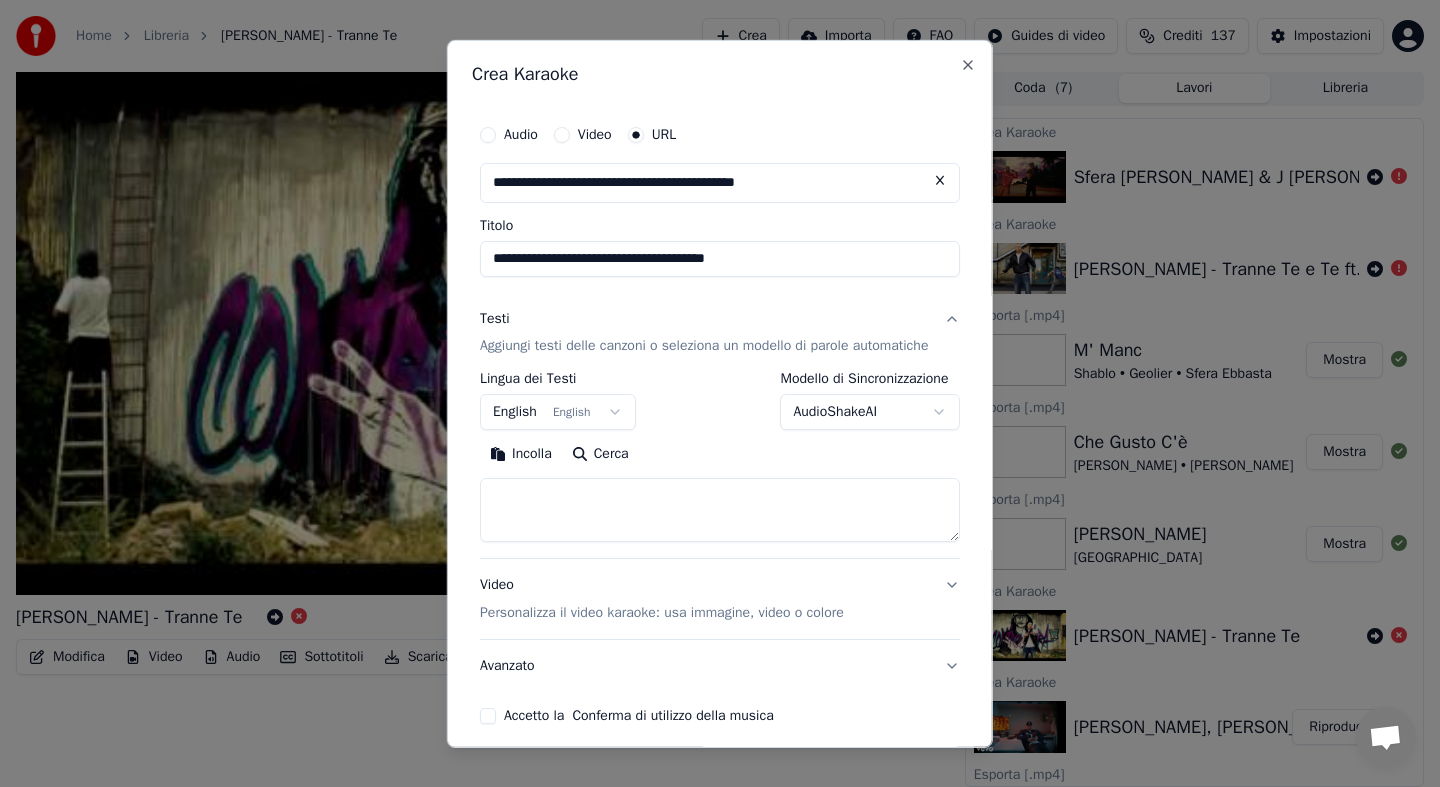 click on "**********" at bounding box center [720, 391] 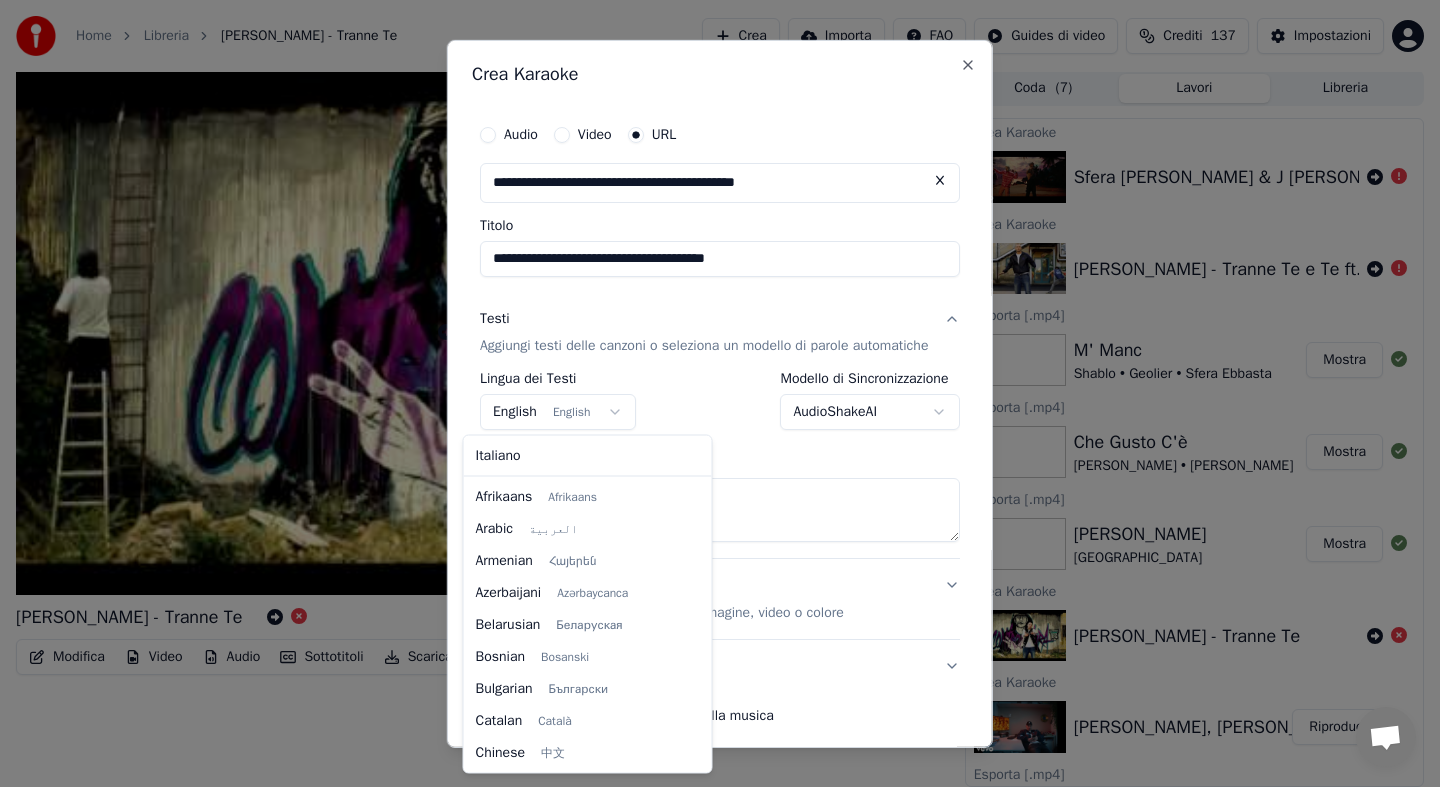 scroll, scrollTop: 160, scrollLeft: 0, axis: vertical 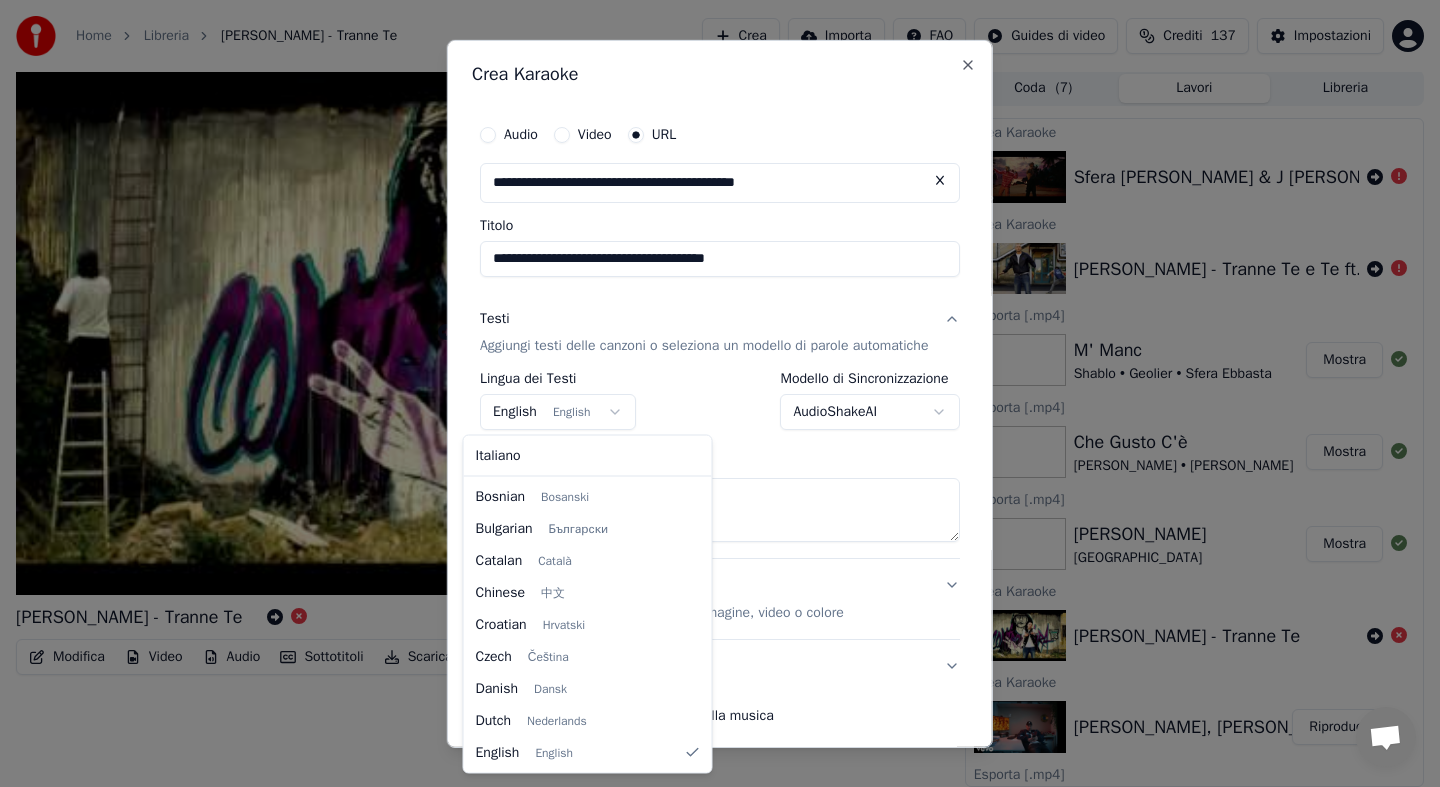 click on "**********" at bounding box center (720, 391) 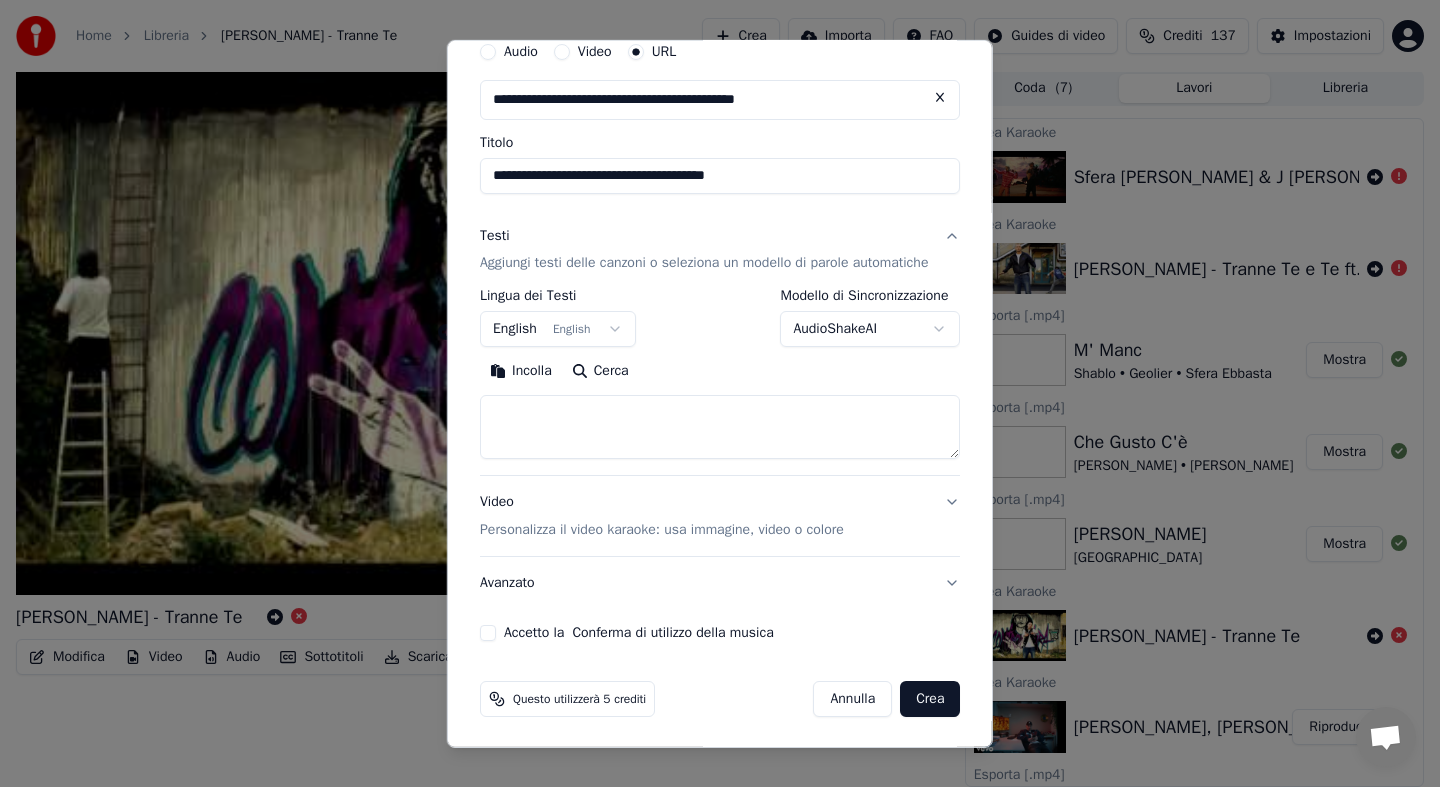 scroll, scrollTop: 85, scrollLeft: 0, axis: vertical 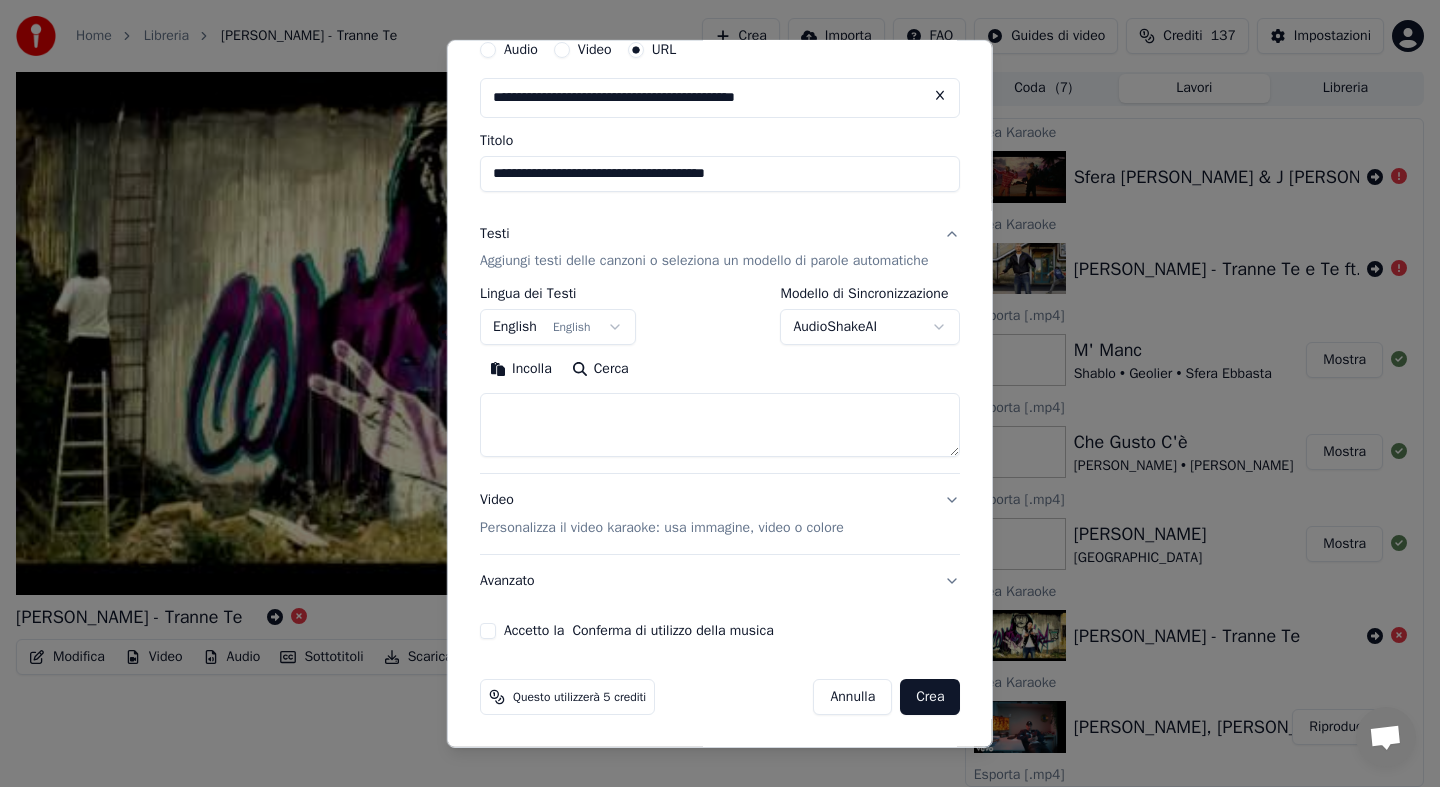 click on "Accetto la   Conferma di utilizzo della musica" at bounding box center (488, 631) 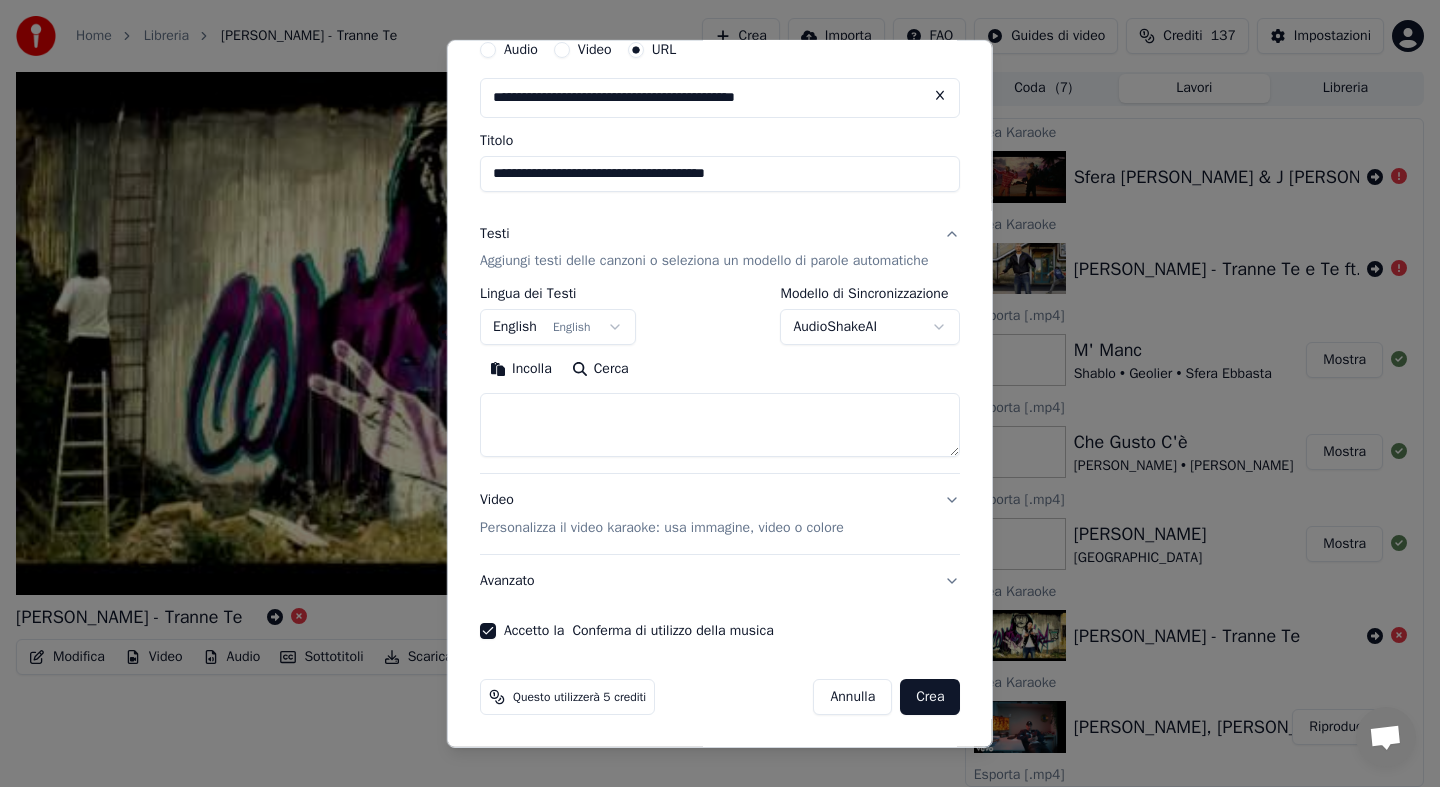 click on "Crea" at bounding box center (930, 697) 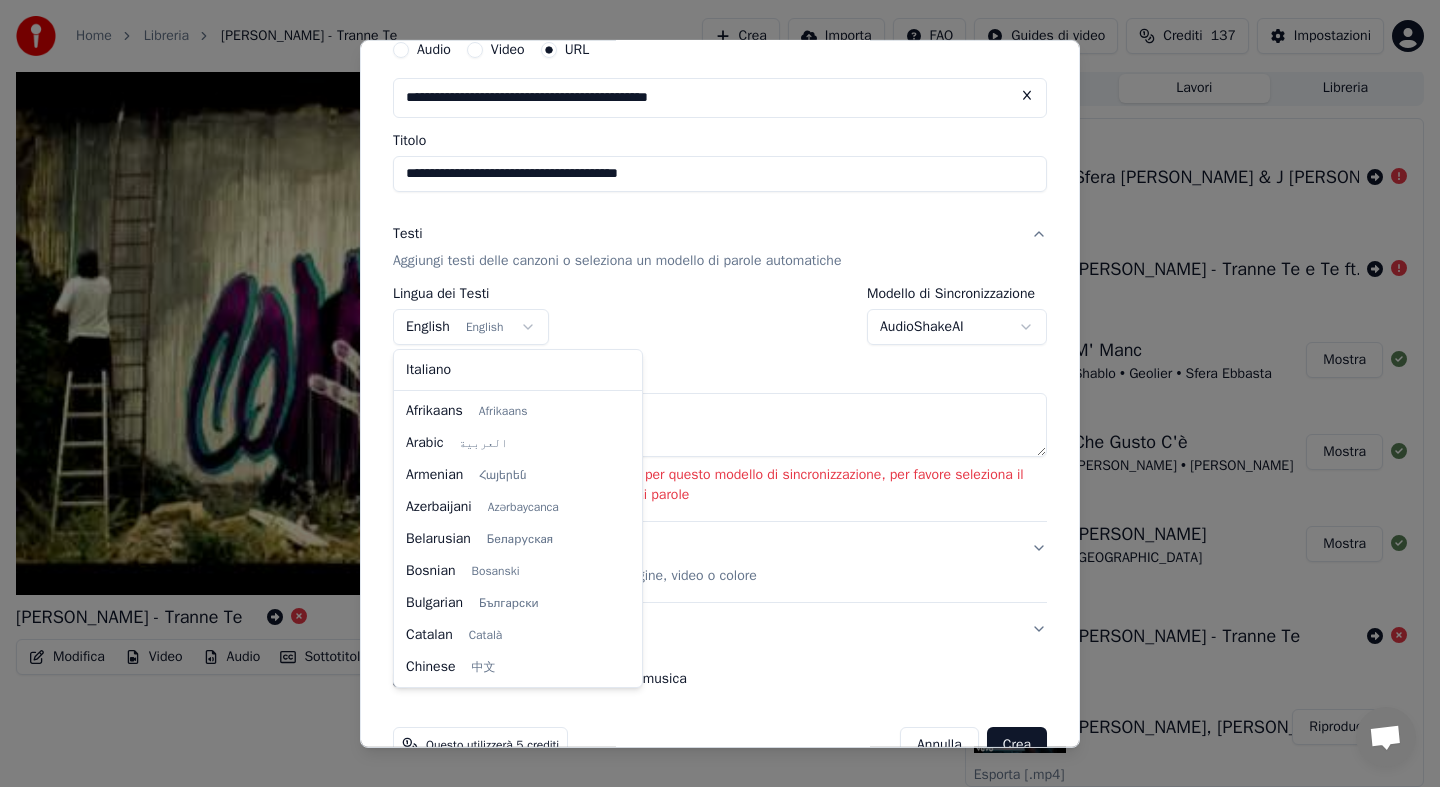 click on "**********" at bounding box center [720, 391] 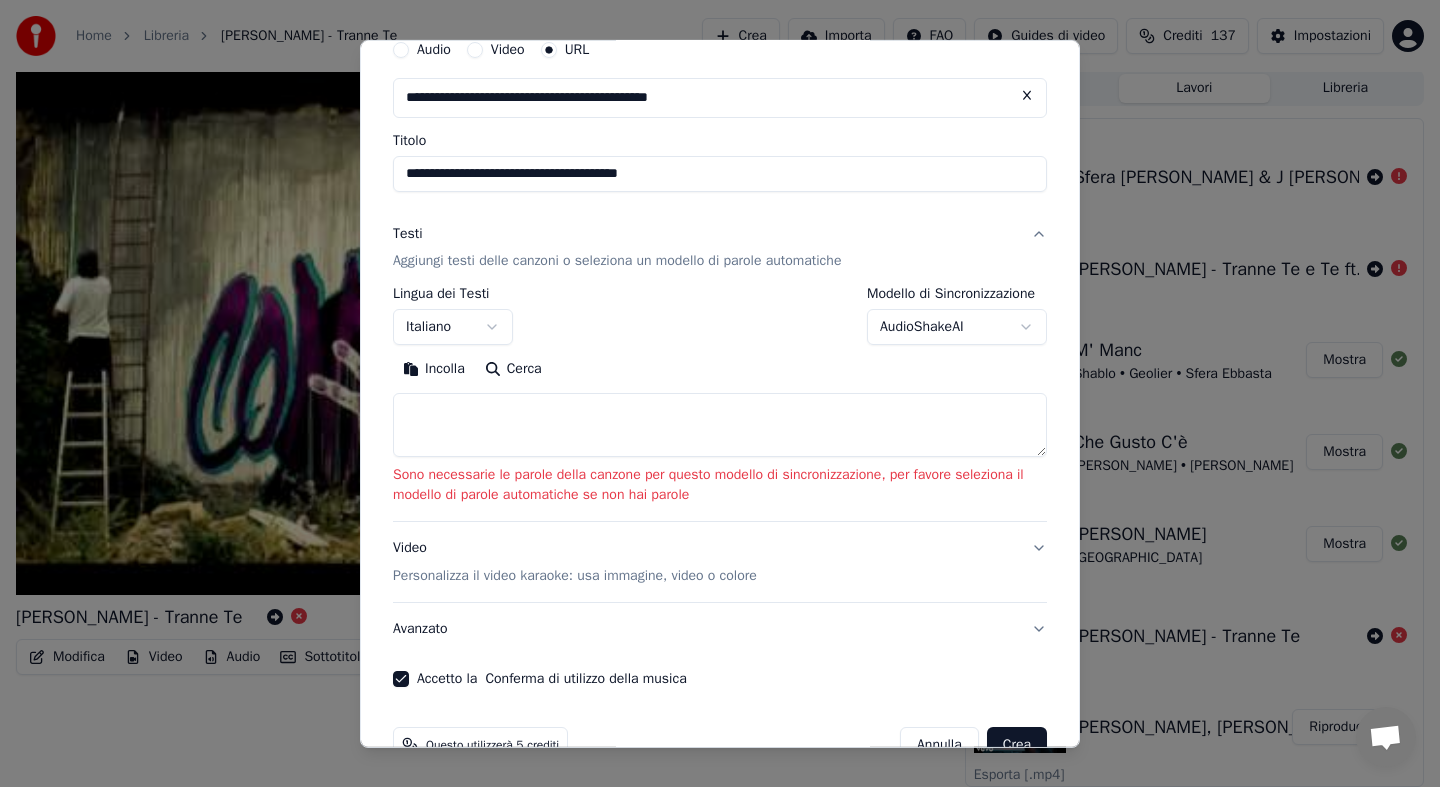 scroll, scrollTop: 133, scrollLeft: 0, axis: vertical 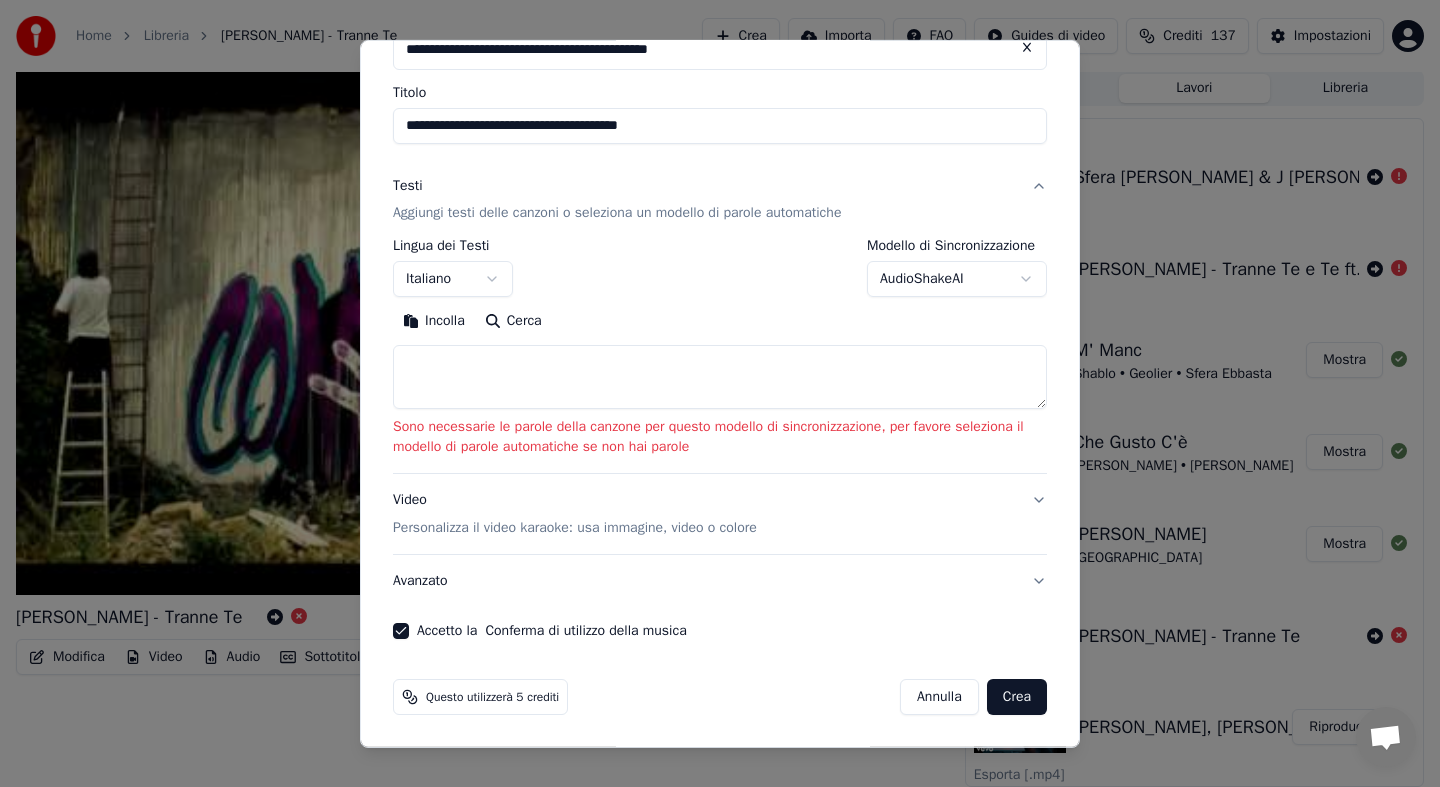 click on "Crea" at bounding box center [1017, 697] 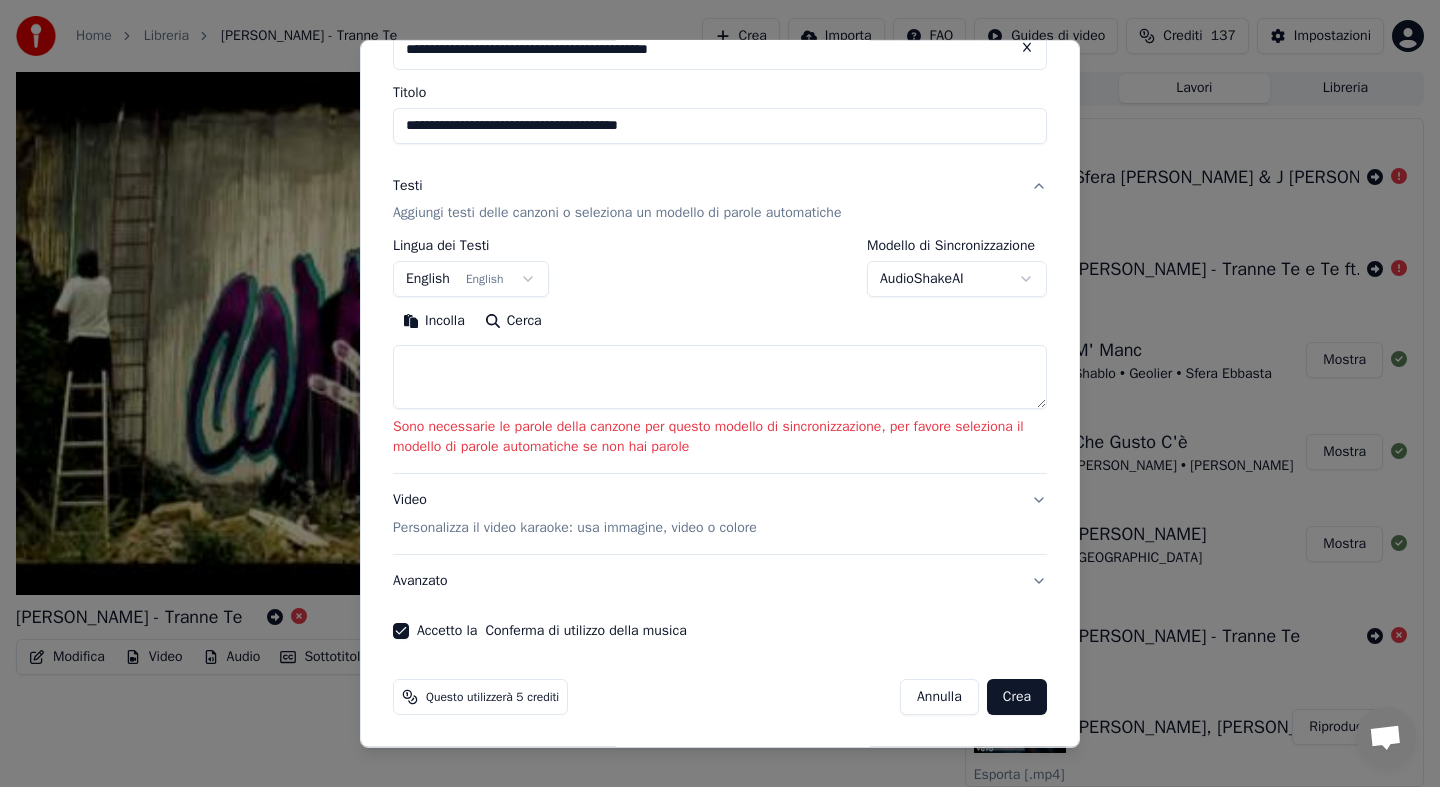 click on "Crea" at bounding box center [1017, 697] 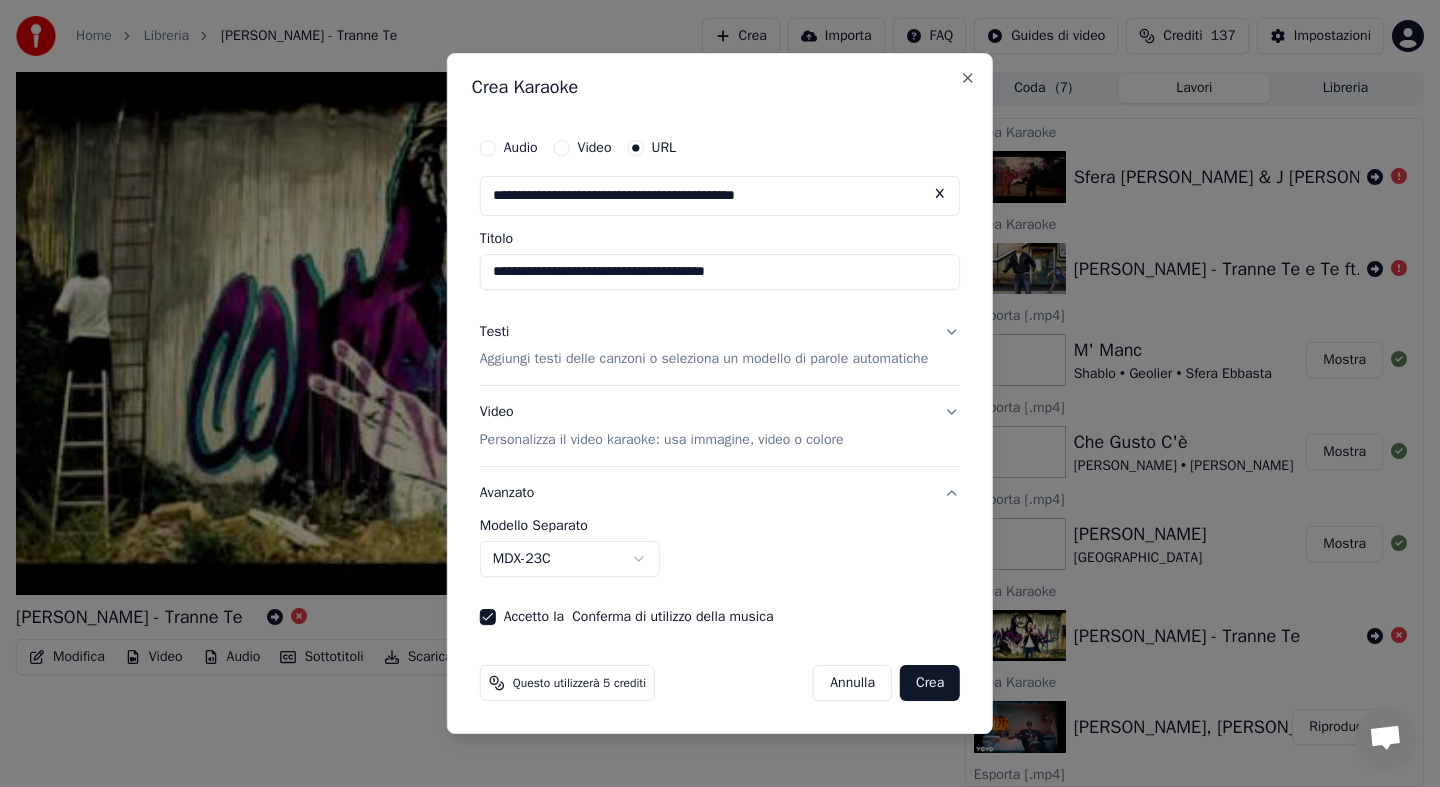 scroll, scrollTop: 0, scrollLeft: 0, axis: both 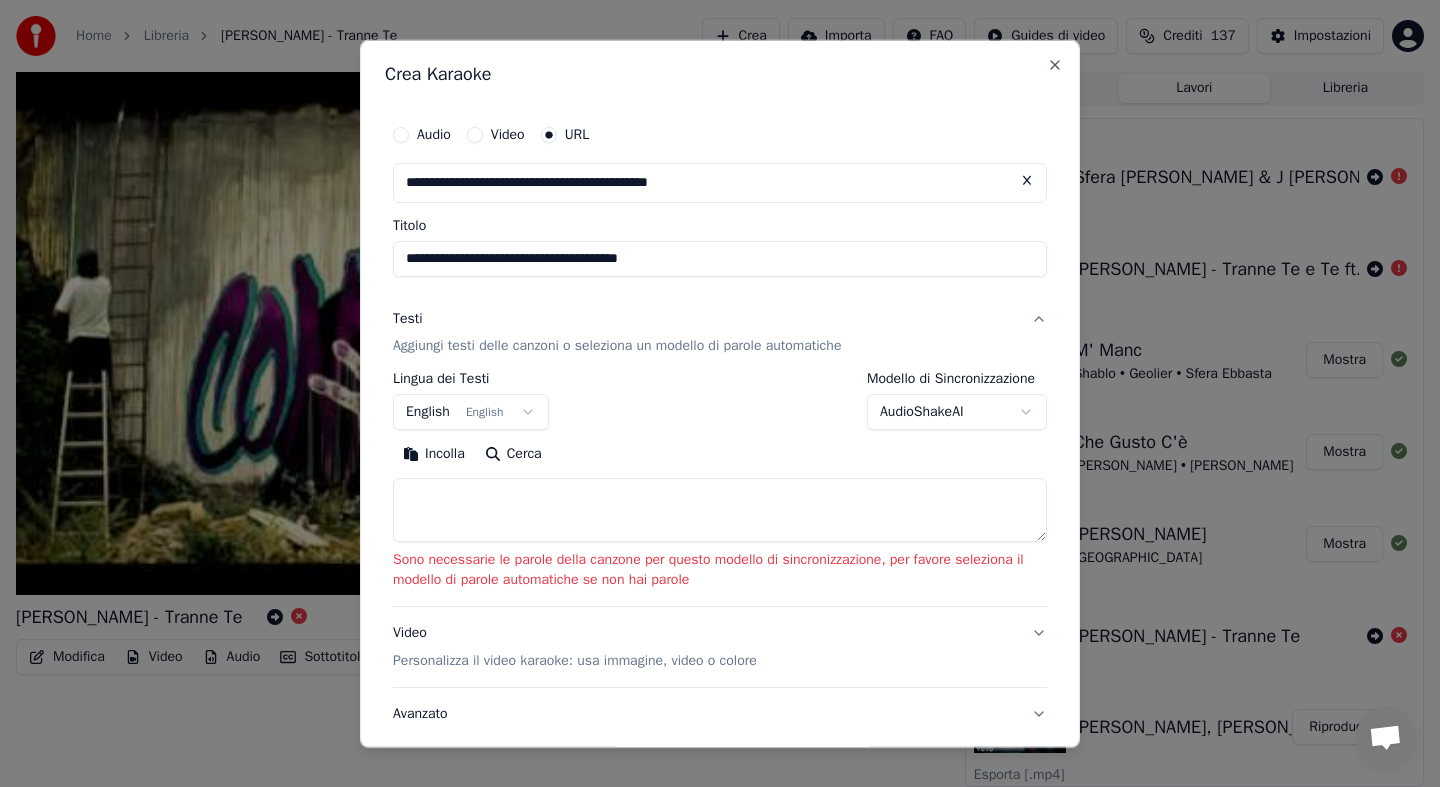 click on "**********" at bounding box center (720, 391) 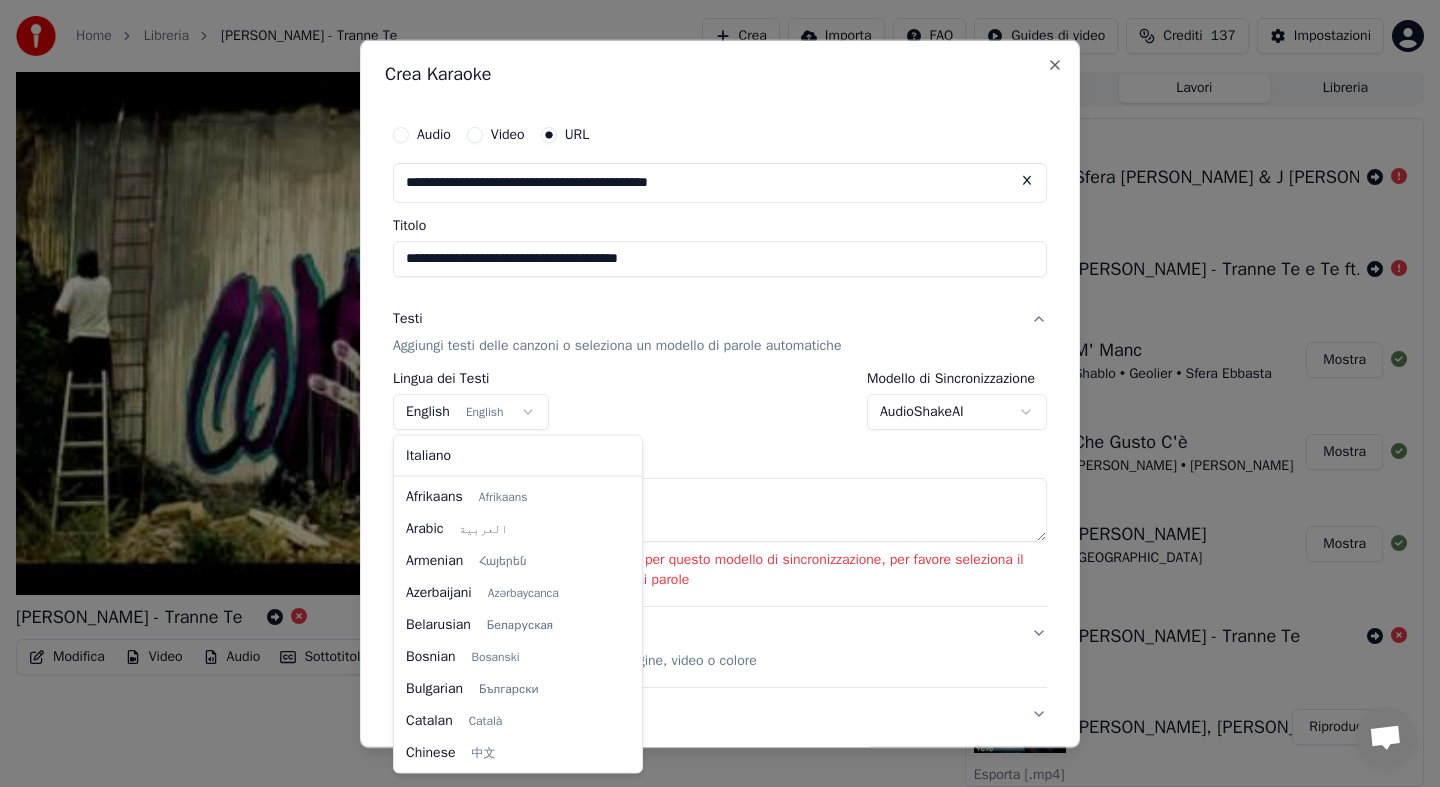 scroll, scrollTop: 160, scrollLeft: 0, axis: vertical 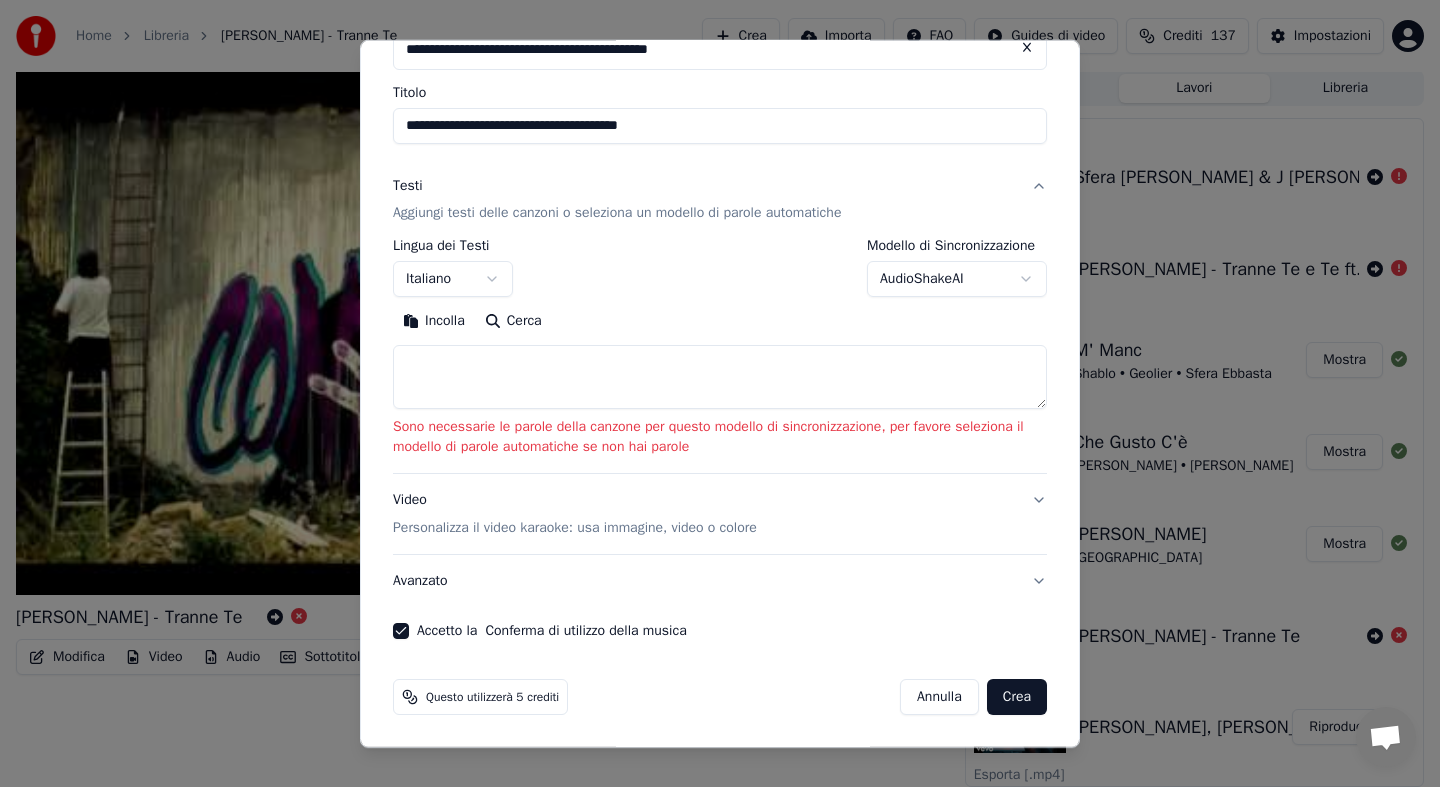 click on "Crea" at bounding box center [1017, 697] 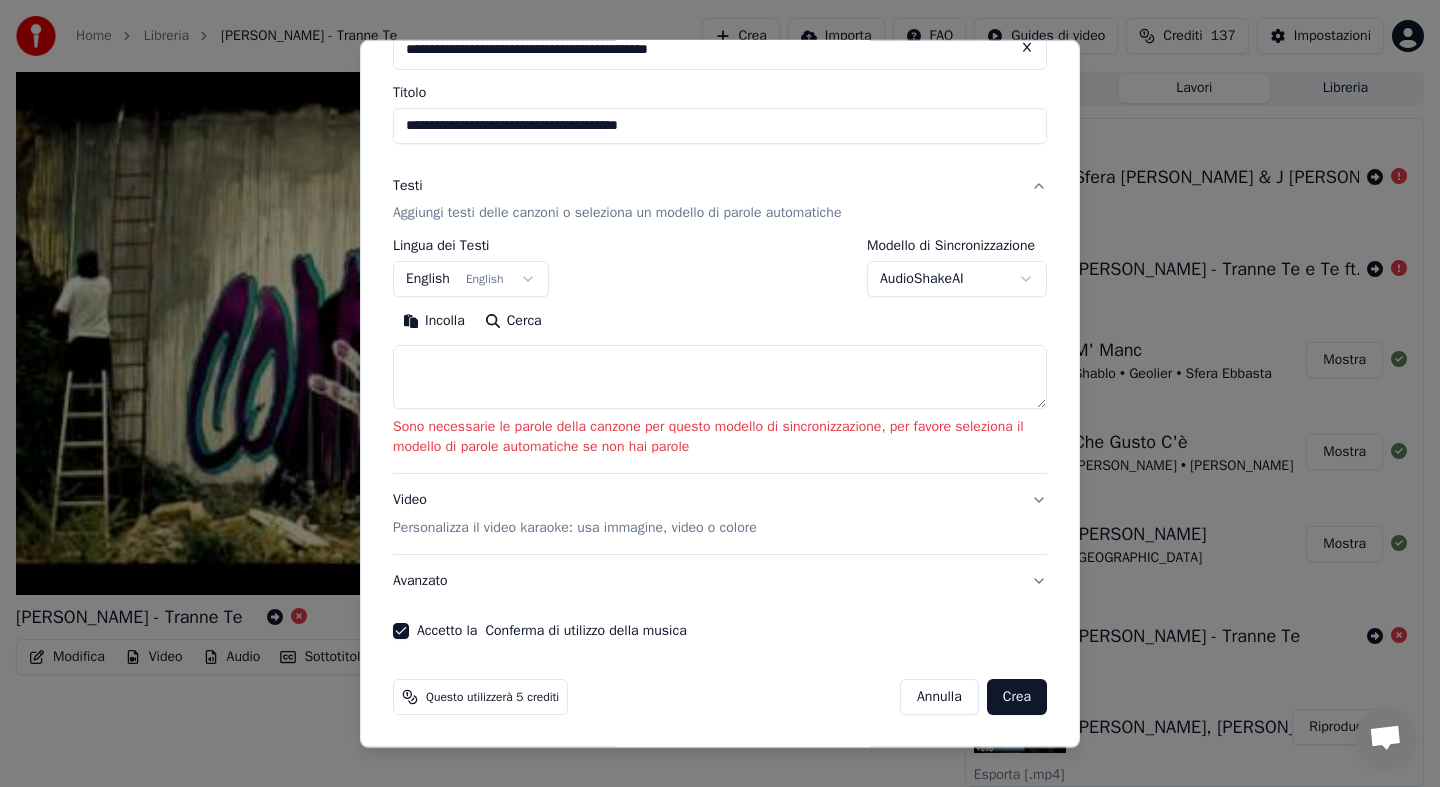 click on "Crea" at bounding box center [1017, 697] 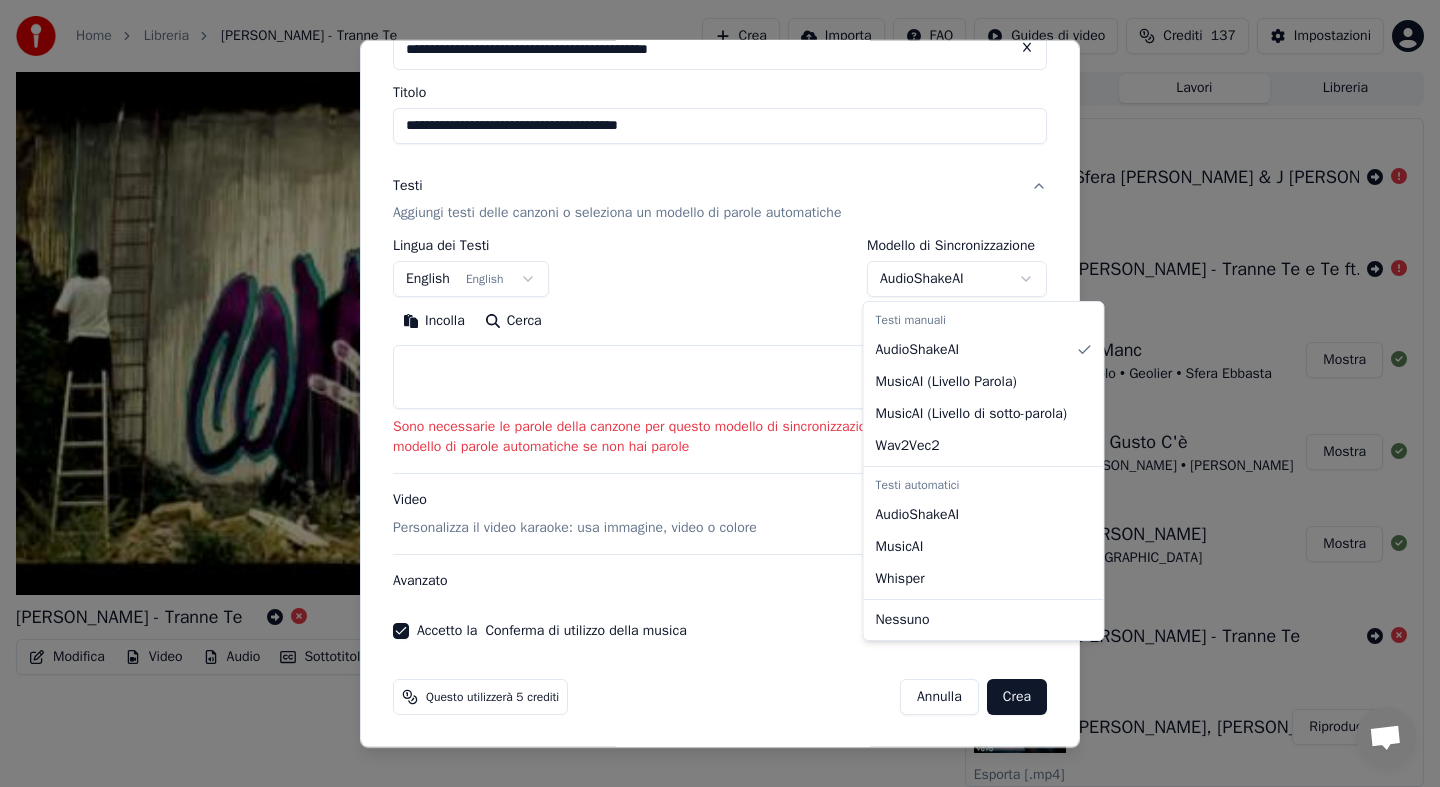 click on "**********" at bounding box center [720, 391] 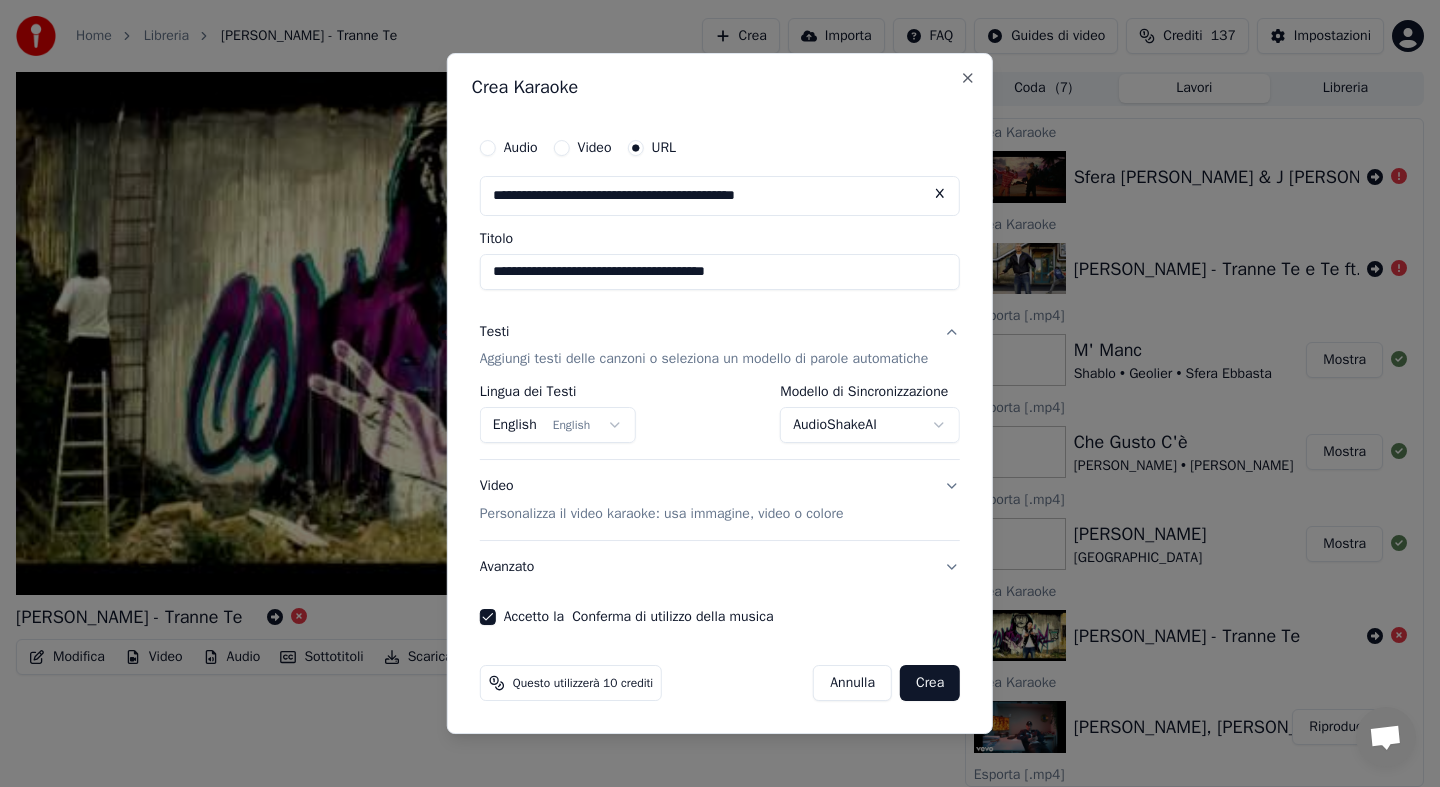 click on "Crea" at bounding box center (930, 683) 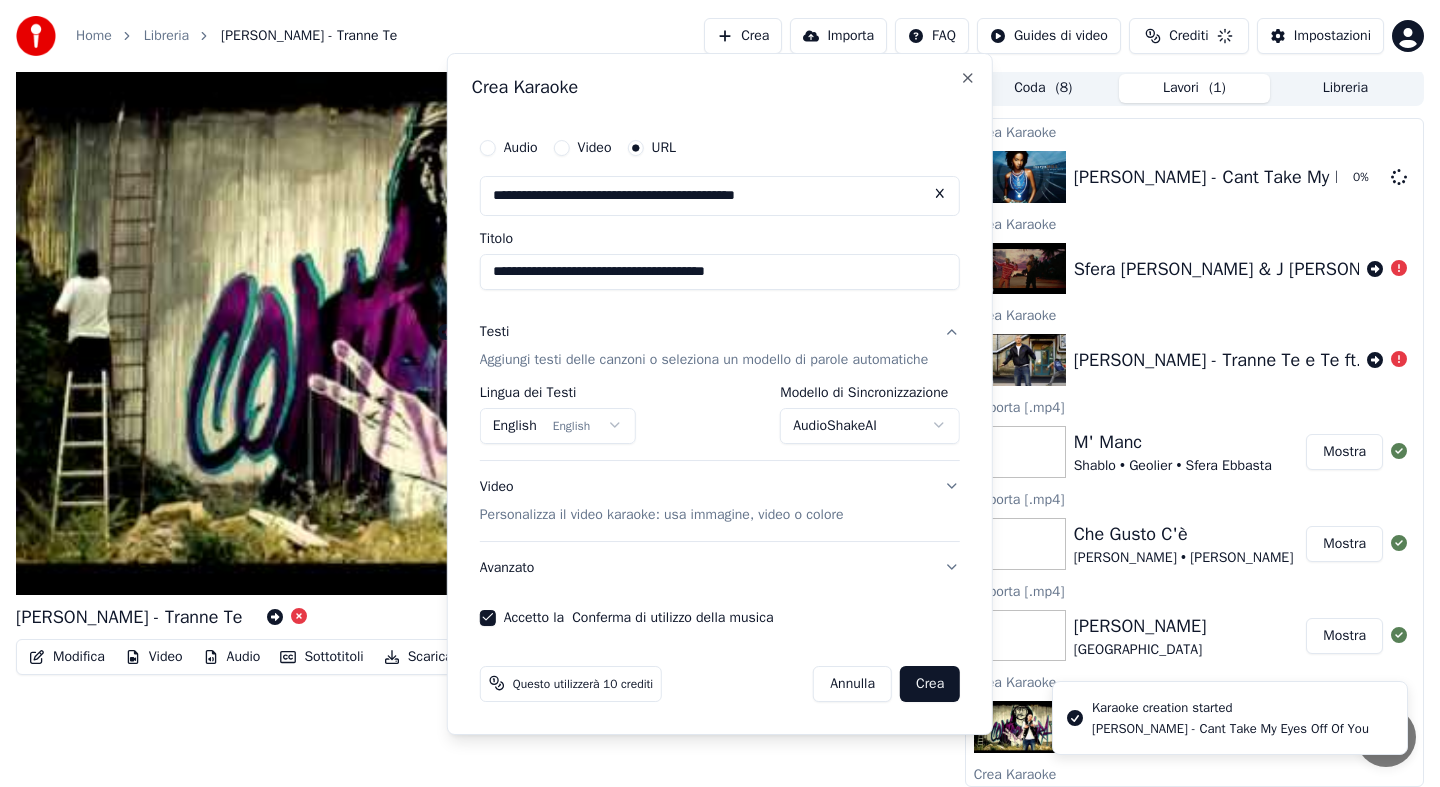 select on "**********" 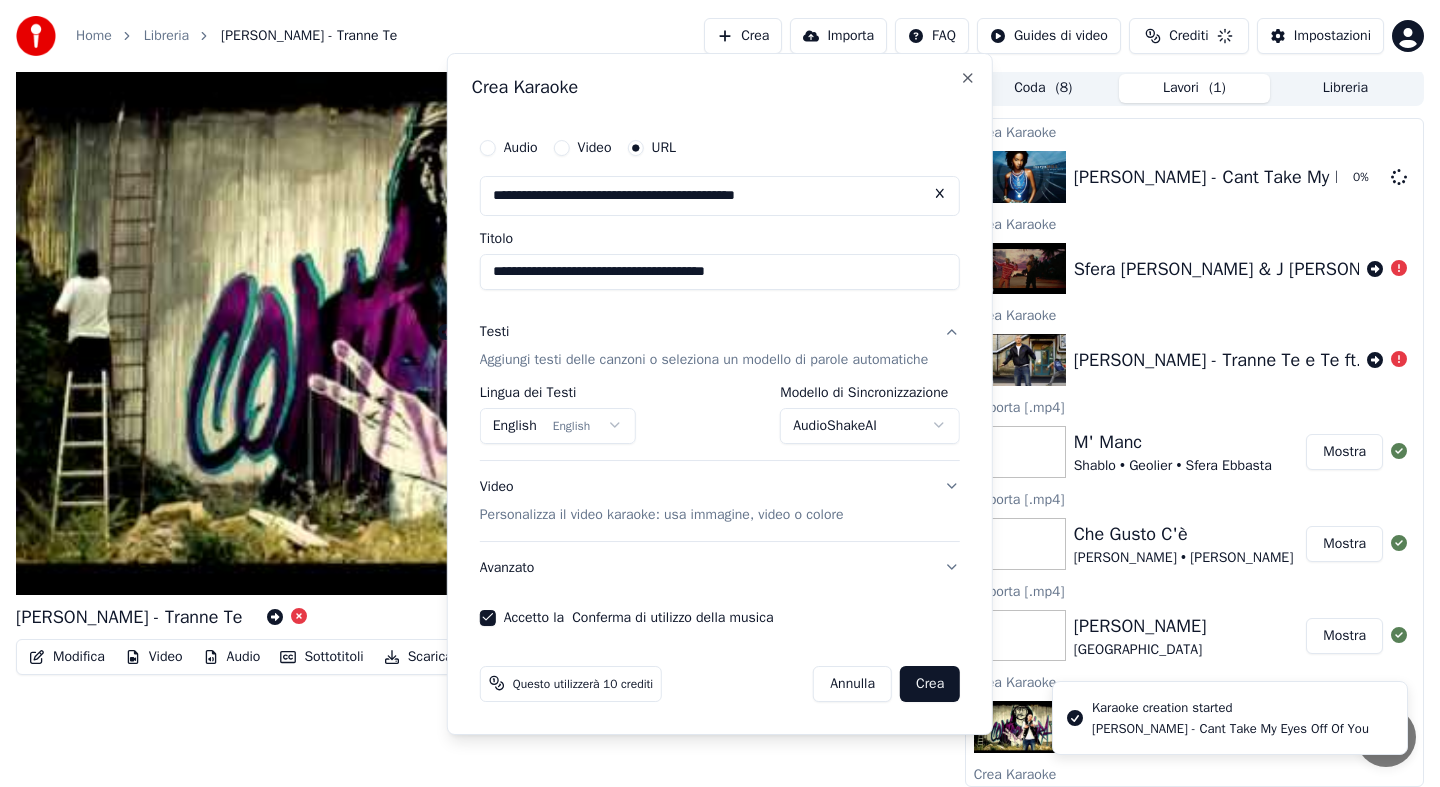 type 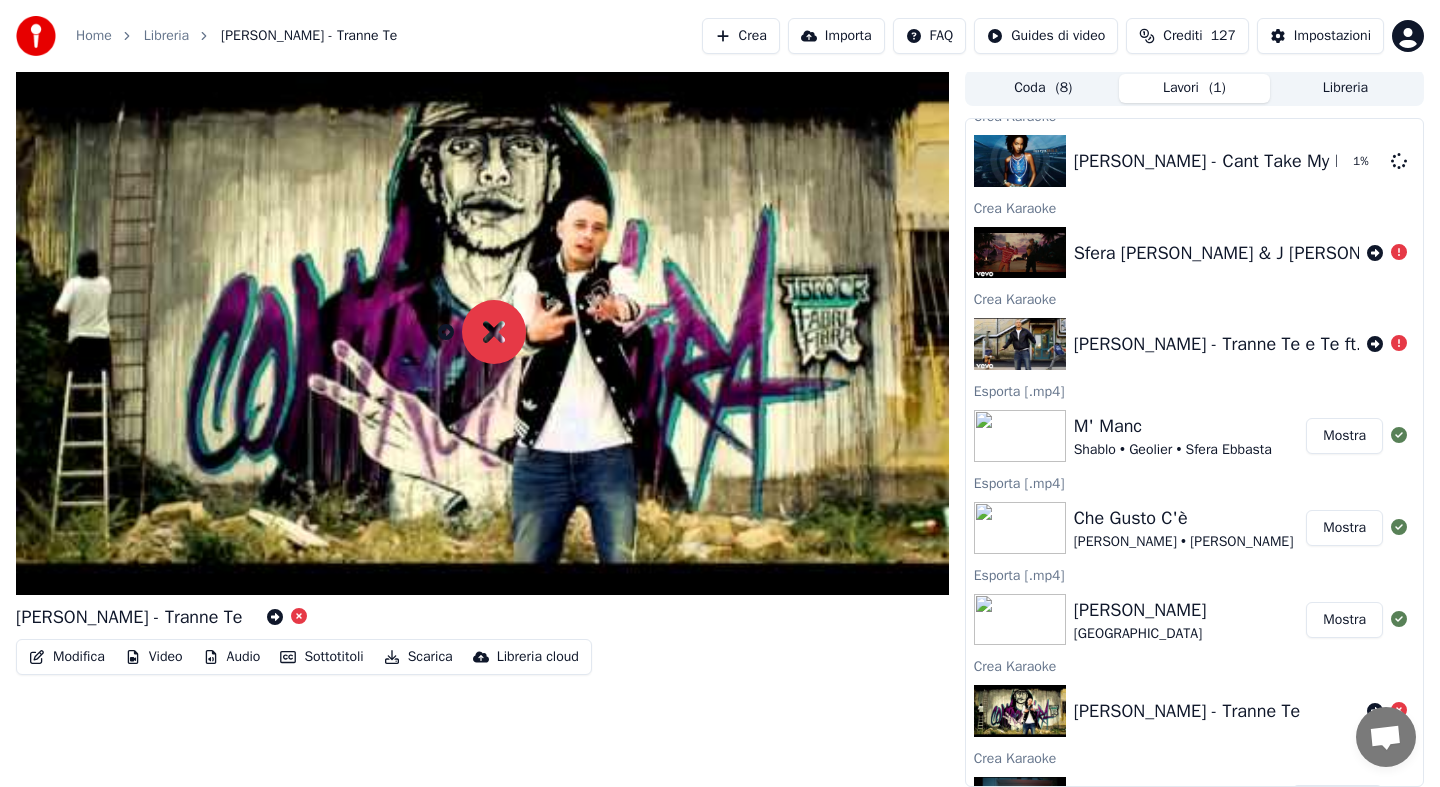 scroll, scrollTop: 0, scrollLeft: 0, axis: both 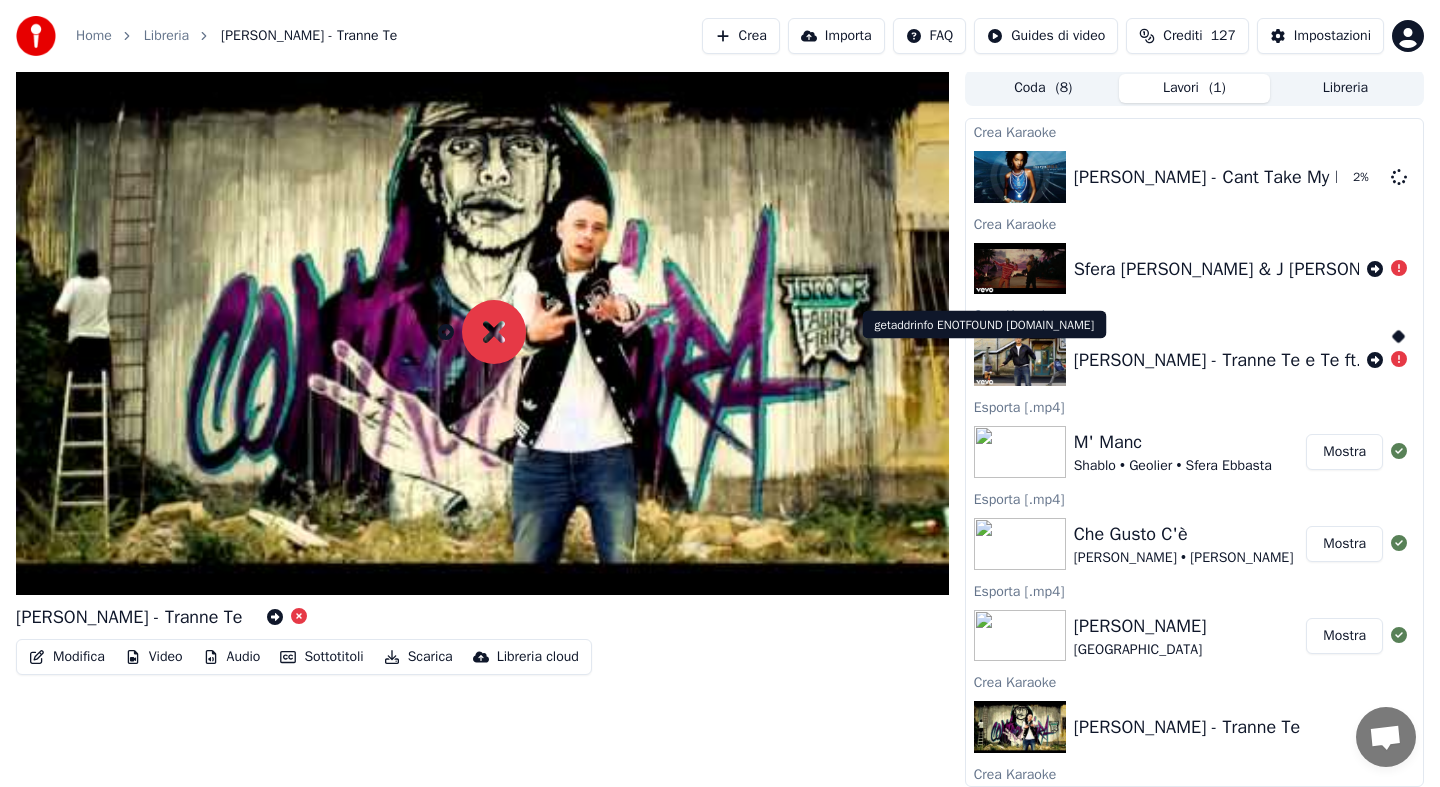 click 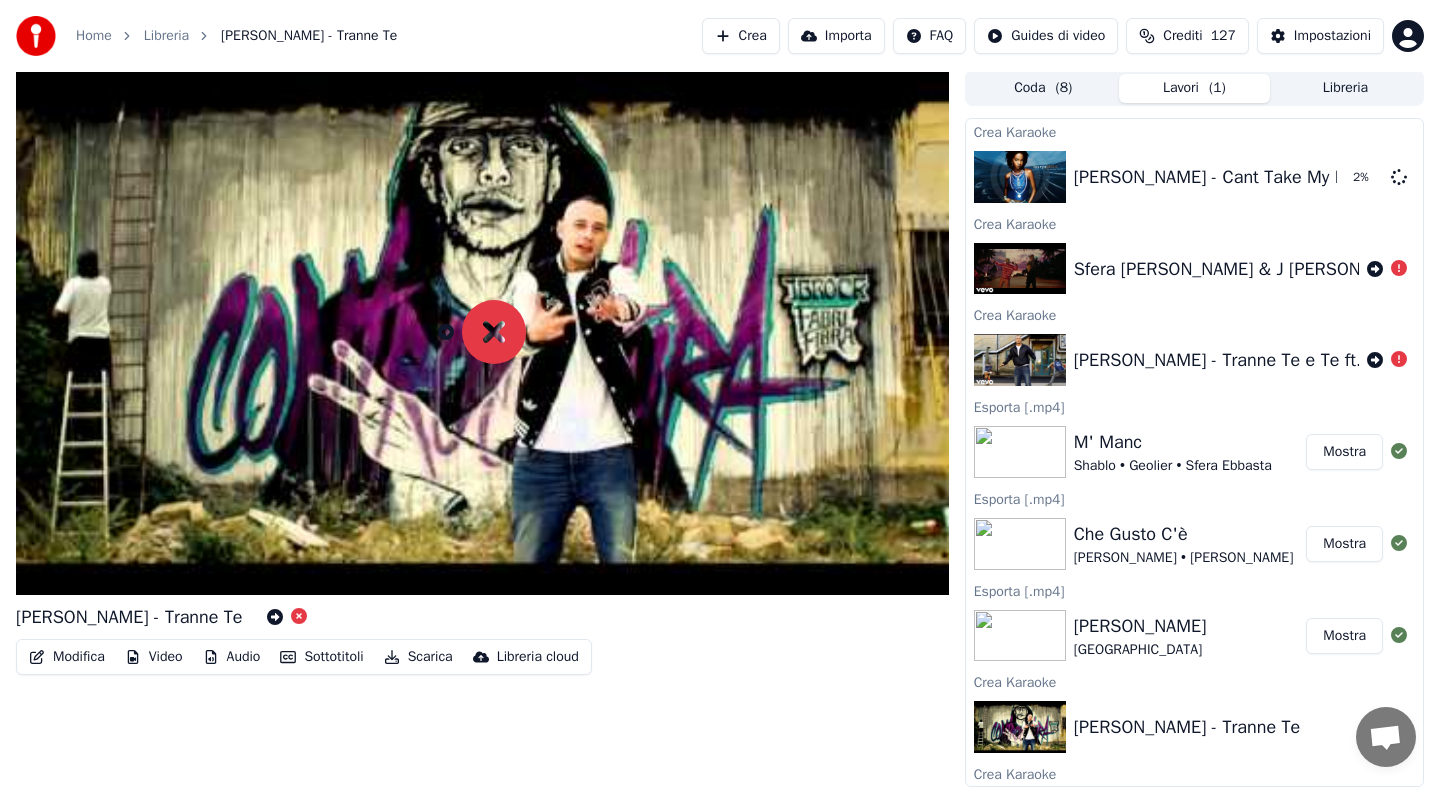 click 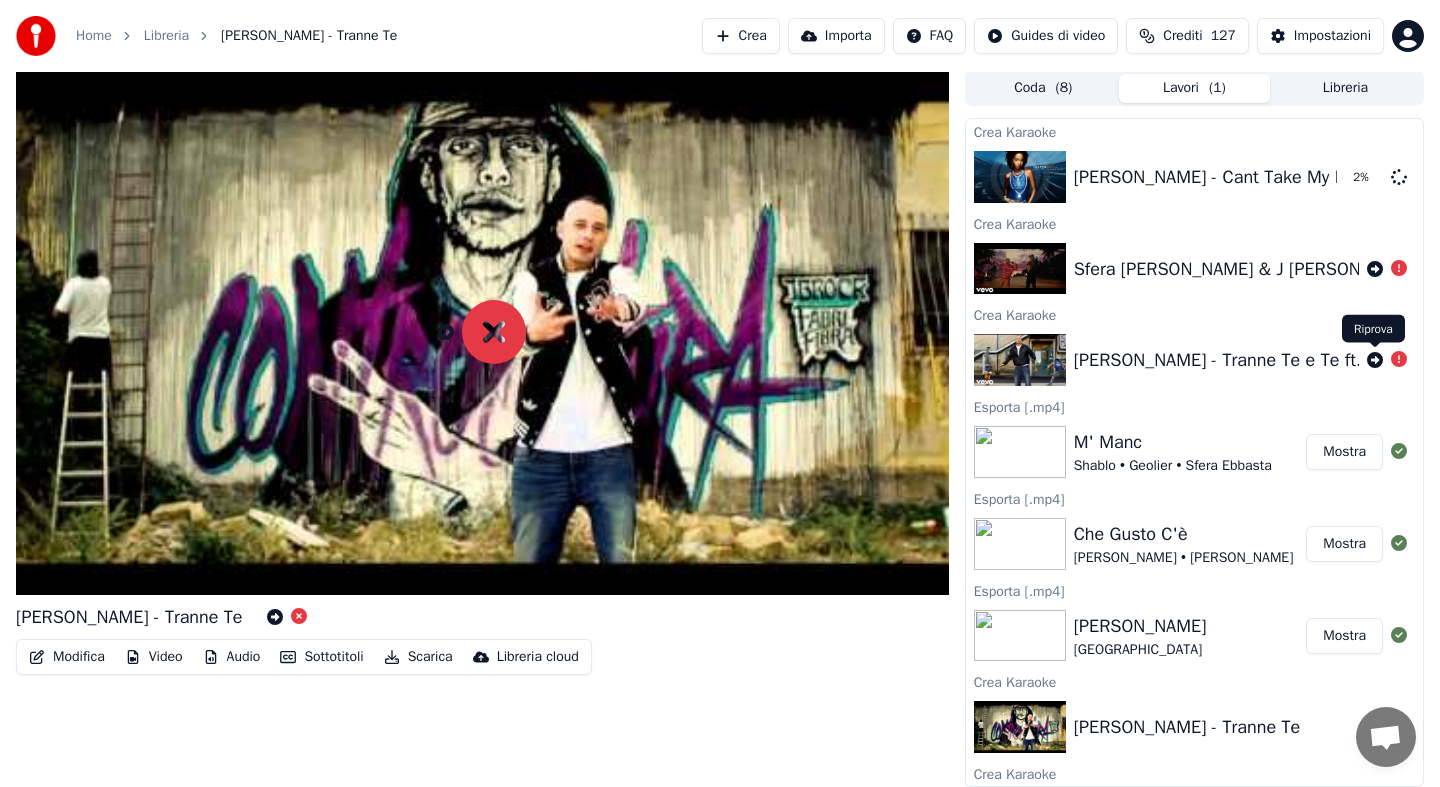 click 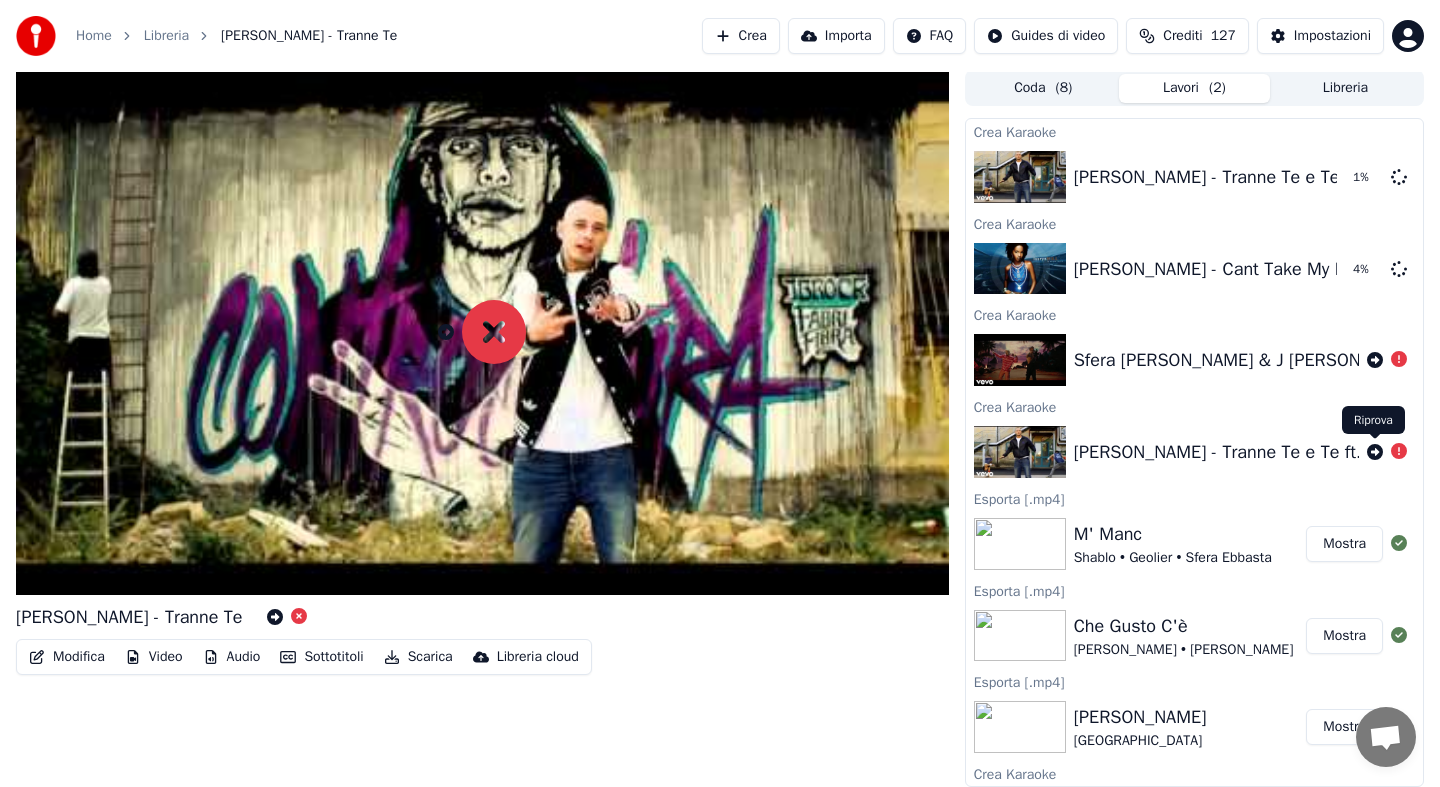 click 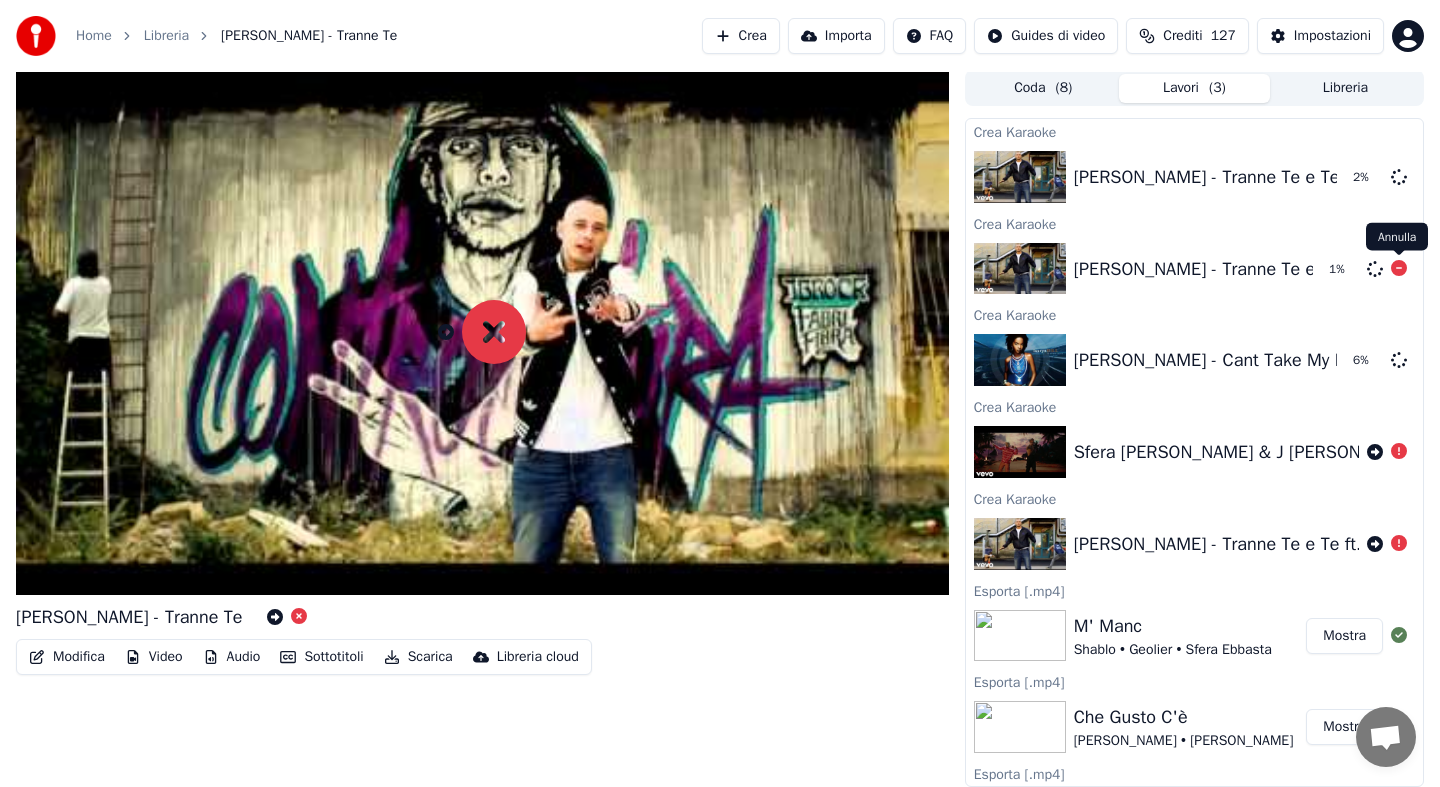 click 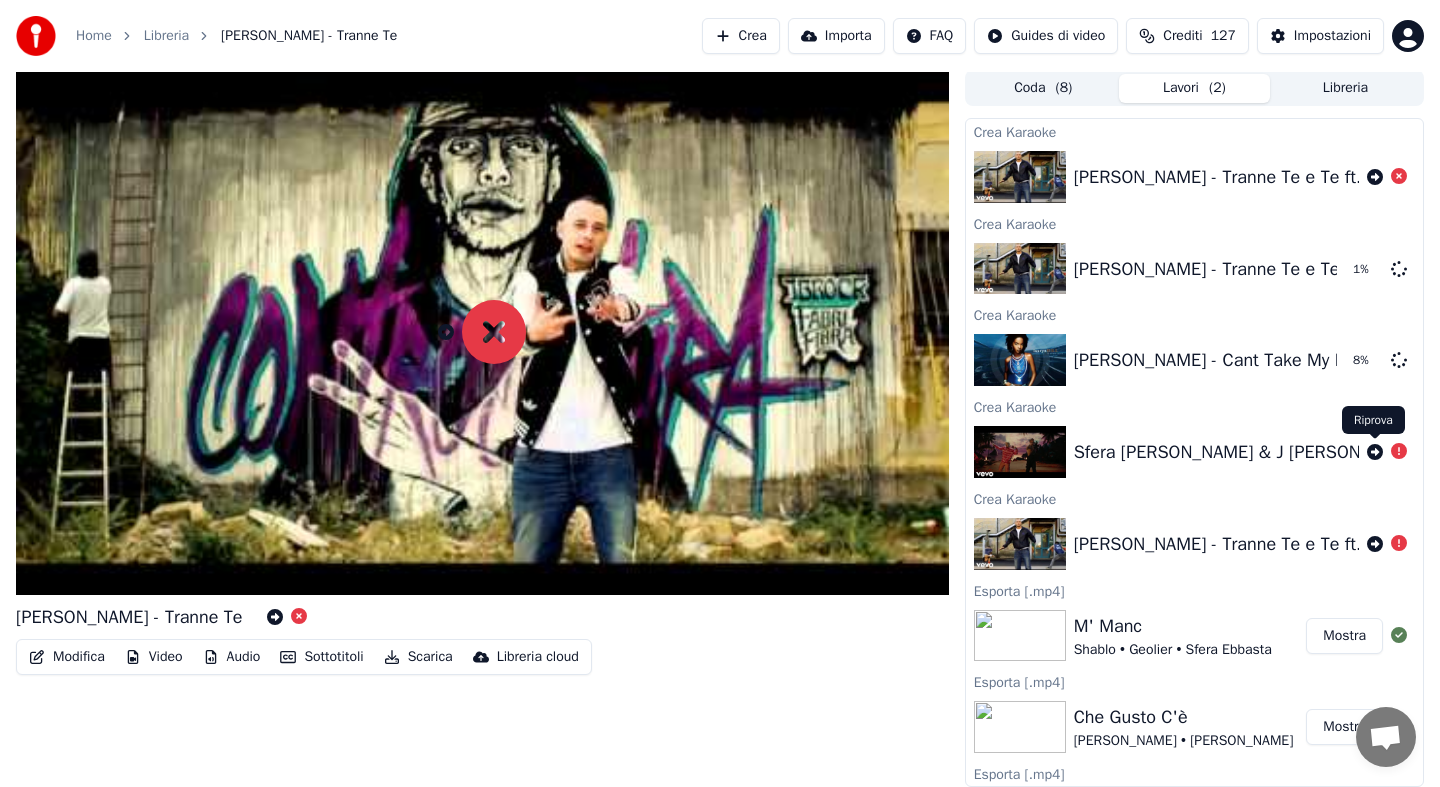 click 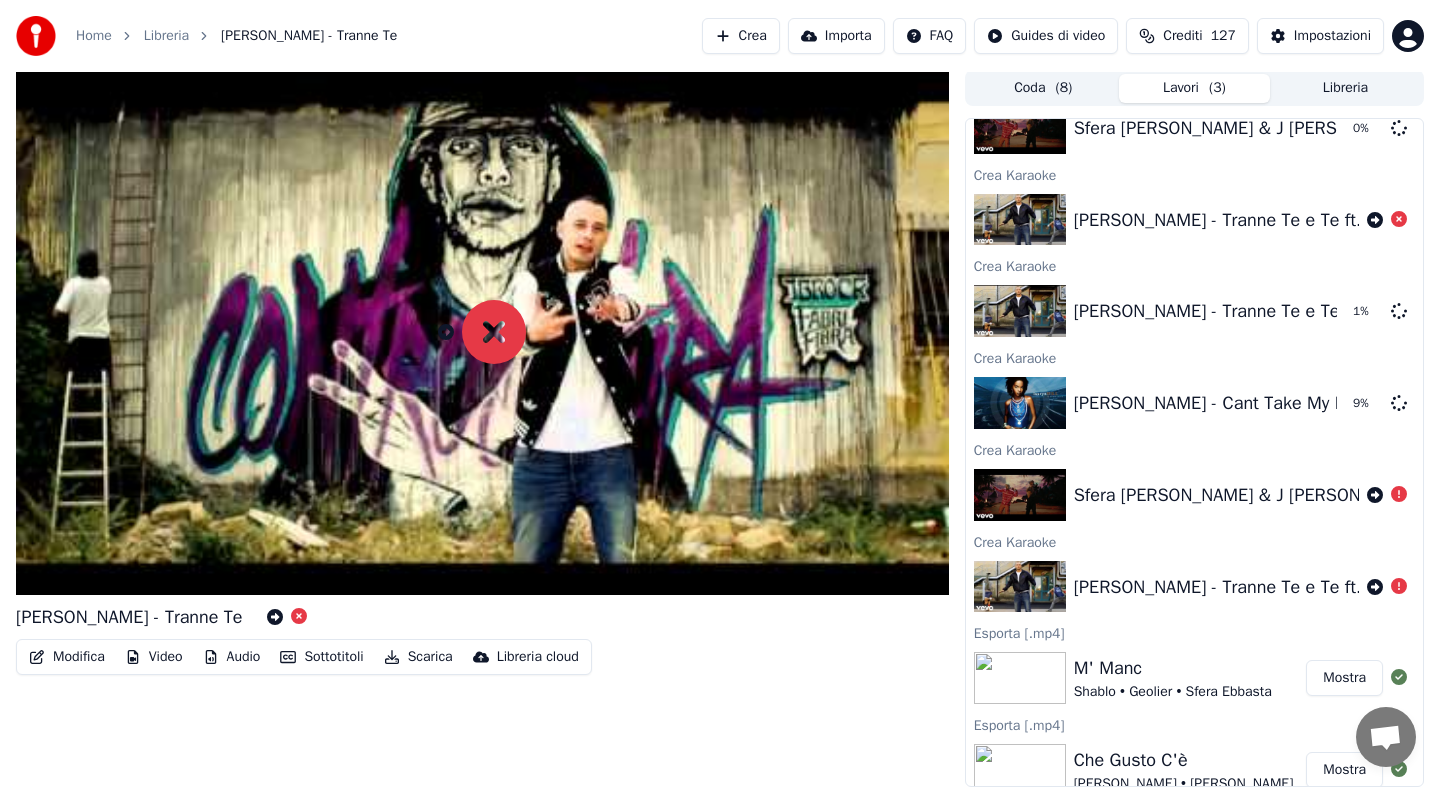 scroll, scrollTop: 0, scrollLeft: 0, axis: both 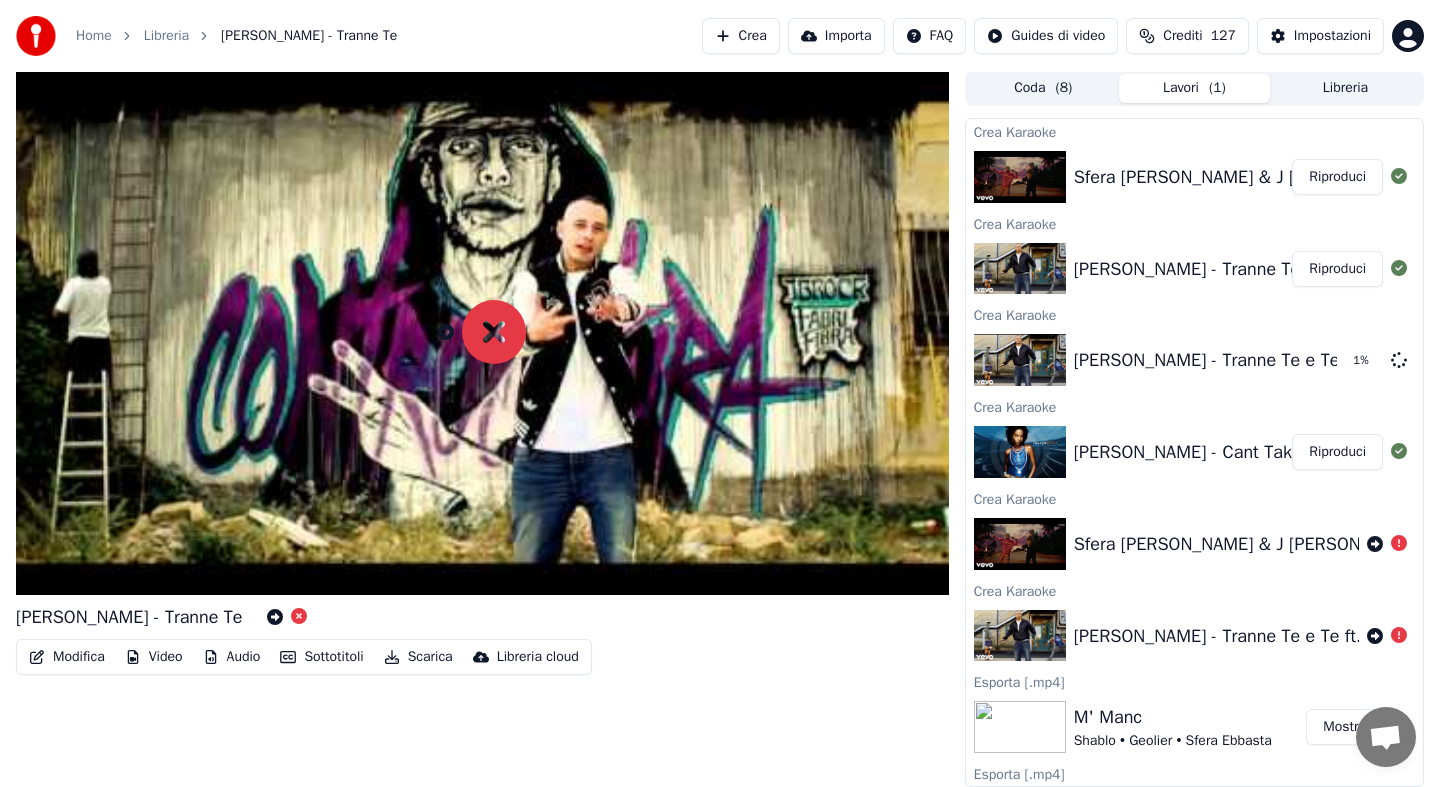 click on "Riproduci" at bounding box center [1337, 177] 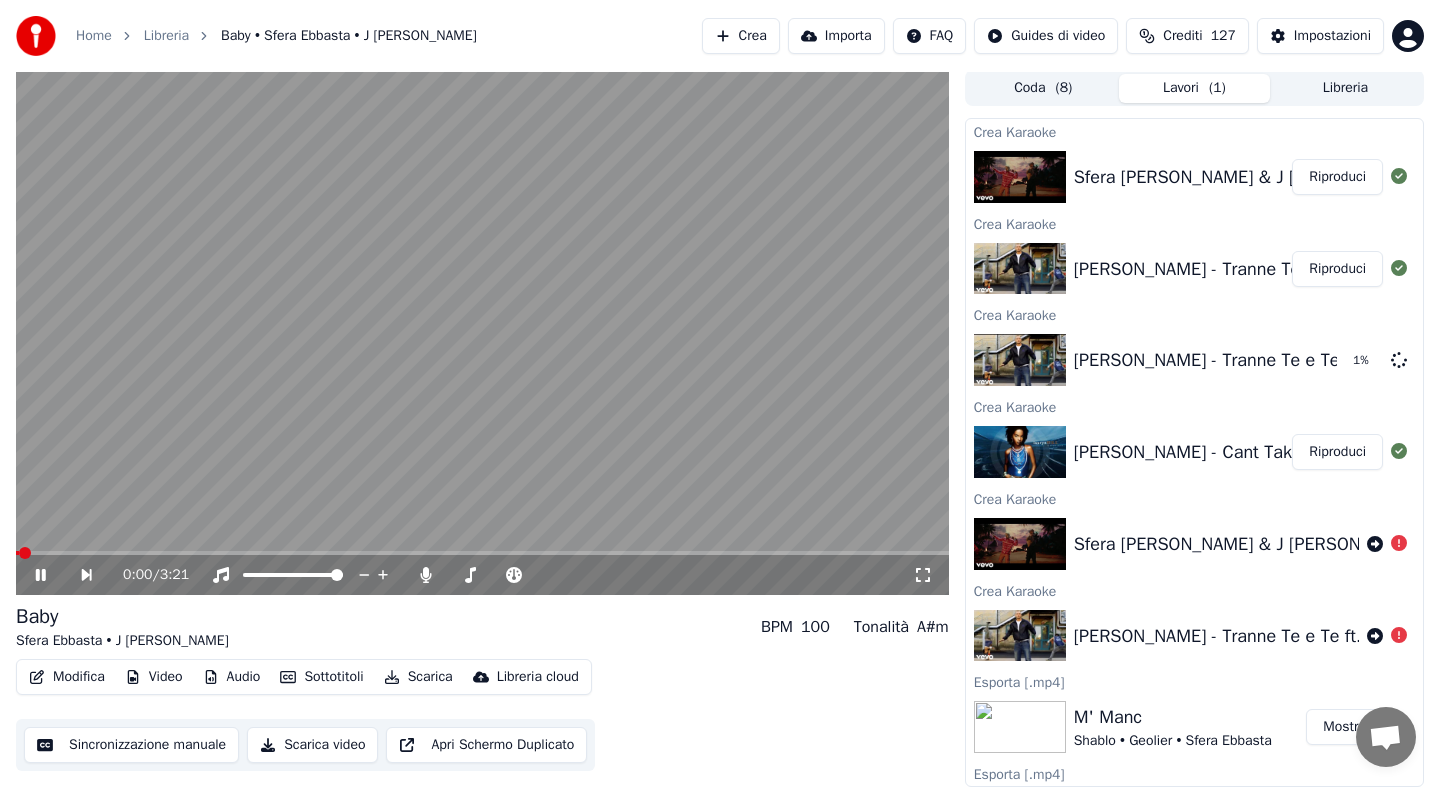 click on "Scarica" at bounding box center (418, 677) 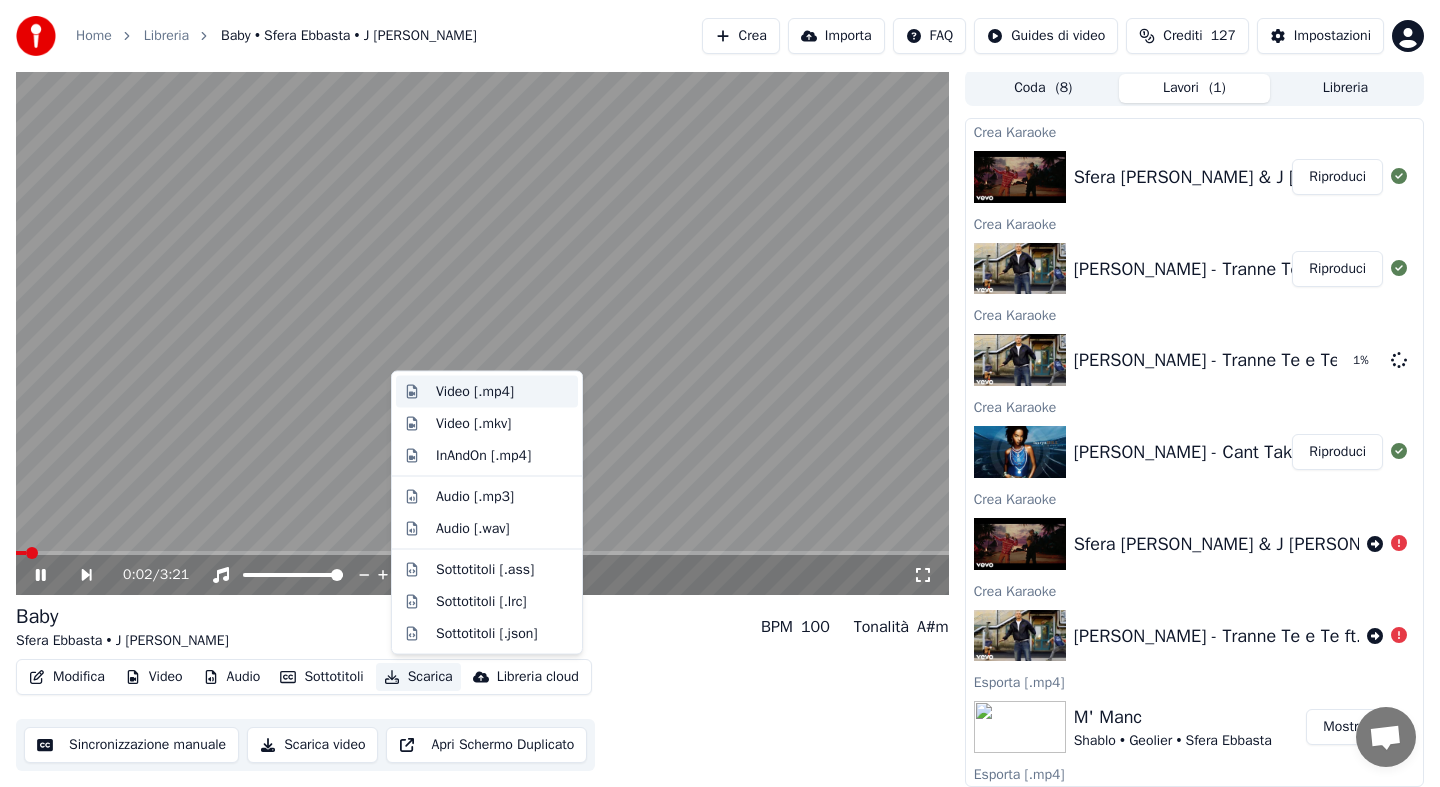 click on "Video [.mp4]" at bounding box center (503, 392) 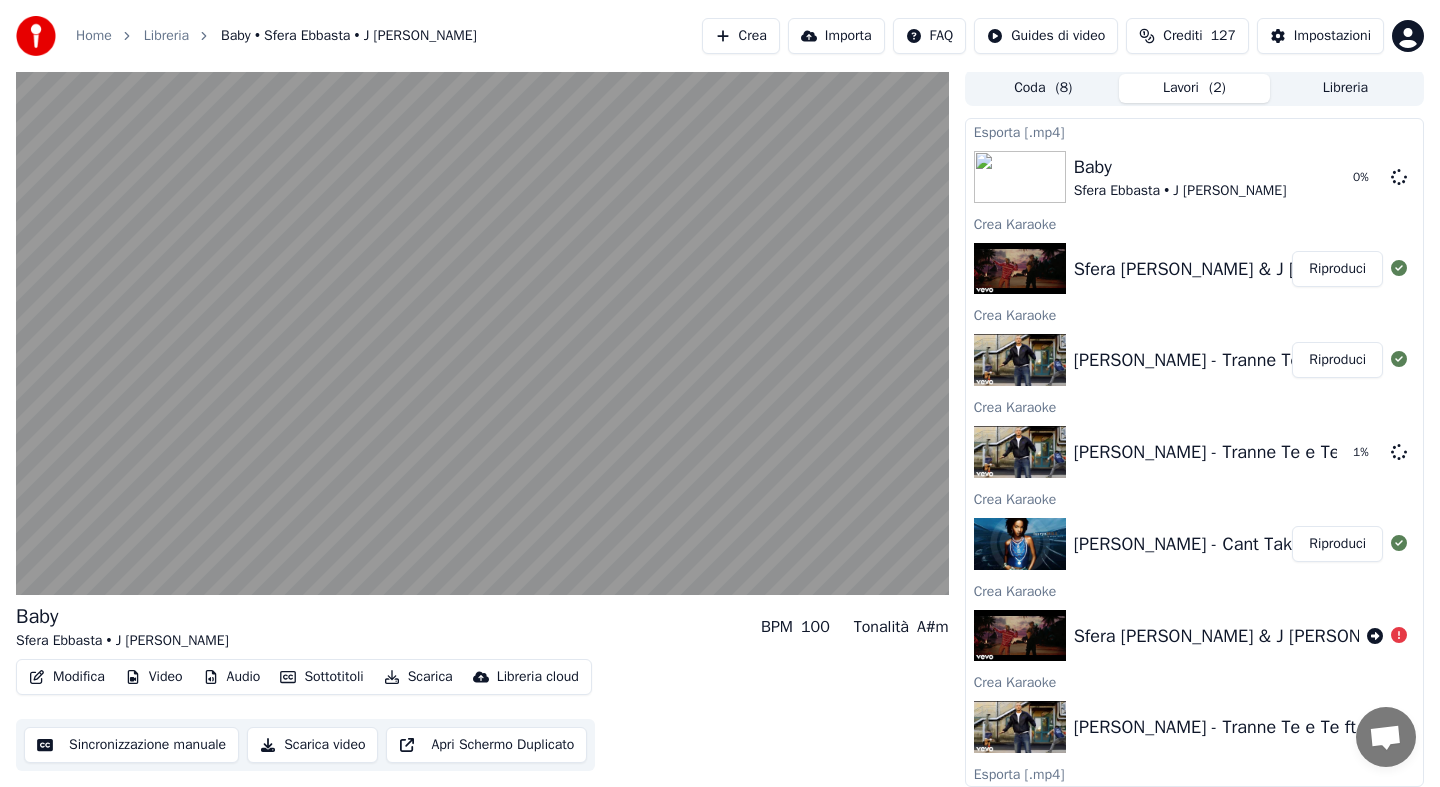 click on "Riproduci" at bounding box center (1337, 360) 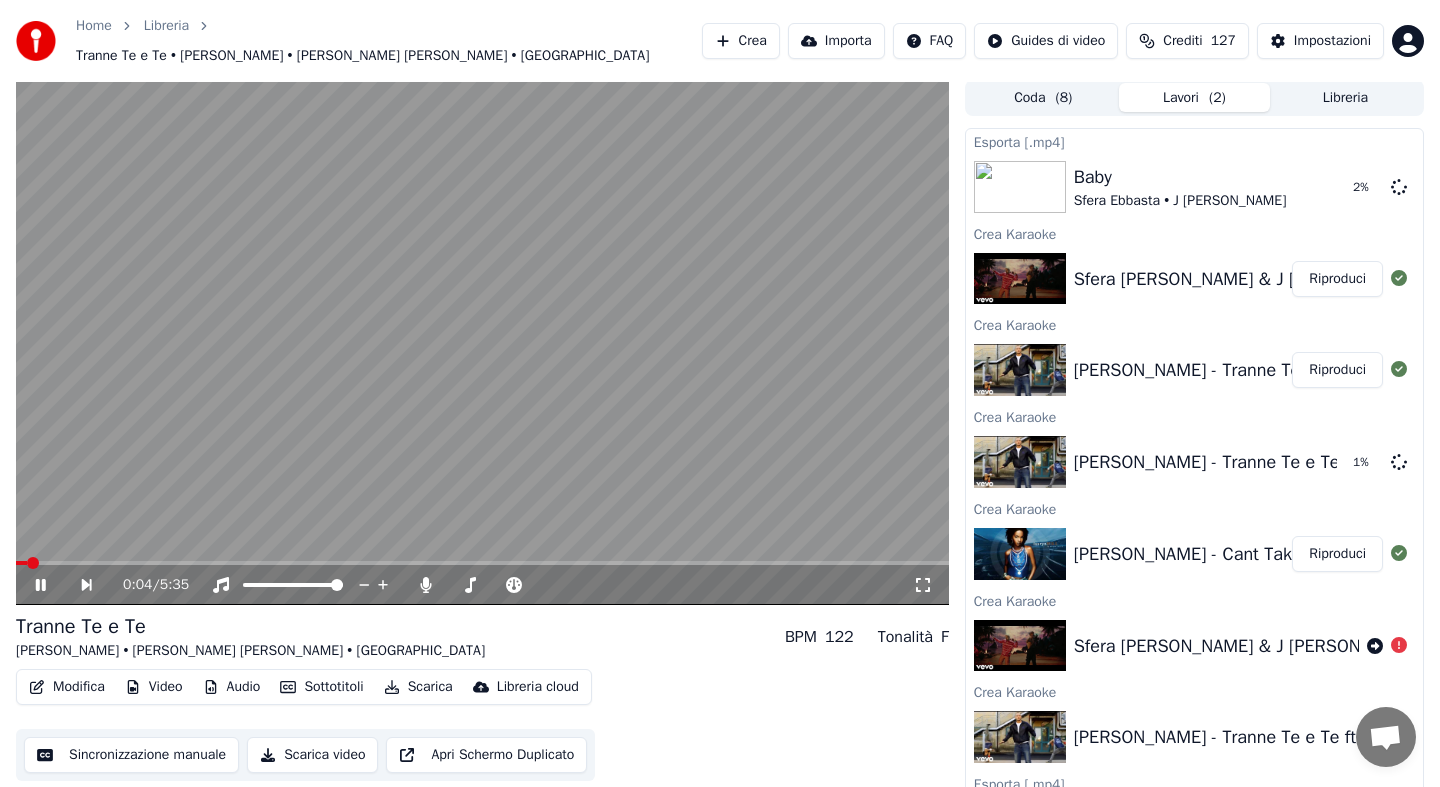 click on "Scarica" at bounding box center (418, 687) 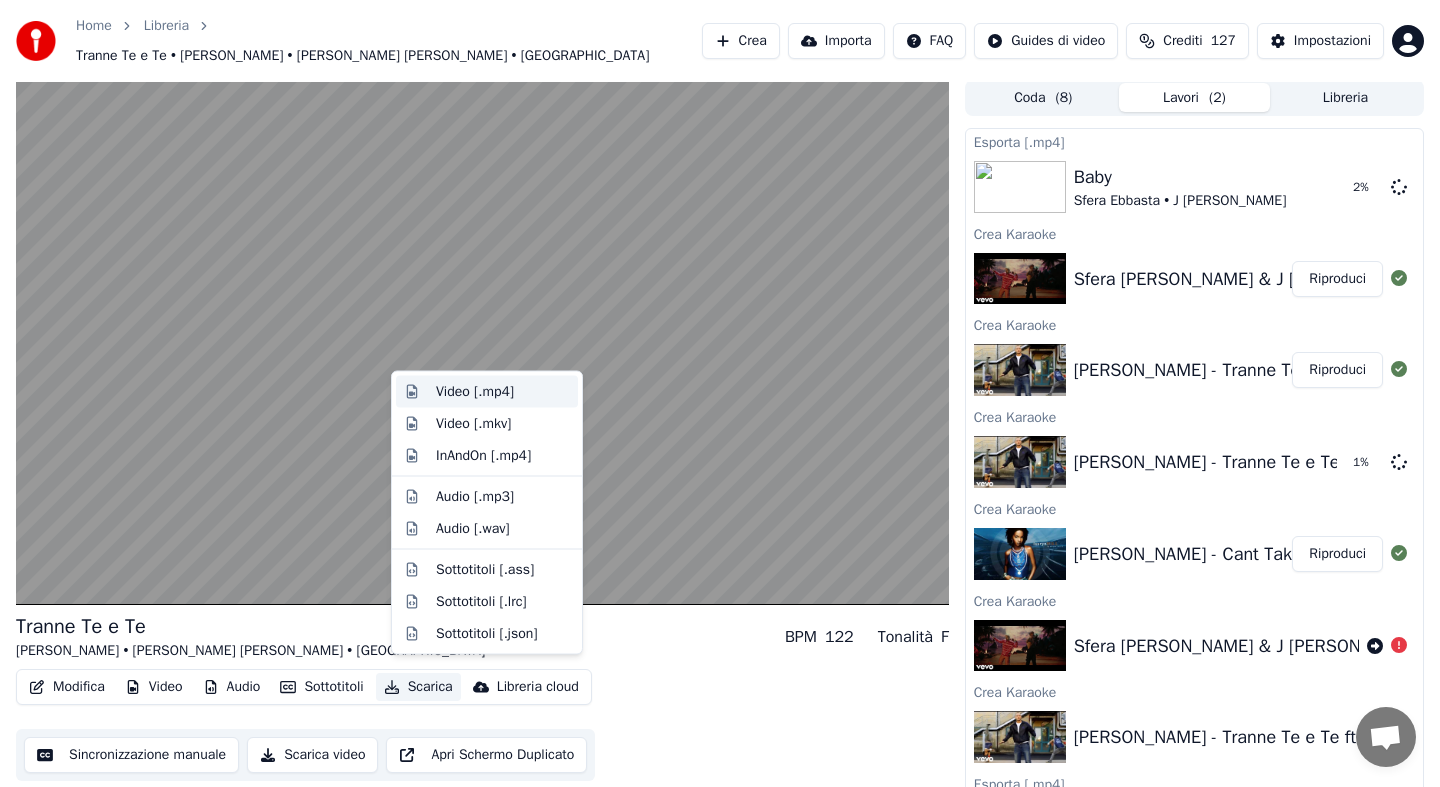 click on "Video [.mp4]" at bounding box center (503, 392) 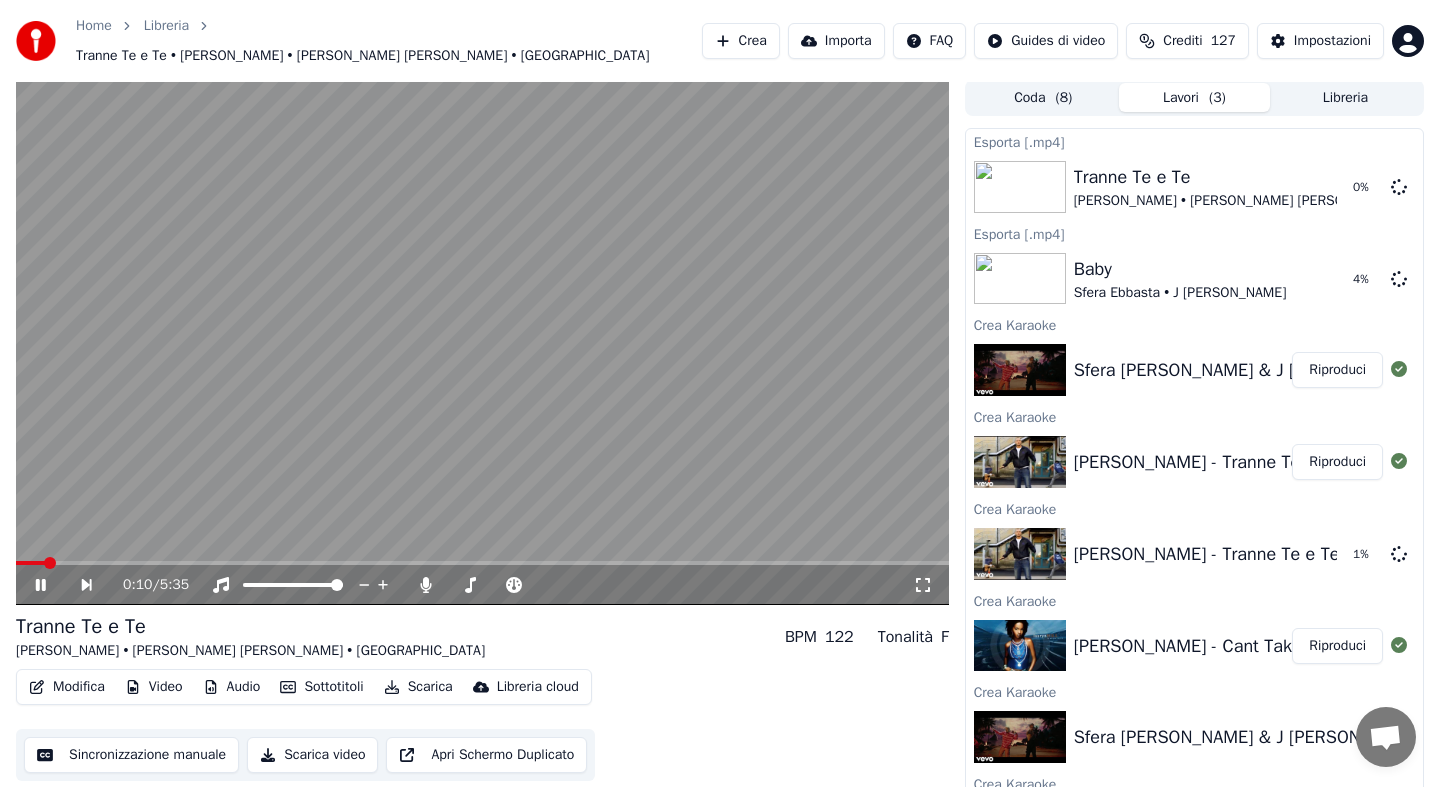 click on "Riproduci" at bounding box center [1337, 646] 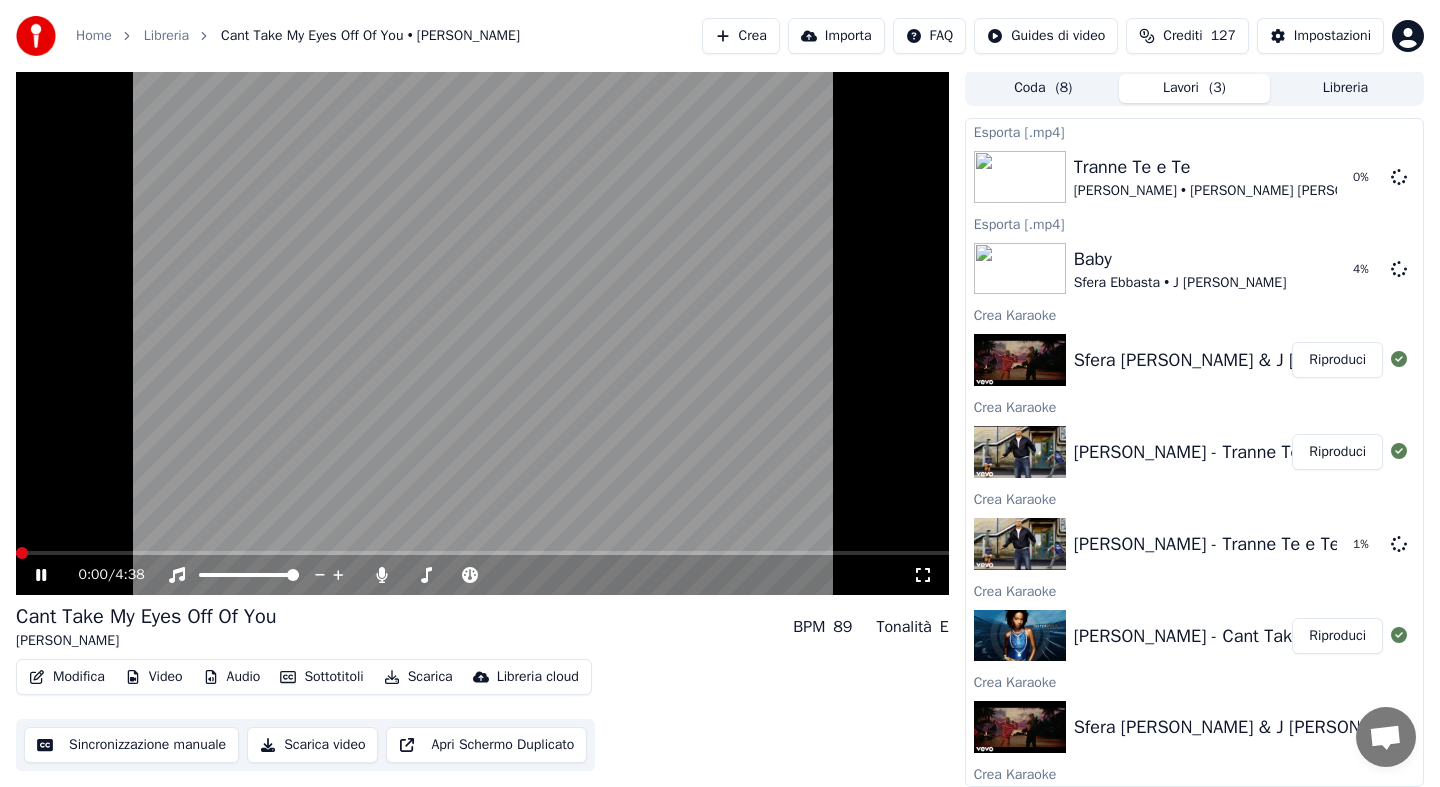 click on "Scarica" at bounding box center [418, 677] 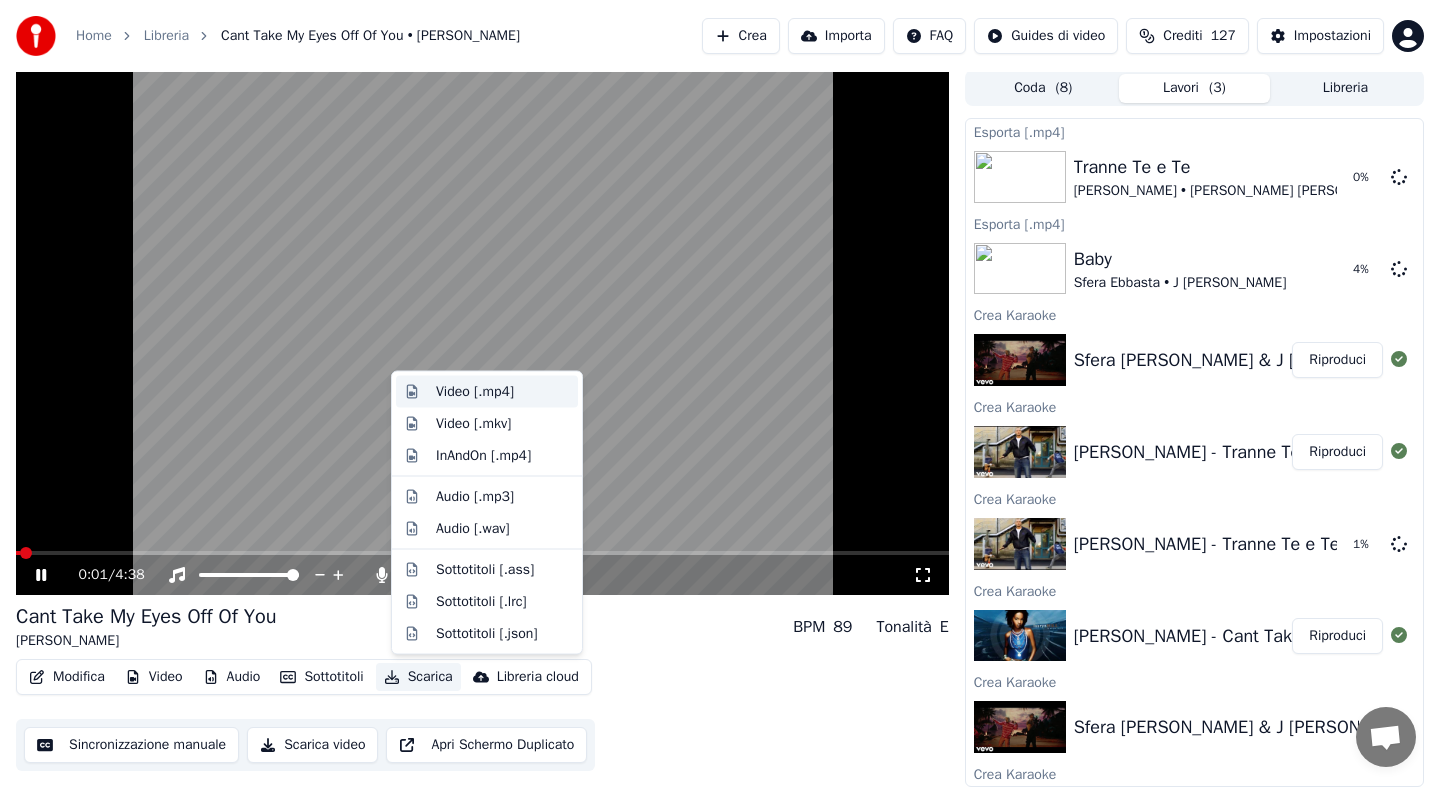 click on "Video [.mp4]" at bounding box center [487, 392] 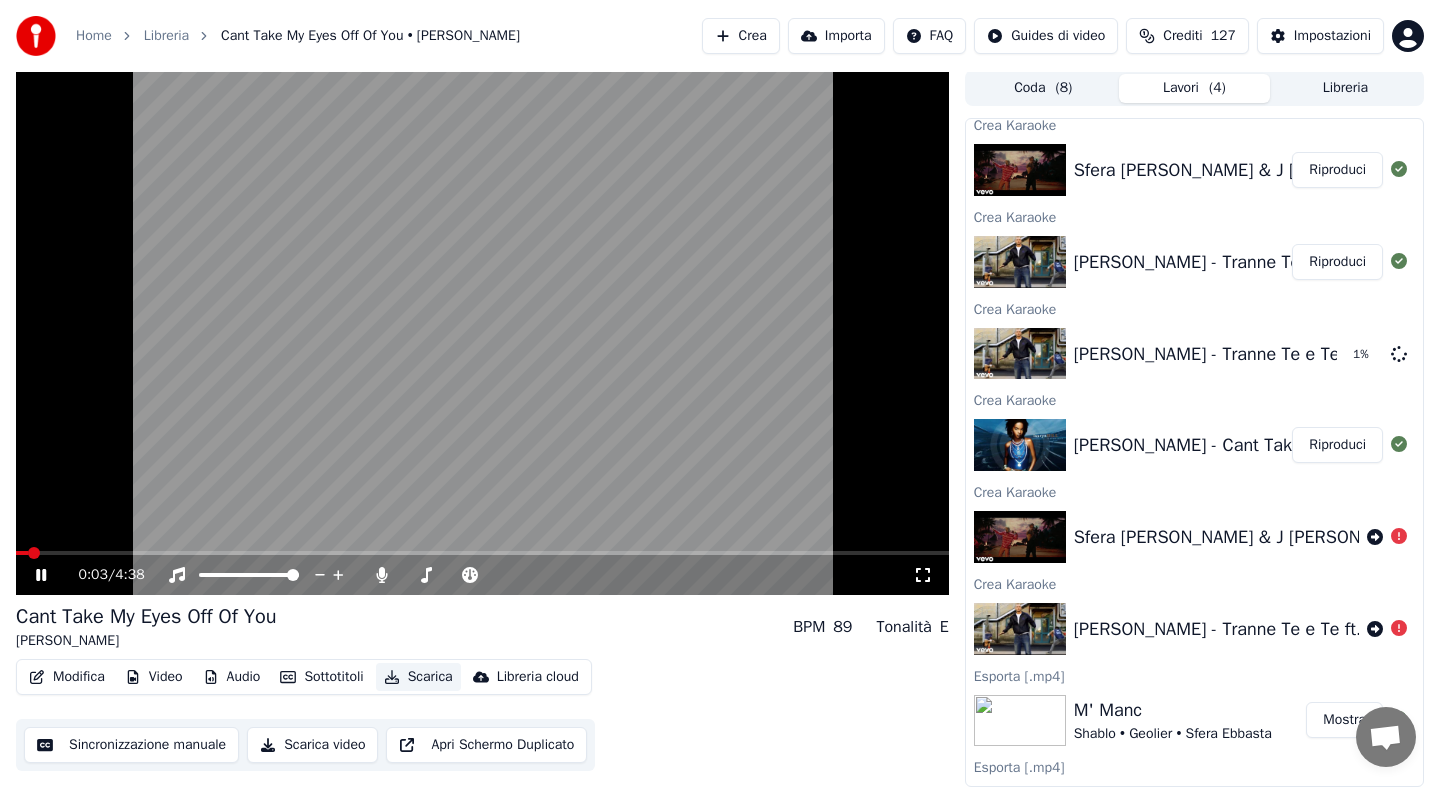 scroll, scrollTop: 289, scrollLeft: 0, axis: vertical 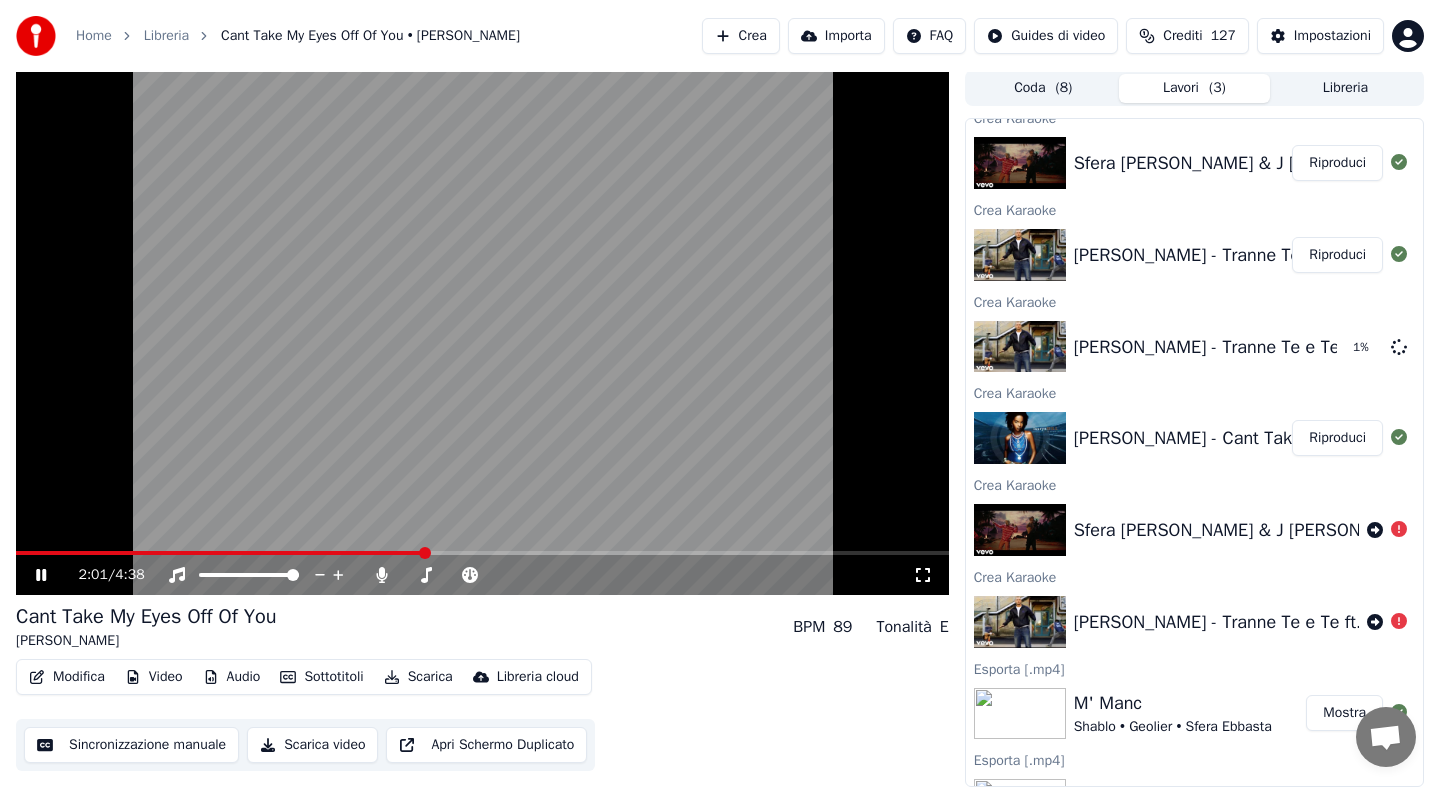 click 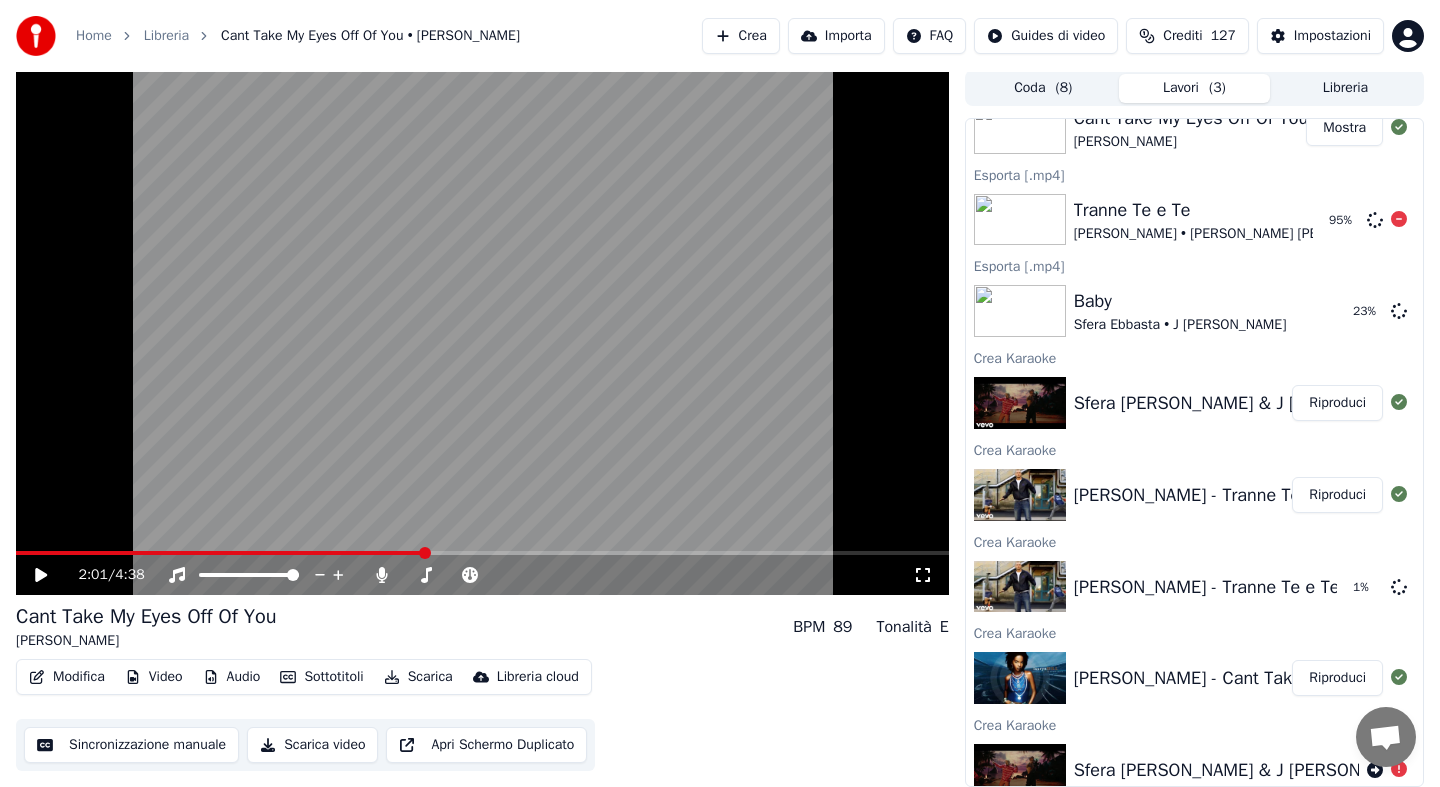 scroll, scrollTop: 0, scrollLeft: 0, axis: both 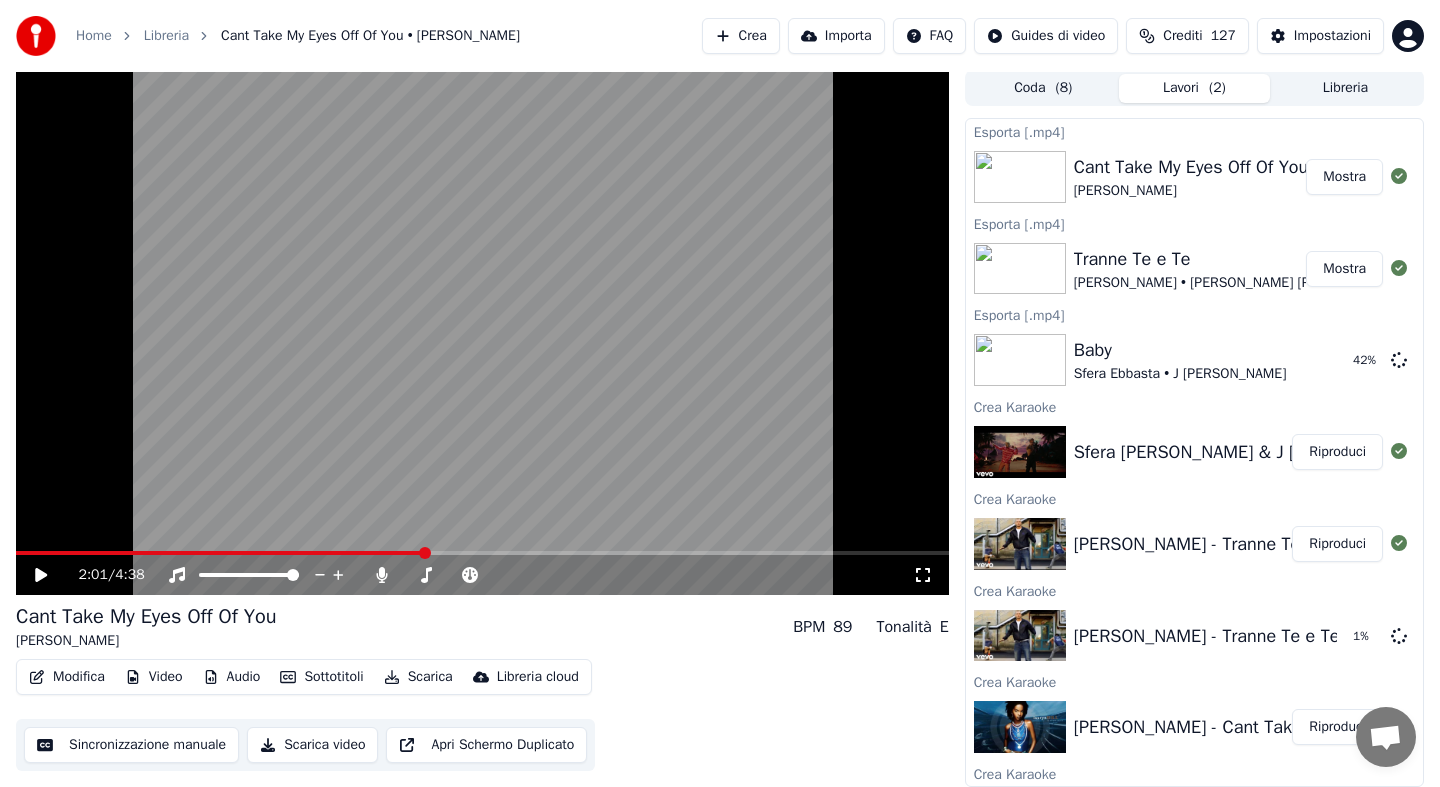 click on "Crea" at bounding box center (741, 36) 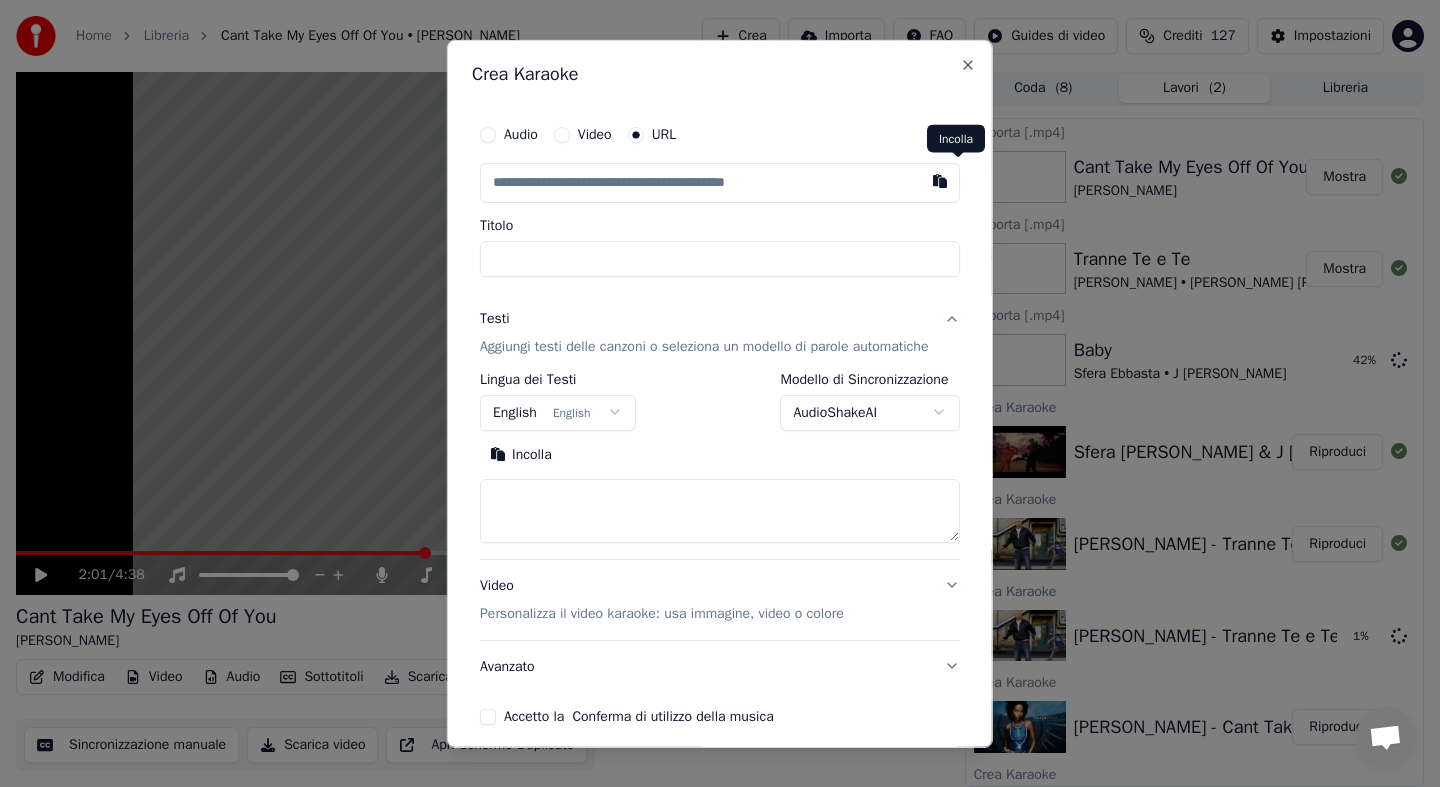 click at bounding box center (940, 180) 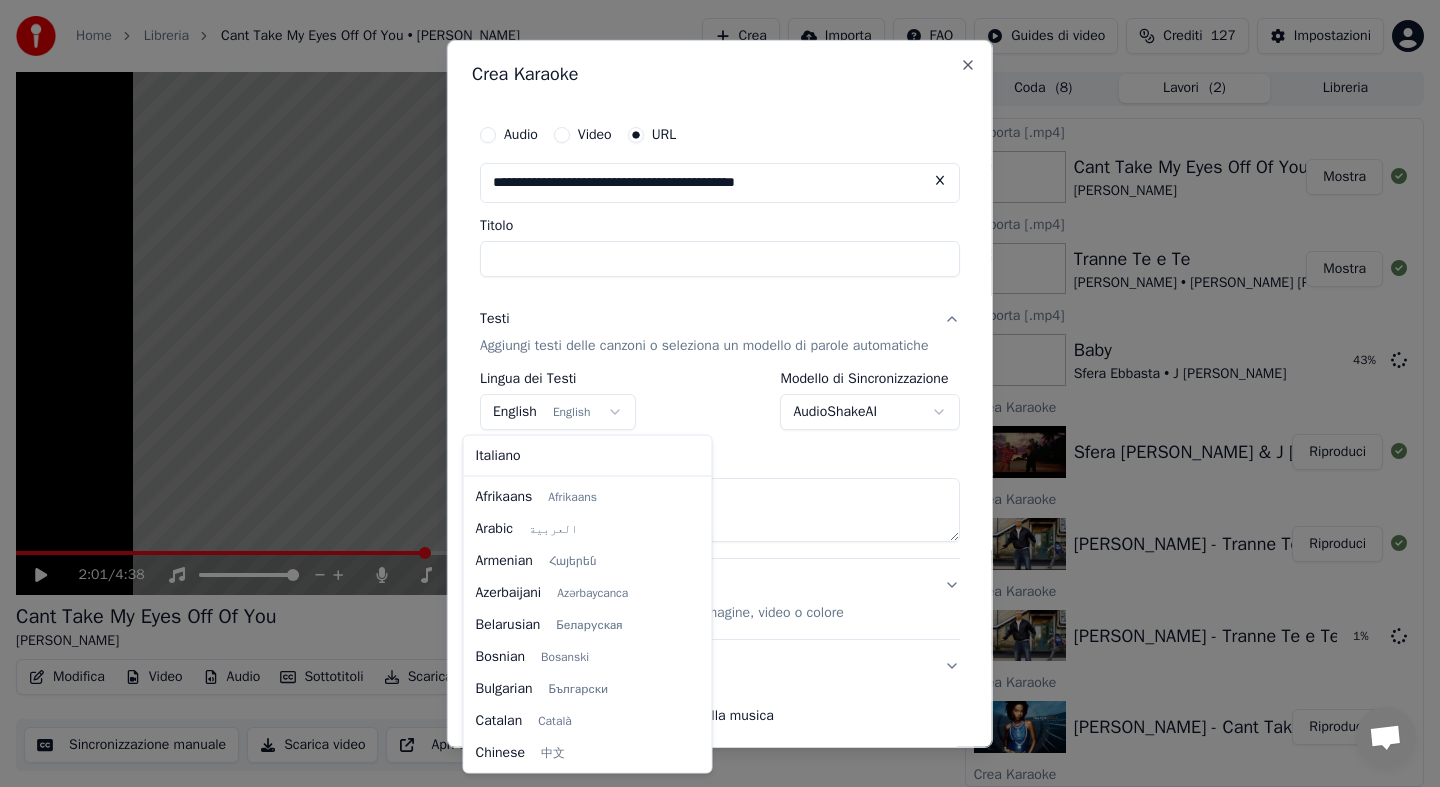 click on "Home Libreria Cant Take My Eyes Off Of You • [PERSON_NAME] Crea Importa FAQ Guides di video Crediti 127 Impostazioni 2:01  /  4:38 Cant Take My Eyes Off Of You [PERSON_NAME] BPM 89 Tonalità E Modifica Video Audio Sottotitoli Scarica Libreria cloud Sincronizzazione manuale Scarica video Apri Schermo Duplicato Coda ( 8 ) Lavori ( 2 ) Libreria Esporta [.mp4] Cant Take My Eyes Off Of You [PERSON_NAME] Mostra Esporta [.mp4] Tranne Te e Te [PERSON_NAME] • [PERSON_NAME] [PERSON_NAME] • Marracash Mostra Esporta [.mp4] Baby Sfera Ebbasta • J [PERSON_NAME] 43 % Crea Karaoke Sfera Ebbasta & J [PERSON_NAME] - Baby Riproduci Crea Karaoke [PERSON_NAME] - Tranne Te e Te ft. Dargen [PERSON_NAME], Marracash Riproduci Crea Karaoke [PERSON_NAME] - Tranne Te e Te ft. Dargen [PERSON_NAME], Marracash 1 % Crea Karaoke [PERSON_NAME] - Cant Take My Eyes Off Of You Riproduci Crea Karaoke Sfera Ebbasta & J [PERSON_NAME] - Baby Crea Karaoke [PERSON_NAME] - Tranne Te e Te ft. Dargen [PERSON_NAME], [PERSON_NAME] [.mp4] M' Manc Shablo • Geolier • Sfera Ebbasta Mostra Esporta [.mp4] Mostra" at bounding box center [720, 391] 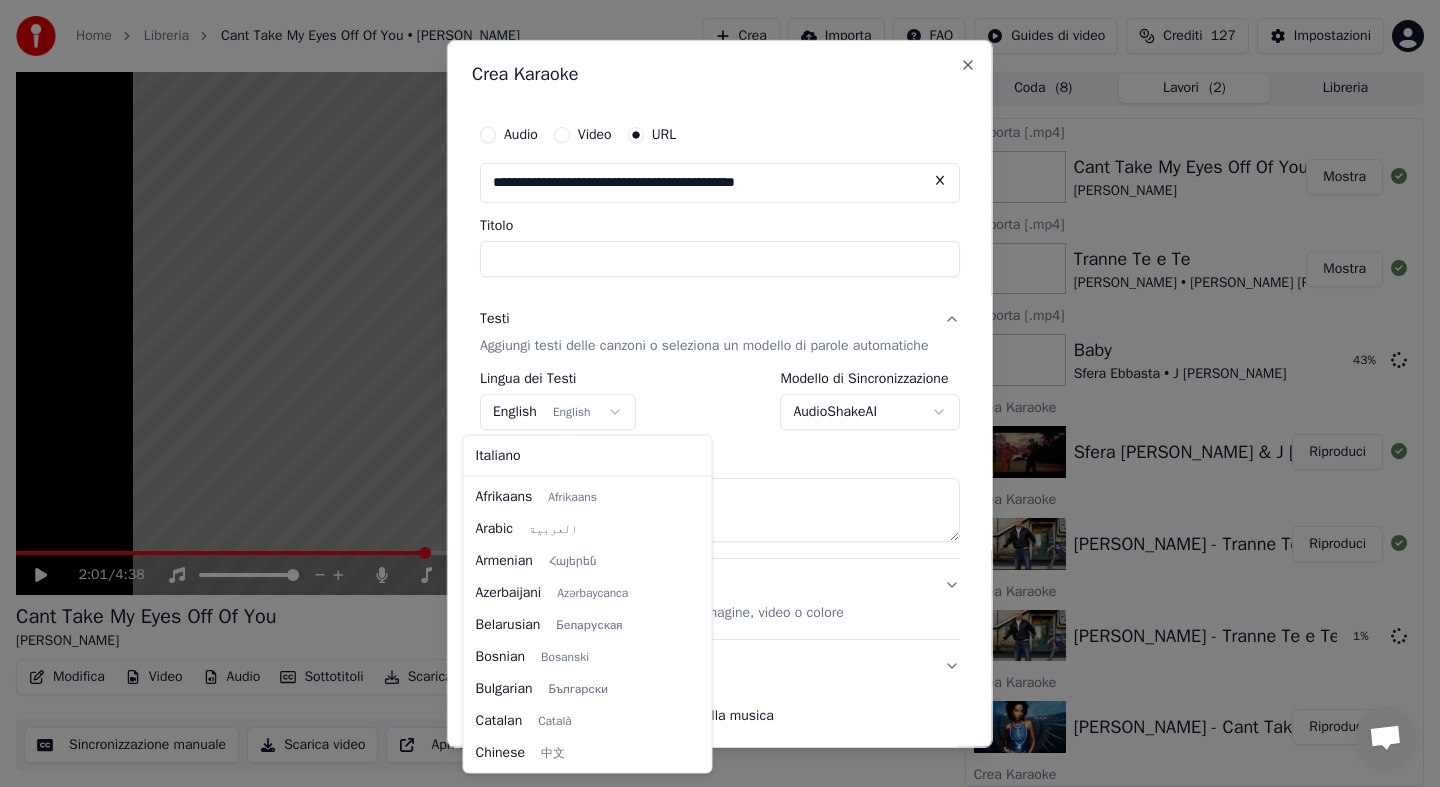 scroll, scrollTop: 160, scrollLeft: 0, axis: vertical 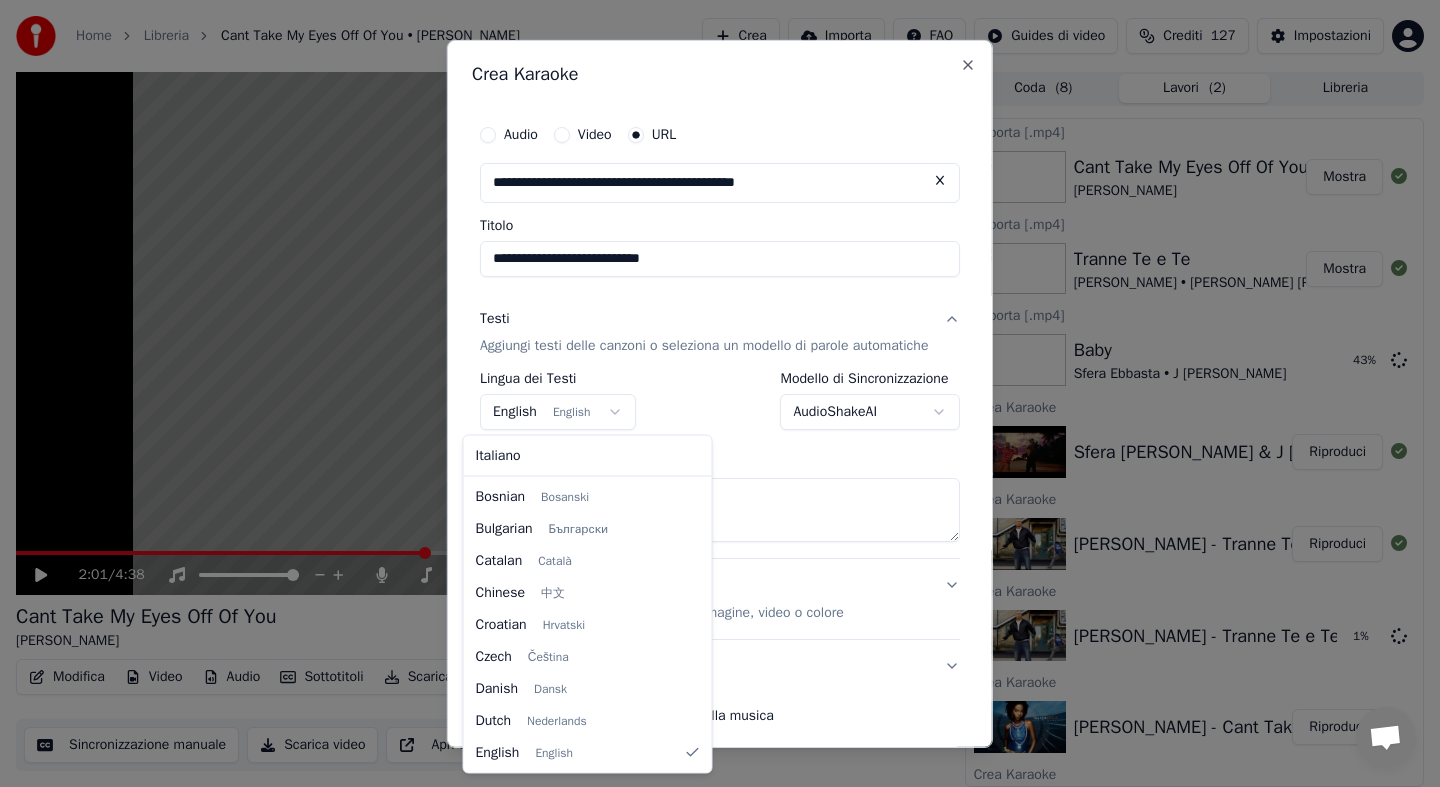 type on "**********" 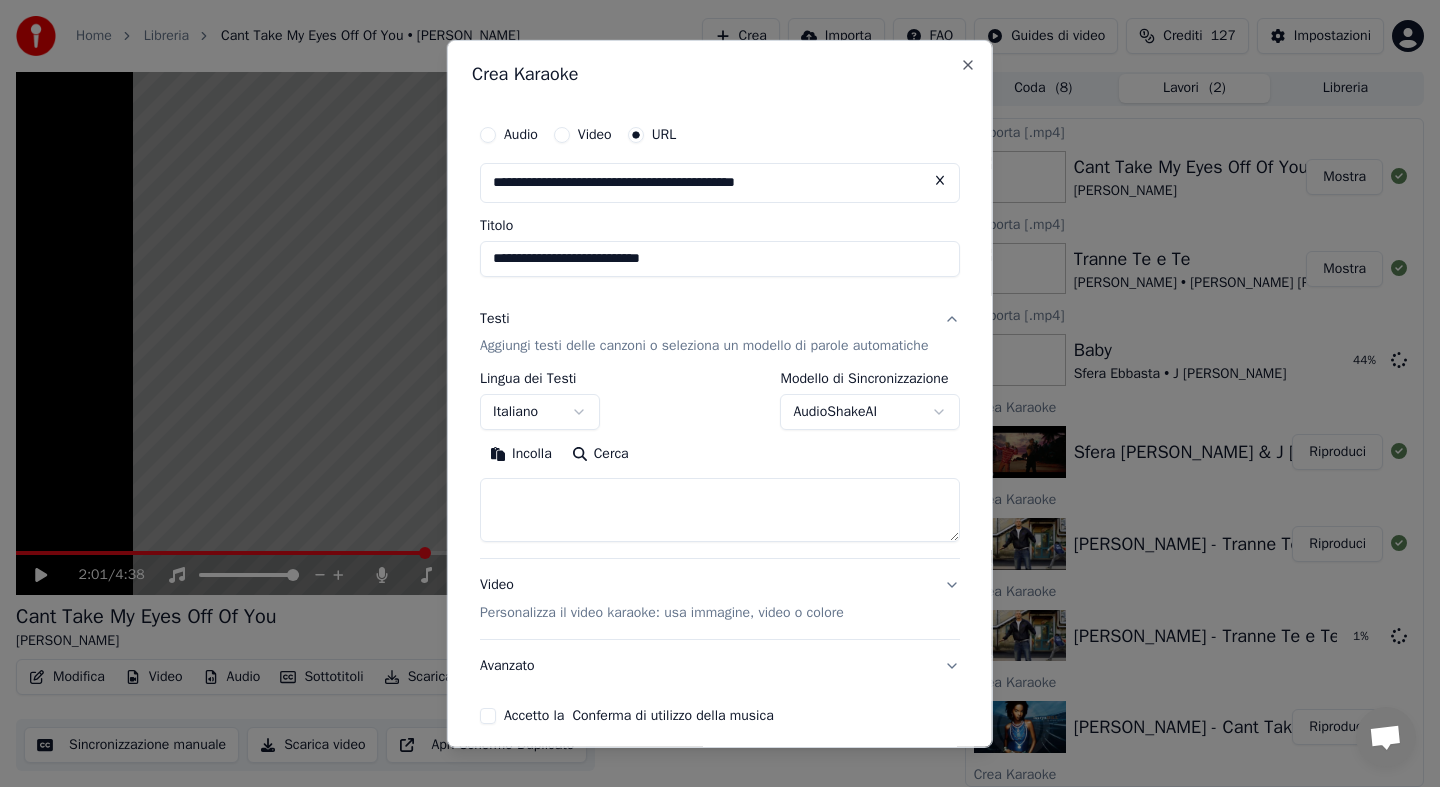 click on "Accetto la   Conferma di utilizzo della musica" at bounding box center [488, 716] 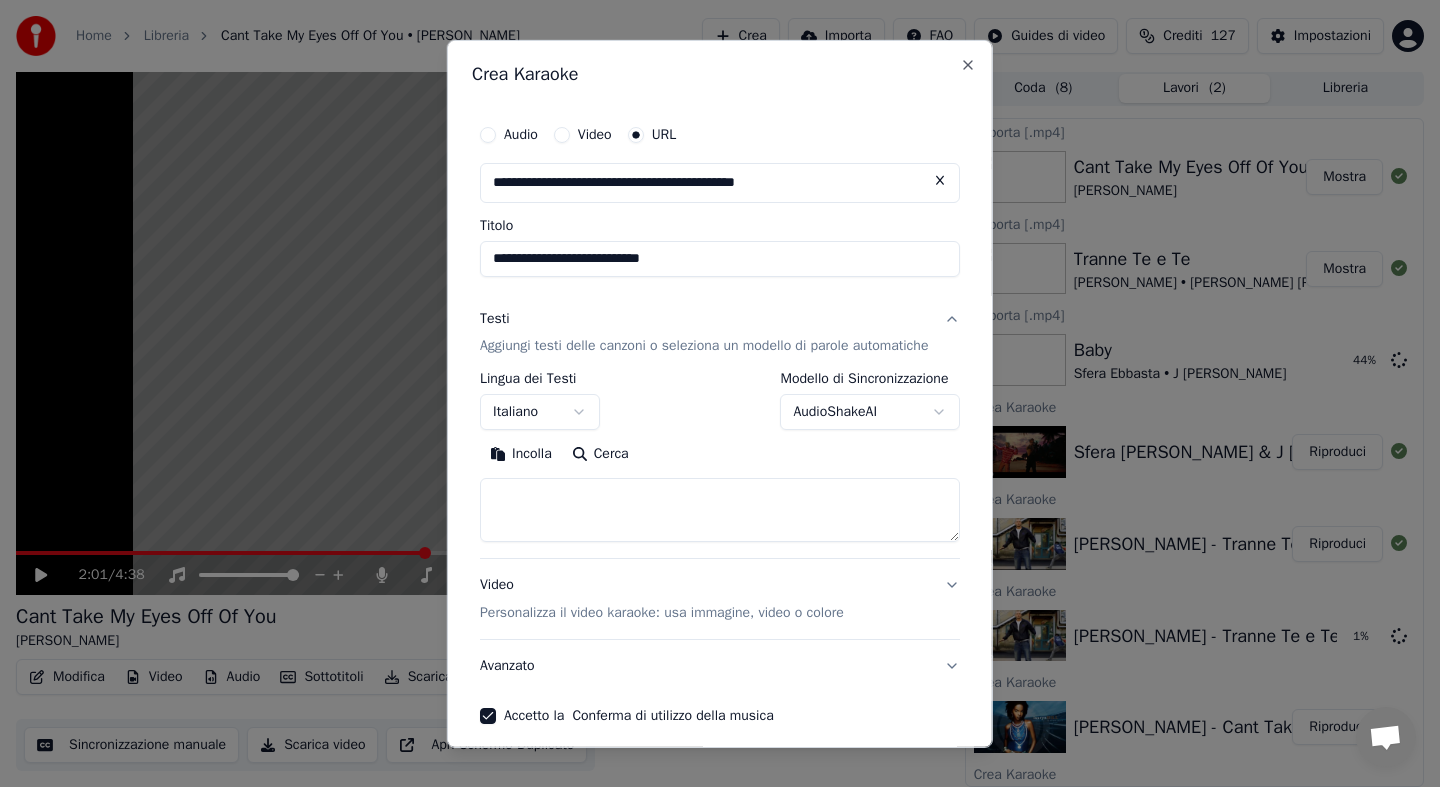 scroll, scrollTop: 85, scrollLeft: 0, axis: vertical 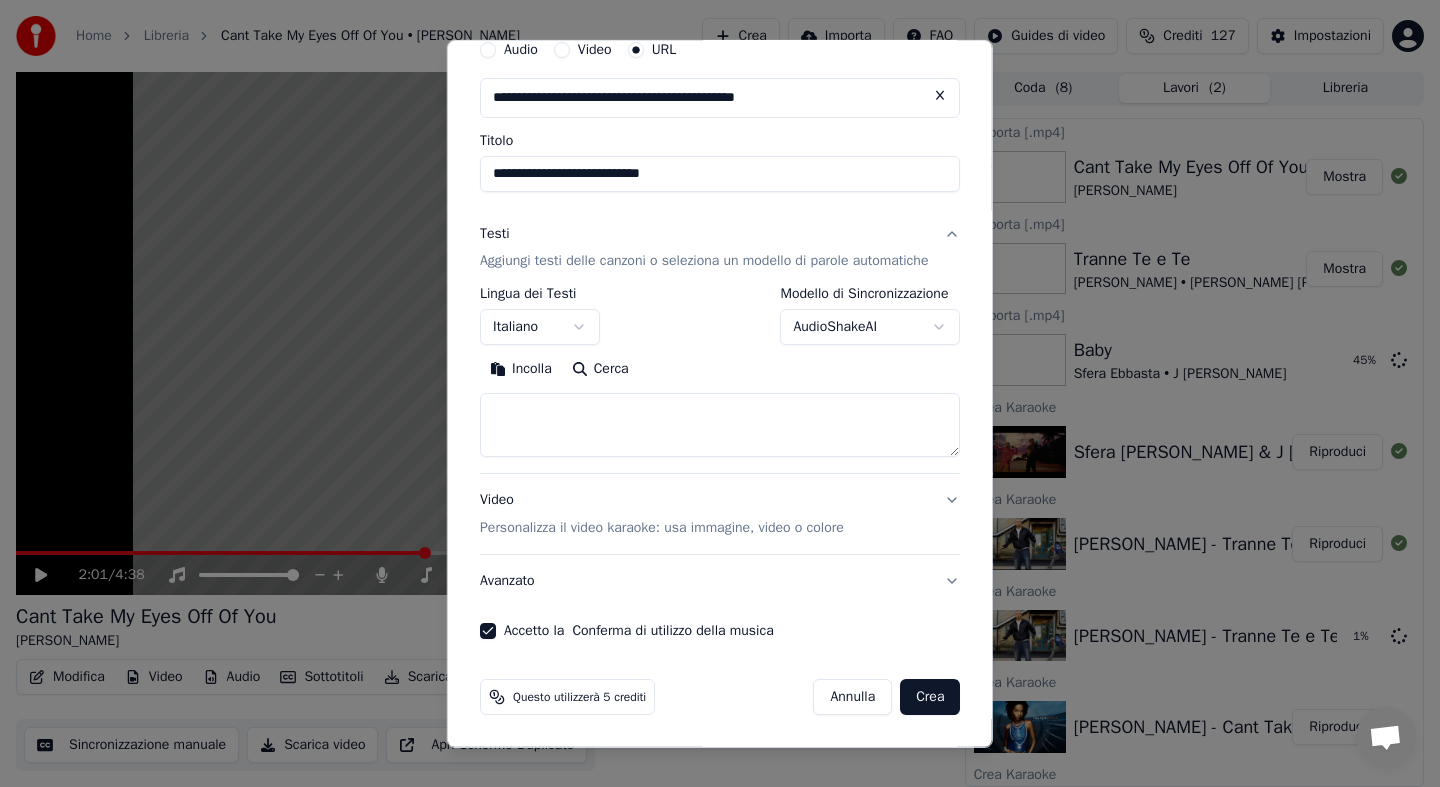 click on "Crea" at bounding box center (930, 697) 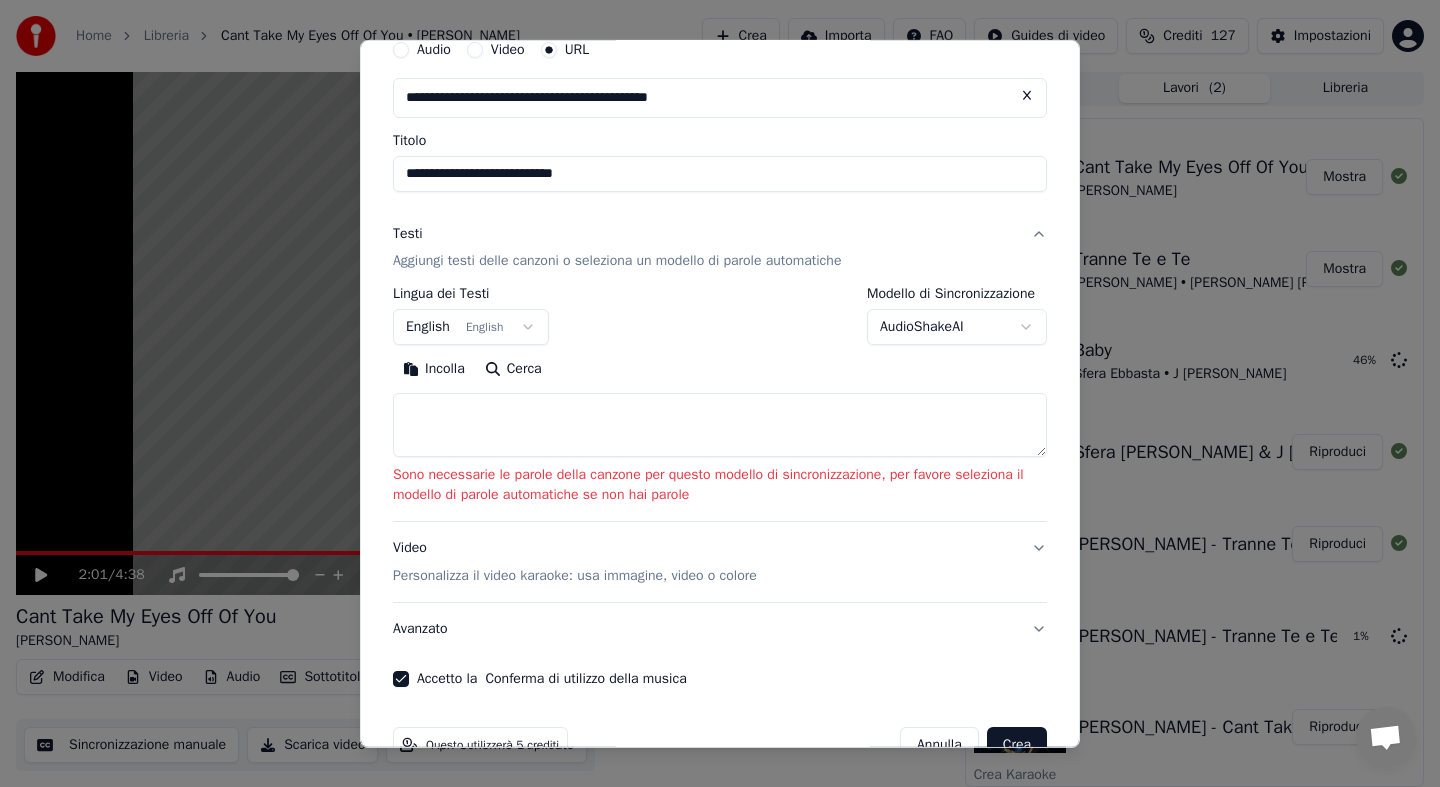 click on "Home Libreria Cant Take My Eyes Off Of You • [PERSON_NAME] Crea Importa FAQ Guides di video Crediti 127 Impostazioni 2:01  /  4:38 Cant Take My Eyes Off Of You [PERSON_NAME] BPM 89 Tonalità E Modifica Video Audio Sottotitoli Scarica Libreria cloud Sincronizzazione manuale Scarica video Apri Schermo Duplicato Coda ( 8 ) Lavori ( 2 ) Libreria Esporta [.mp4] Cant Take My Eyes Off Of You [PERSON_NAME] Mostra Esporta [.mp4] Tranne Te e Te [PERSON_NAME] • [PERSON_NAME] [PERSON_NAME] • Marracash Mostra Esporta [.mp4] Baby Sfera Ebbasta • J [PERSON_NAME] 46 % Crea Karaoke Sfera Ebbasta & J [PERSON_NAME] - Baby Riproduci Crea Karaoke [PERSON_NAME] - Tranne Te e Te ft. Dargen [PERSON_NAME], Marracash Riproduci Crea Karaoke [PERSON_NAME] - Tranne Te e Te ft. Dargen [PERSON_NAME], Marracash 1 % Crea Karaoke [PERSON_NAME] - Cant Take My Eyes Off Of You Riproduci Crea Karaoke Sfera Ebbasta & J [PERSON_NAME] - Baby Crea Karaoke [PERSON_NAME] - Tranne Te e Te ft. Dargen [PERSON_NAME], [PERSON_NAME] [.mp4] M' Manc Shablo • Geolier • Sfera Ebbasta Mostra Esporta [.mp4] Mostra" at bounding box center (720, 391) 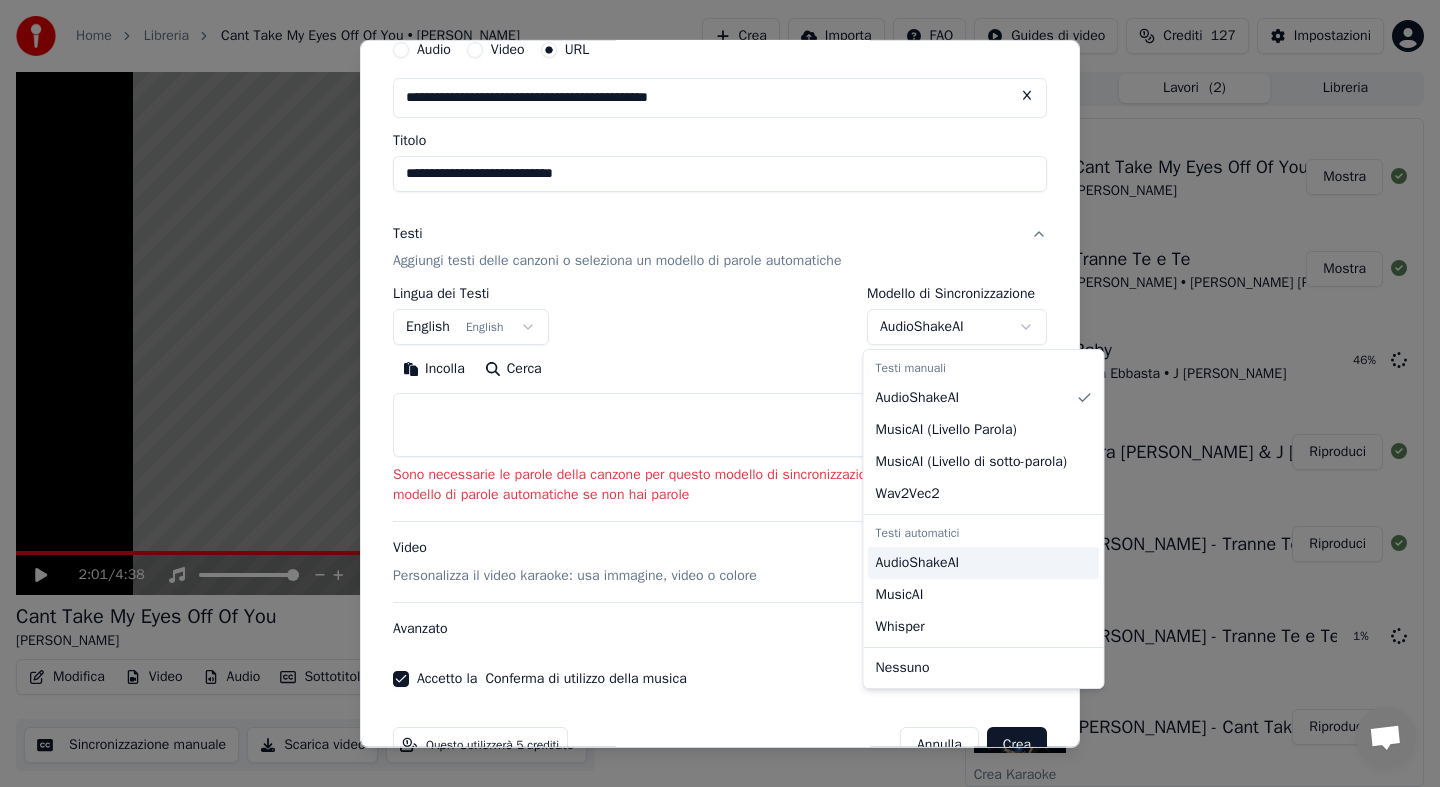 select on "**********" 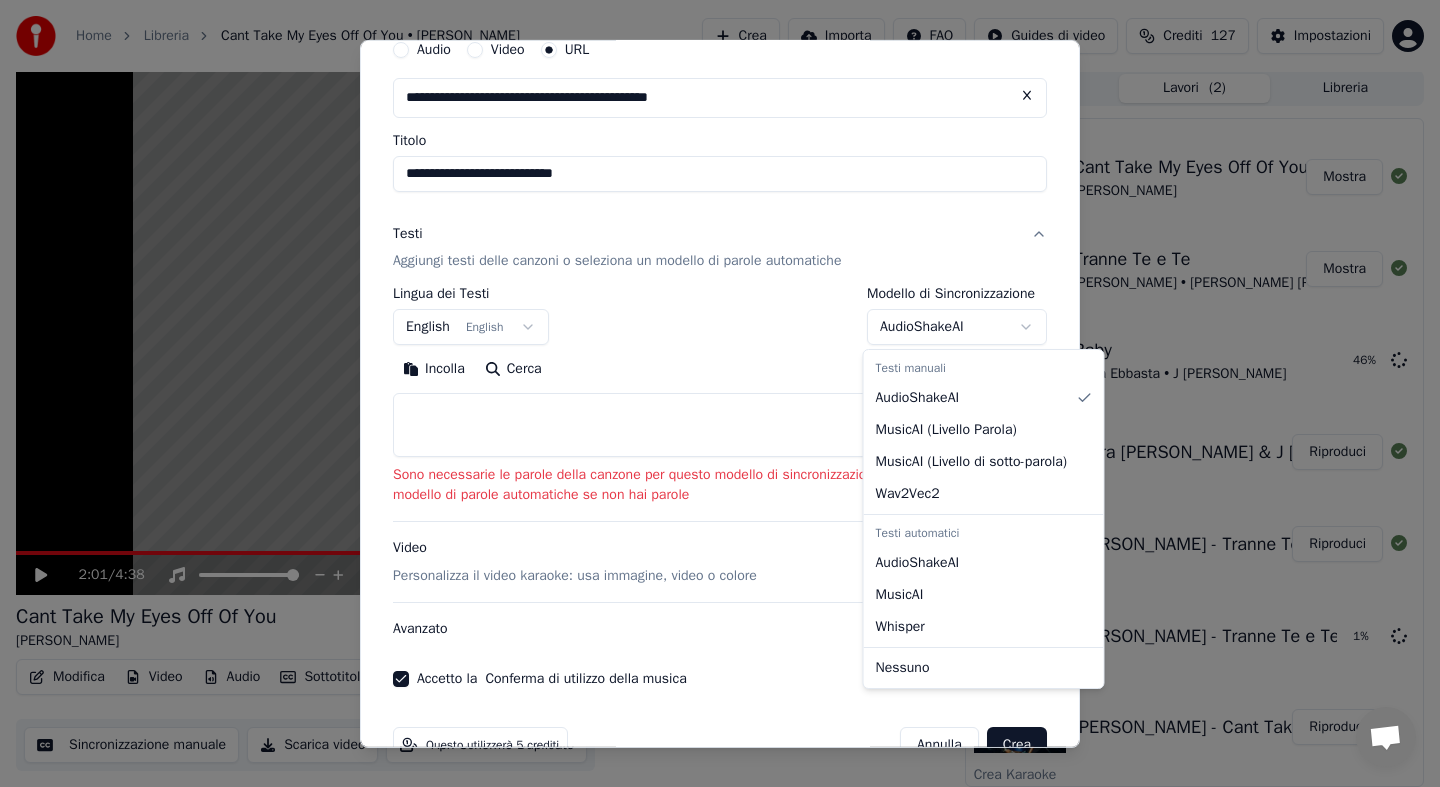 scroll, scrollTop: 0, scrollLeft: 0, axis: both 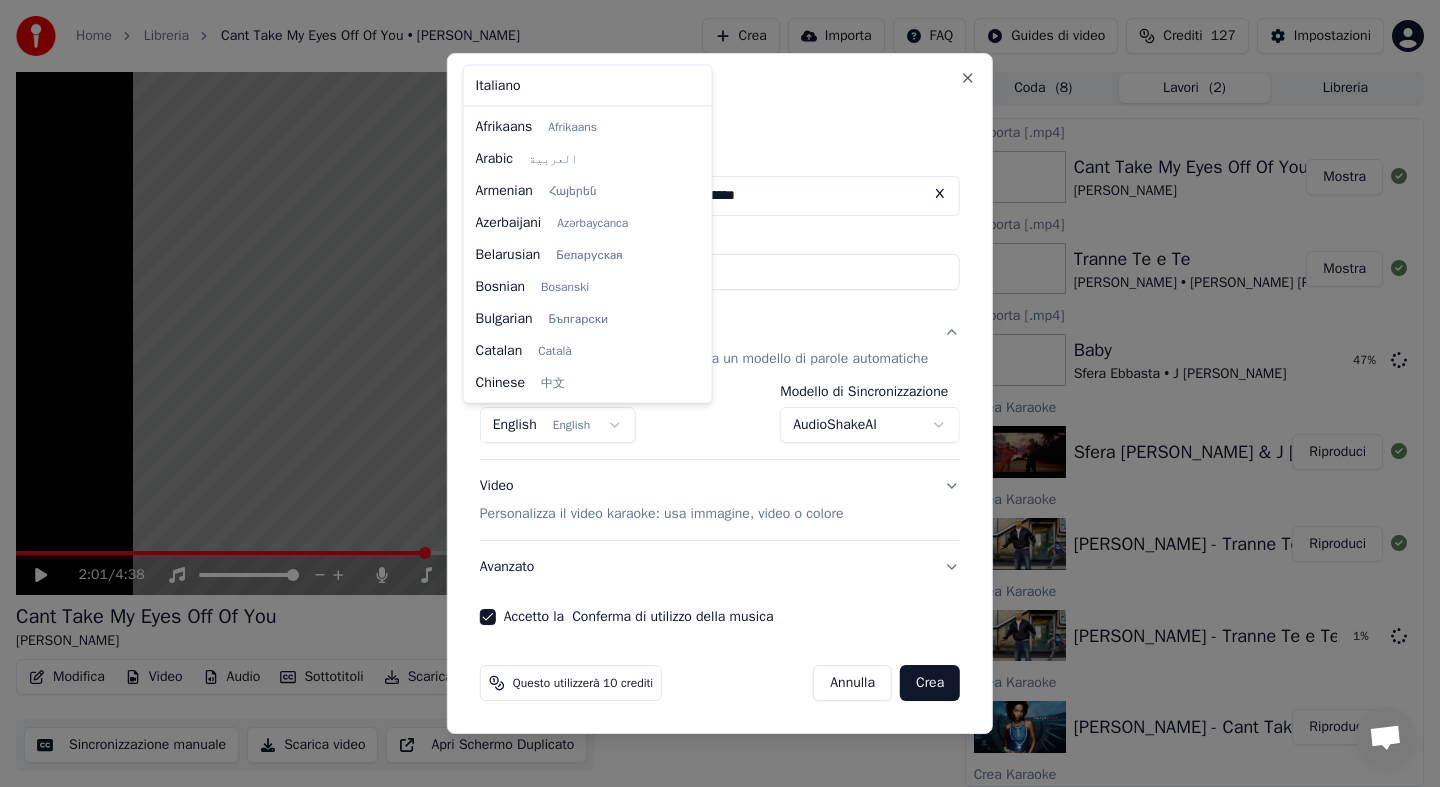 click on "Home Libreria Cant Take My Eyes Off Of You • [PERSON_NAME] Crea Importa FAQ Guides di video Crediti 127 Impostazioni 2:01  /  4:38 Cant Take My Eyes Off Of You [PERSON_NAME] BPM 89 Tonalità E Modifica Video Audio Sottotitoli Scarica Libreria cloud Sincronizzazione manuale Scarica video Apri Schermo Duplicato Coda ( 8 ) Lavori ( 2 ) Libreria Esporta [.mp4] Cant Take My Eyes Off Of You [PERSON_NAME] Mostra Esporta [.mp4] Tranne Te e Te [PERSON_NAME] • [PERSON_NAME] [PERSON_NAME] • Marracash Mostra Esporta [.mp4] Baby Sfera Ebbasta • J [PERSON_NAME] 47 % Crea Karaoke Sfera Ebbasta & J [PERSON_NAME] - Baby Riproduci Crea Karaoke [PERSON_NAME] - Tranne Te e Te ft. Dargen [PERSON_NAME], Marracash Riproduci Crea Karaoke [PERSON_NAME] - Tranne Te e Te ft. Dargen [PERSON_NAME], Marracash 1 % Crea Karaoke [PERSON_NAME] - Cant Take My Eyes Off Of You Riproduci Crea Karaoke Sfera Ebbasta & J [PERSON_NAME] - Baby Crea Karaoke [PERSON_NAME] - Tranne Te e Te ft. Dargen [PERSON_NAME], [PERSON_NAME] [.mp4] M' Manc Shablo • Geolier • Sfera Ebbasta Mostra Esporta [.mp4] Mostra" at bounding box center [720, 391] 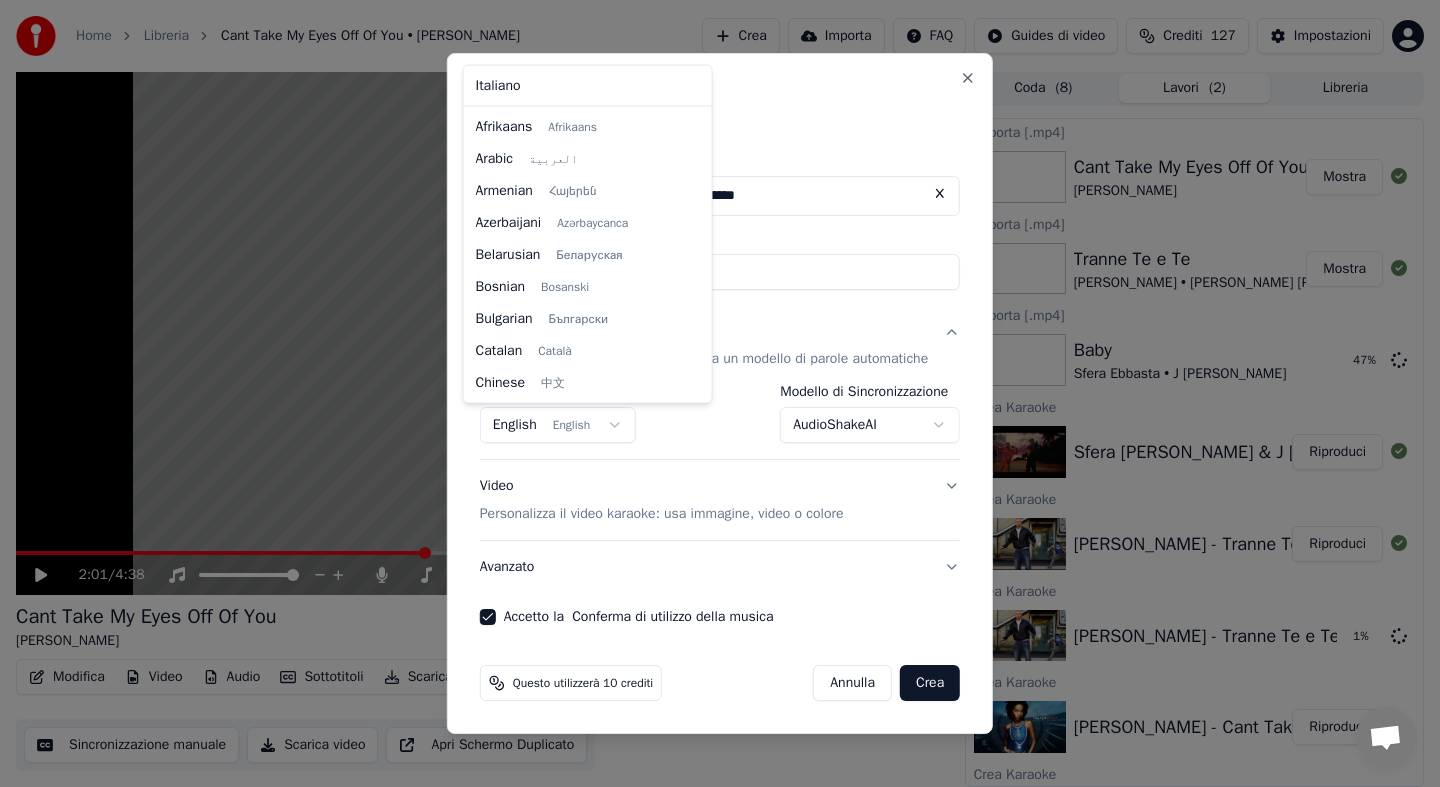 scroll, scrollTop: 160, scrollLeft: 0, axis: vertical 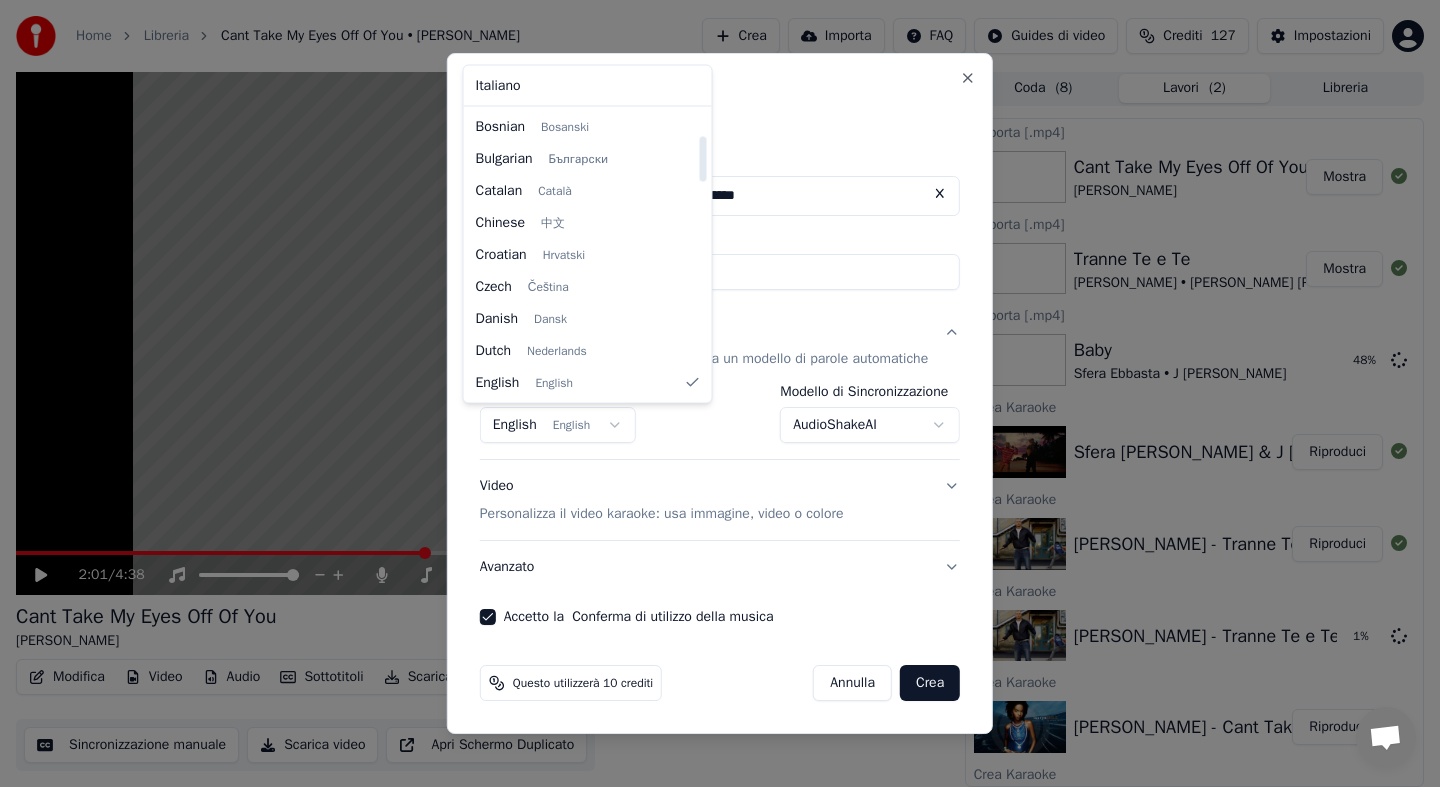 select on "**" 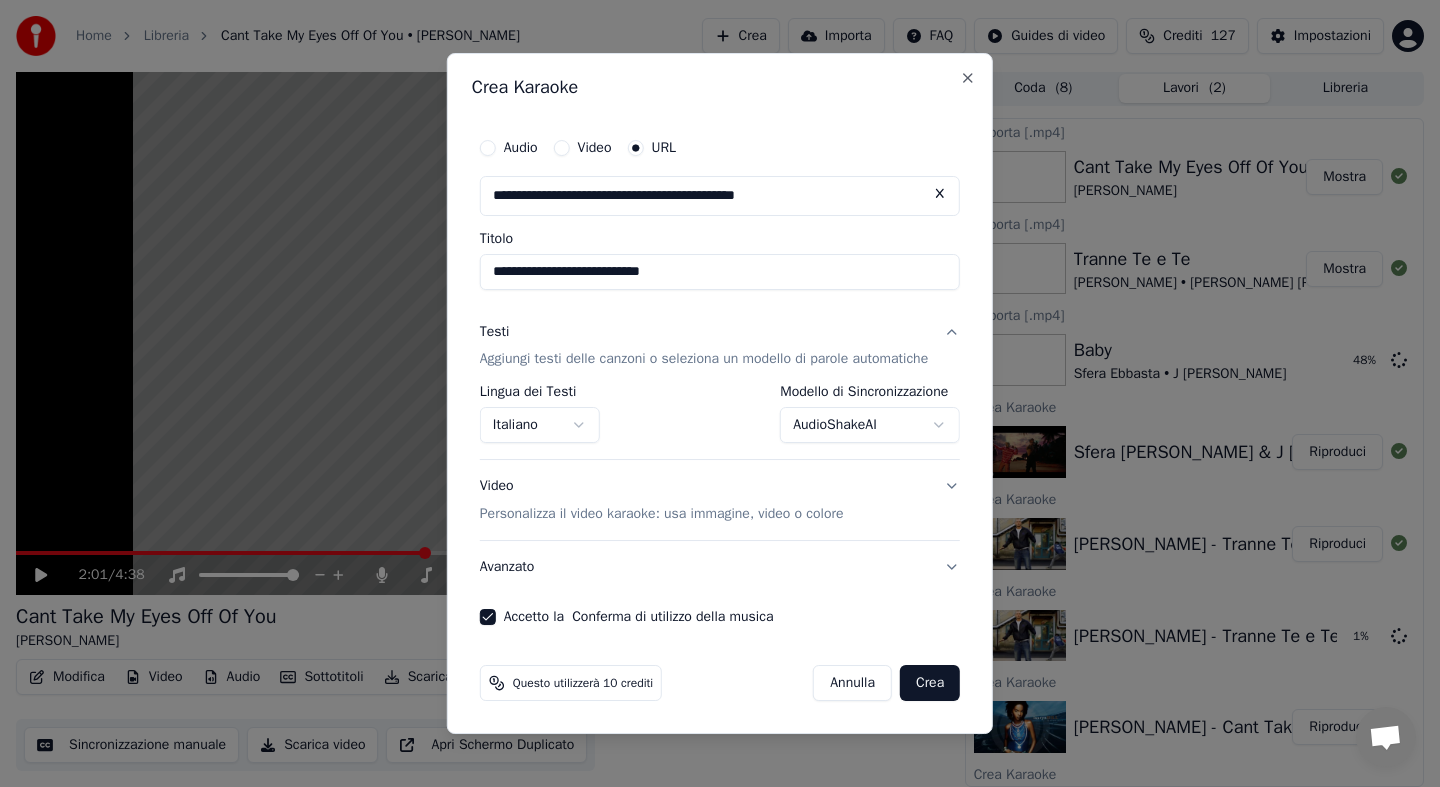 click on "Crea" at bounding box center [930, 683] 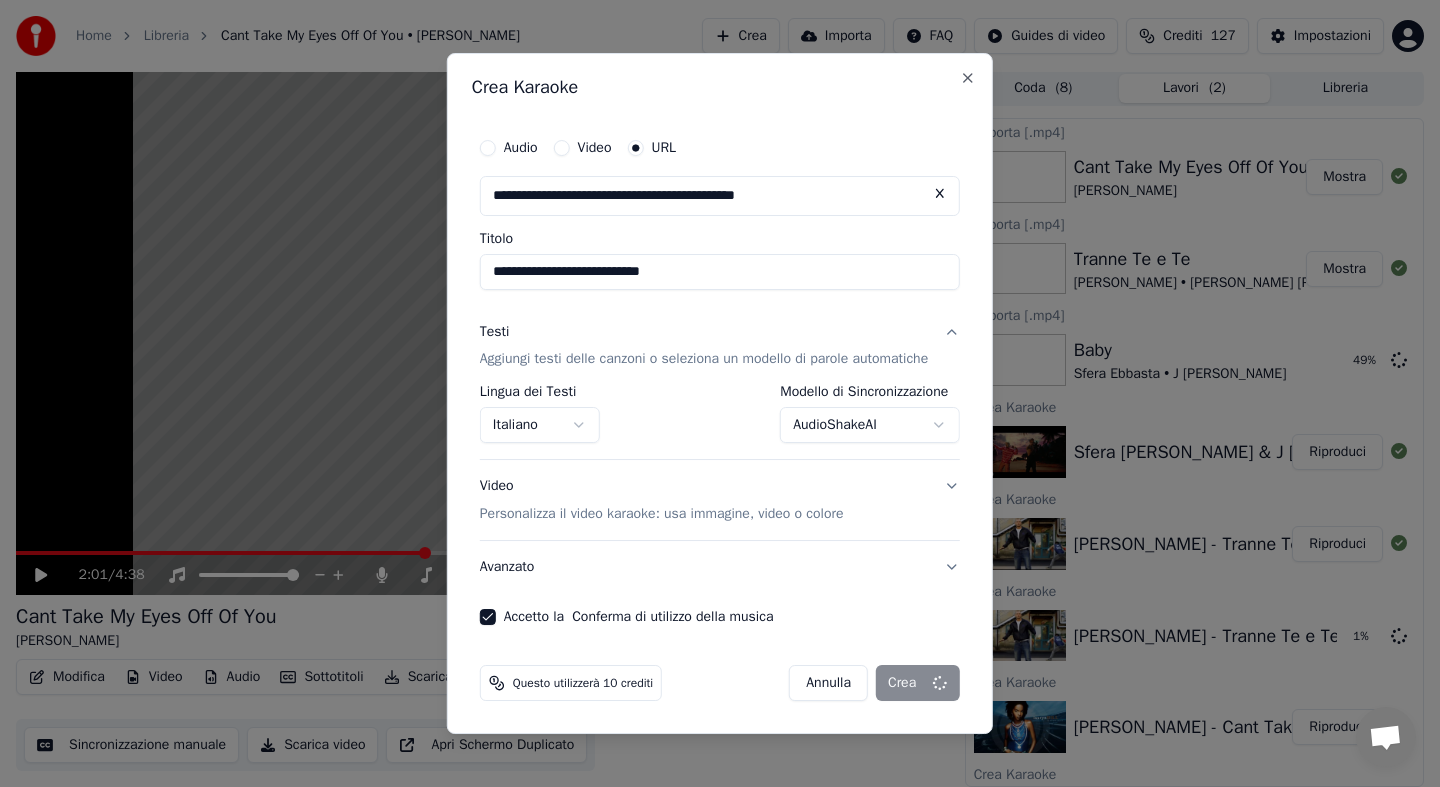 select on "**********" 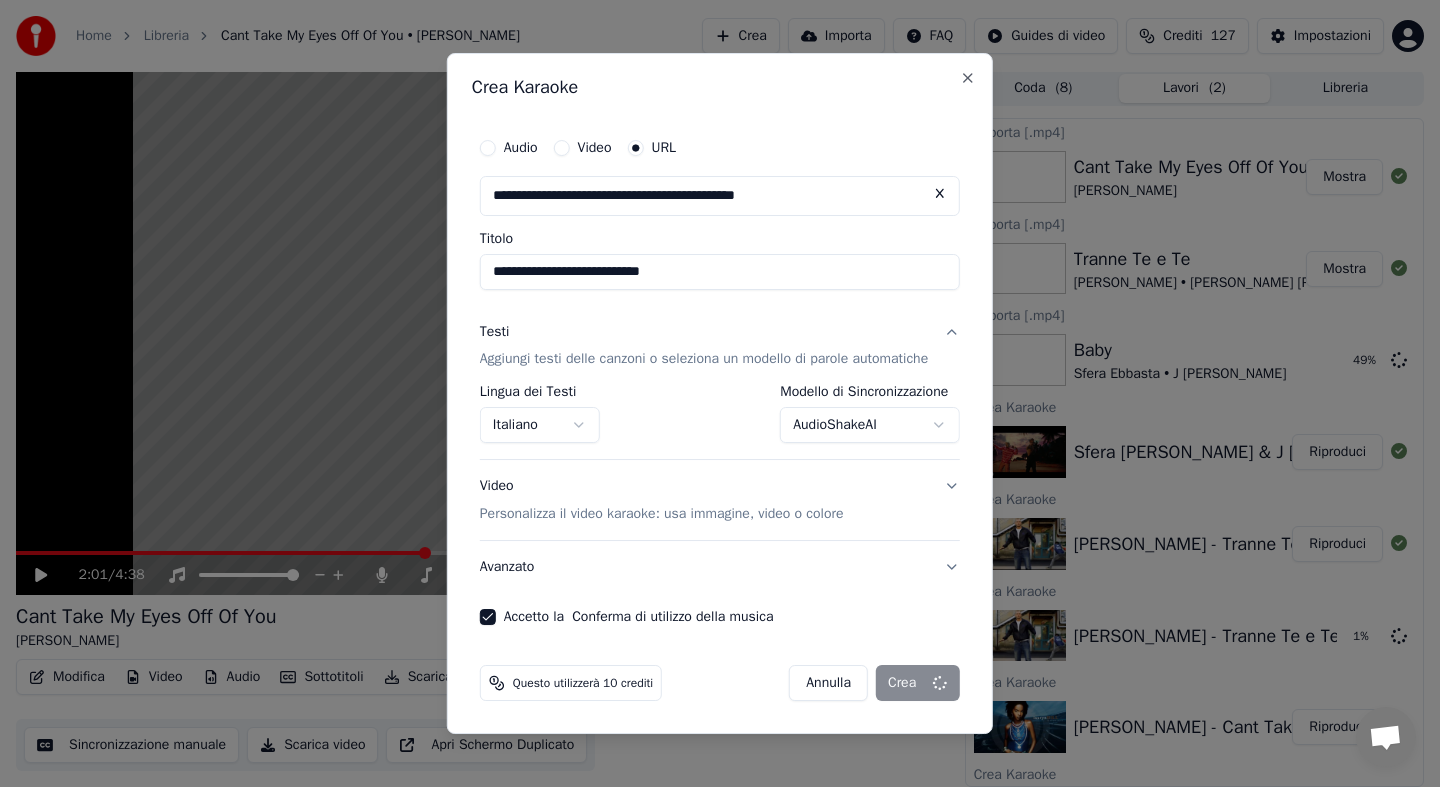 type 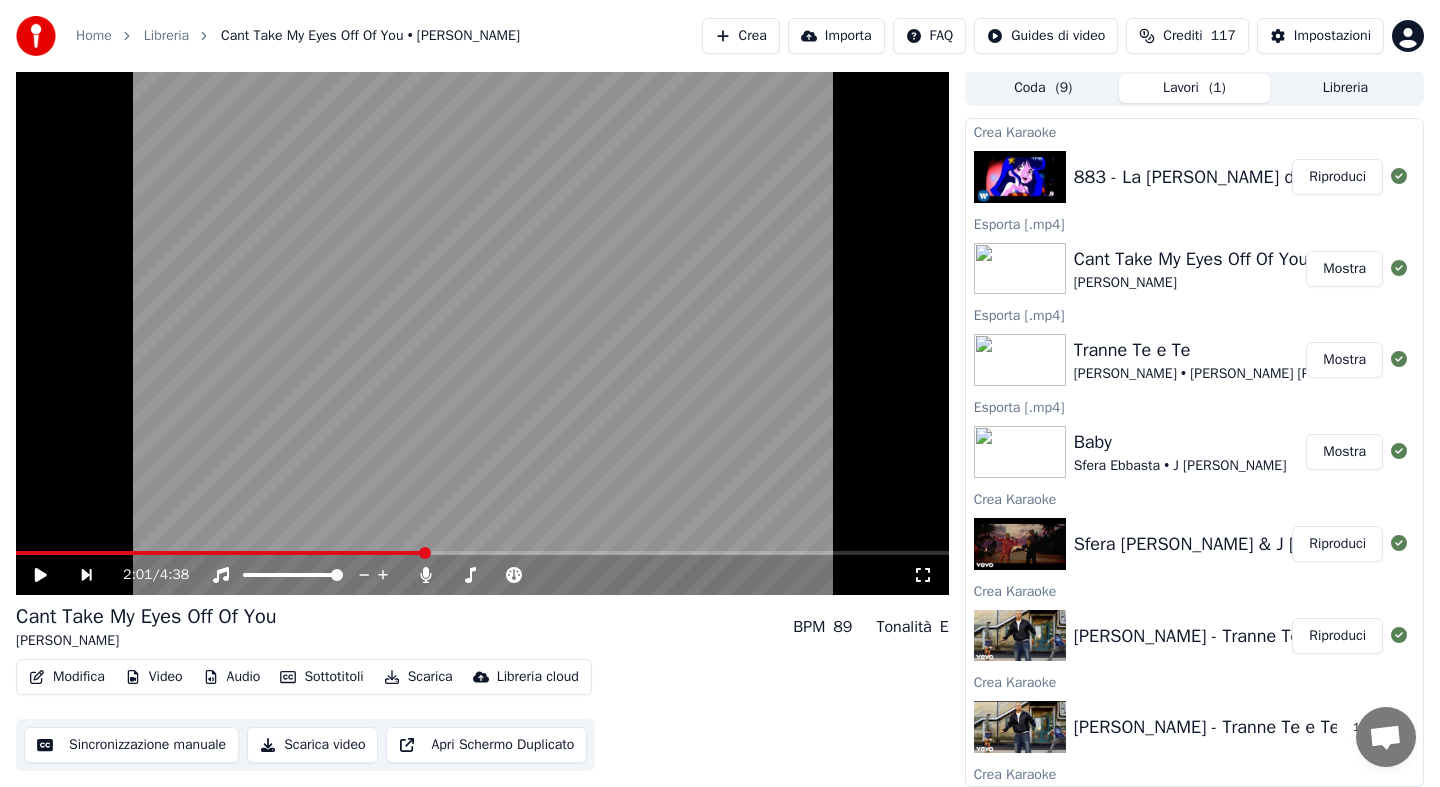 scroll, scrollTop: 0, scrollLeft: 0, axis: both 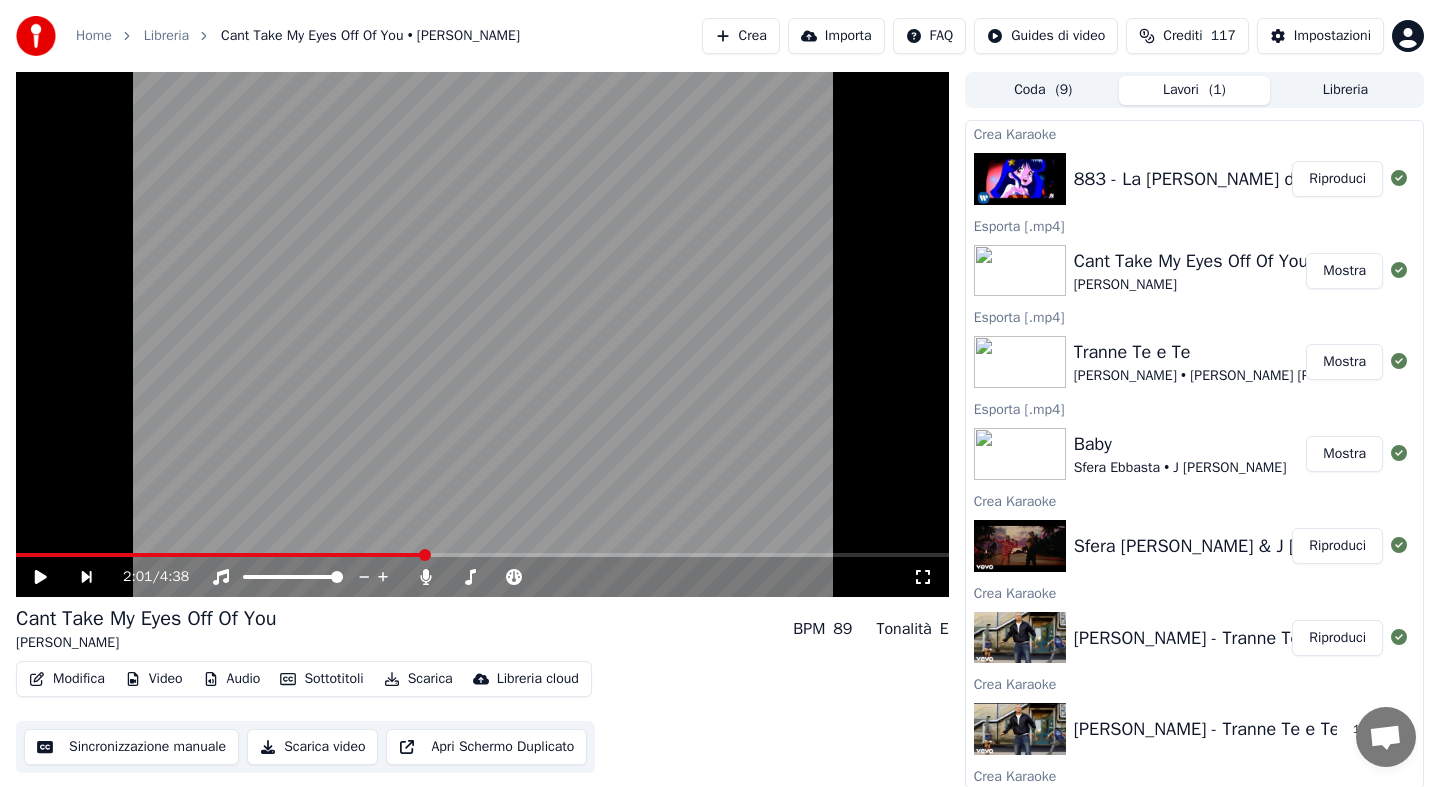 click on "Riproduci" at bounding box center (1337, 179) 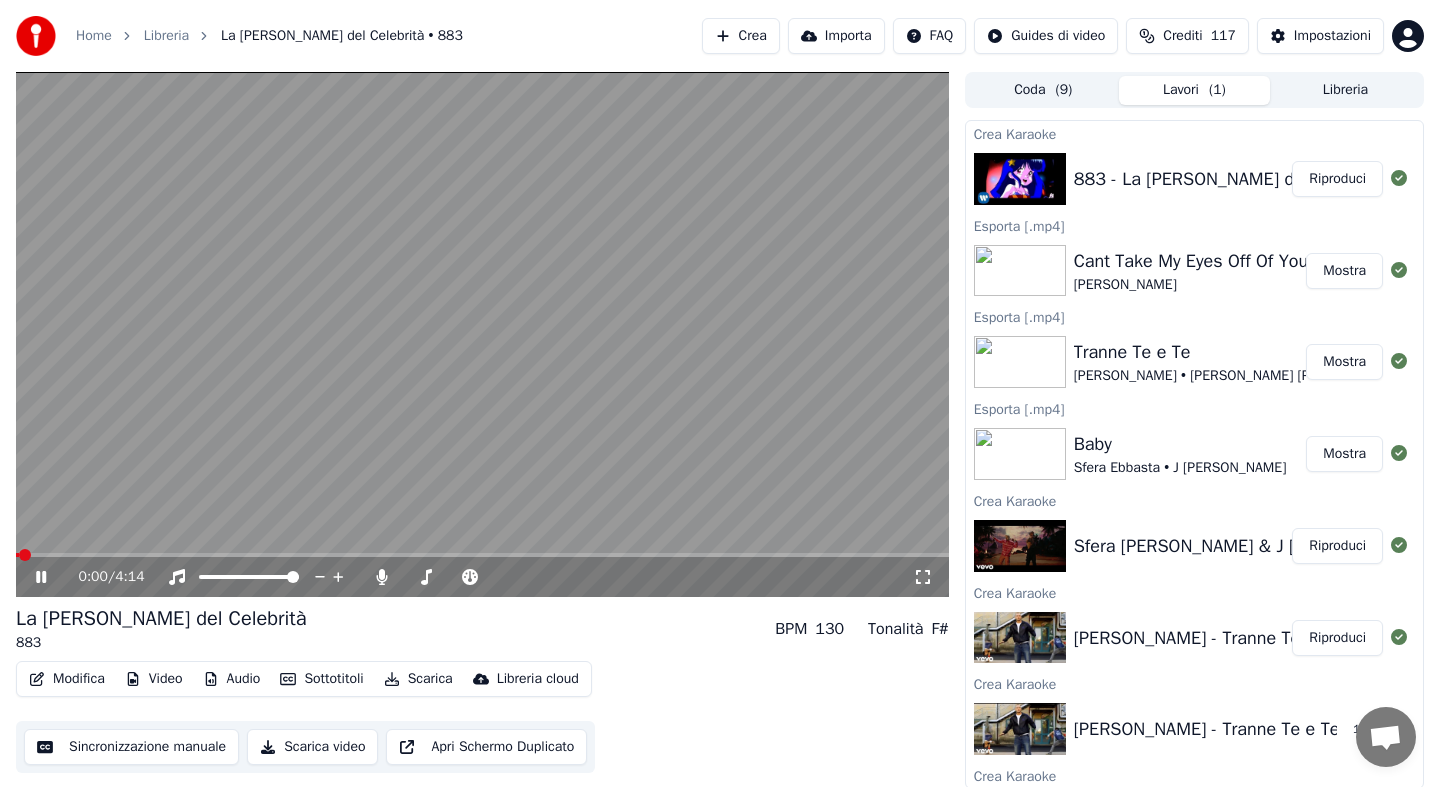 click on "Scarica" at bounding box center (418, 679) 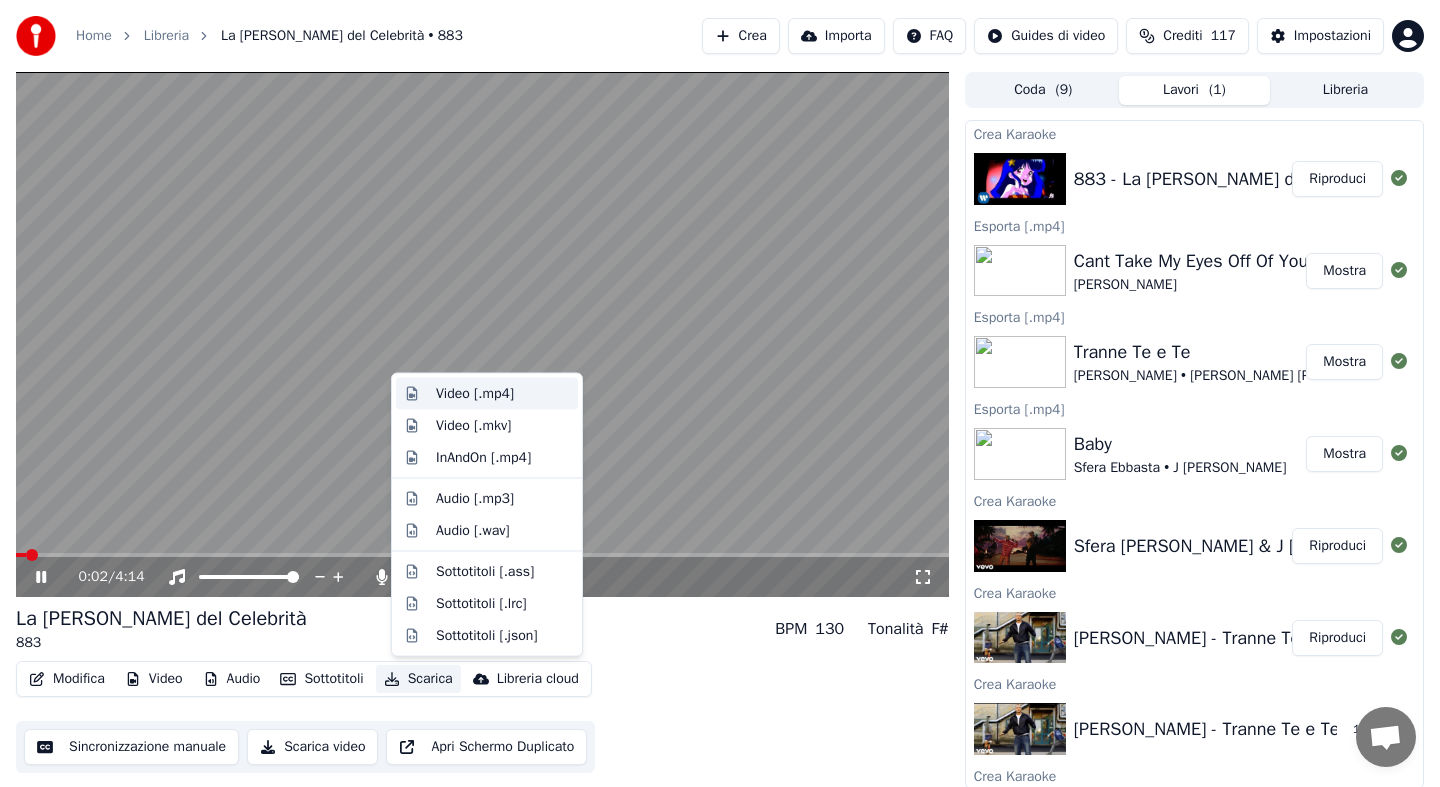 click on "Video [.mp4]" at bounding box center [475, 394] 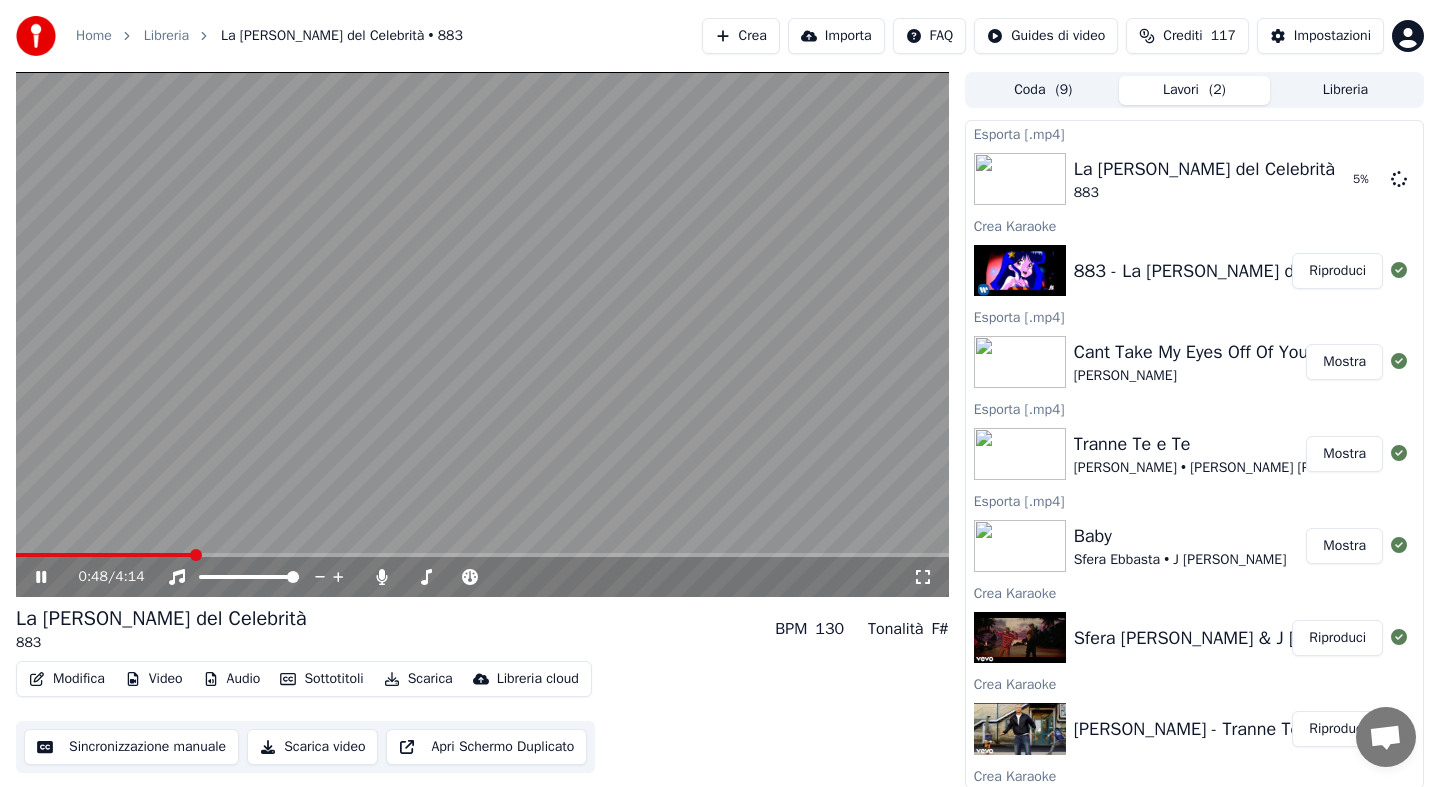 click at bounding box center (482, 555) 